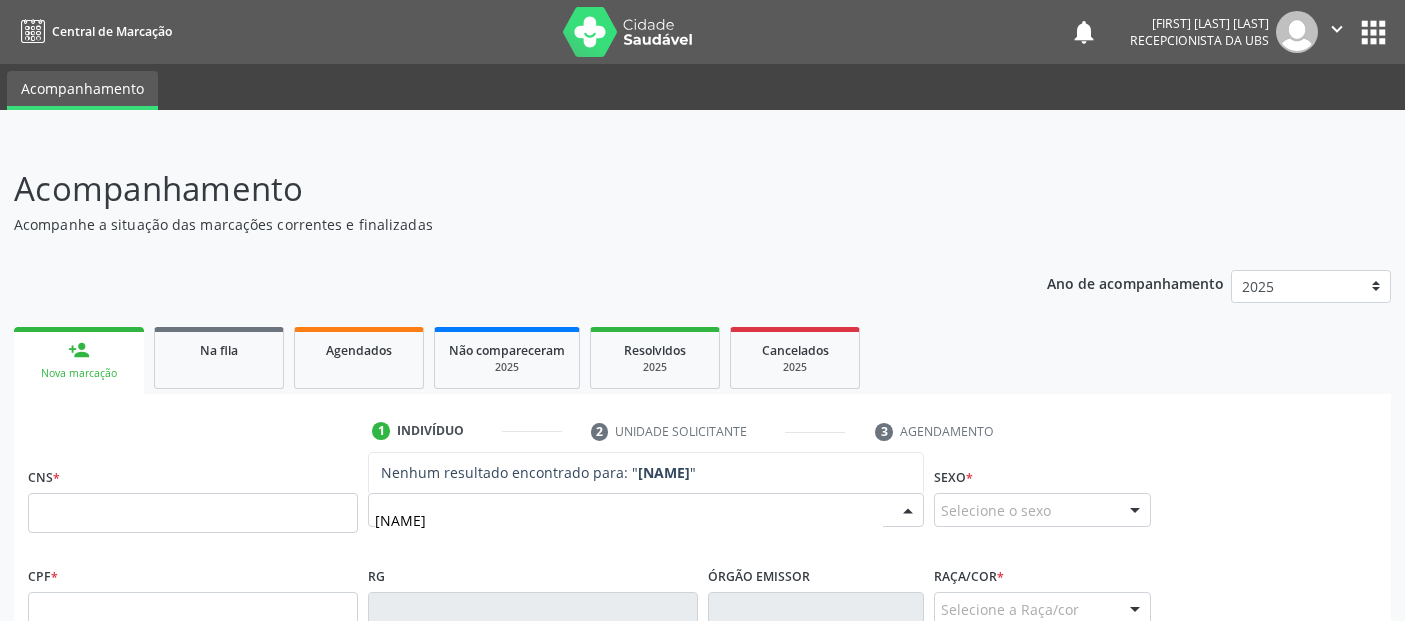scroll, scrollTop: 0, scrollLeft: 0, axis: both 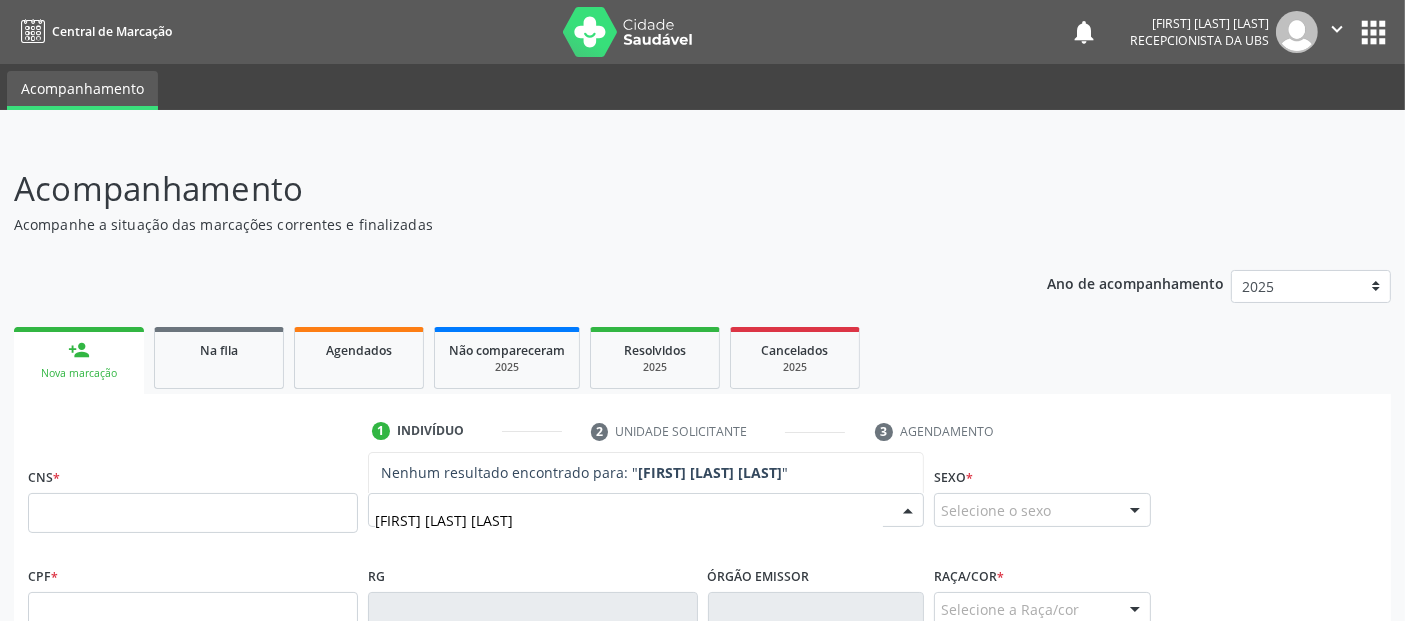 type on "[FIRST] [LAST] [LAST]" 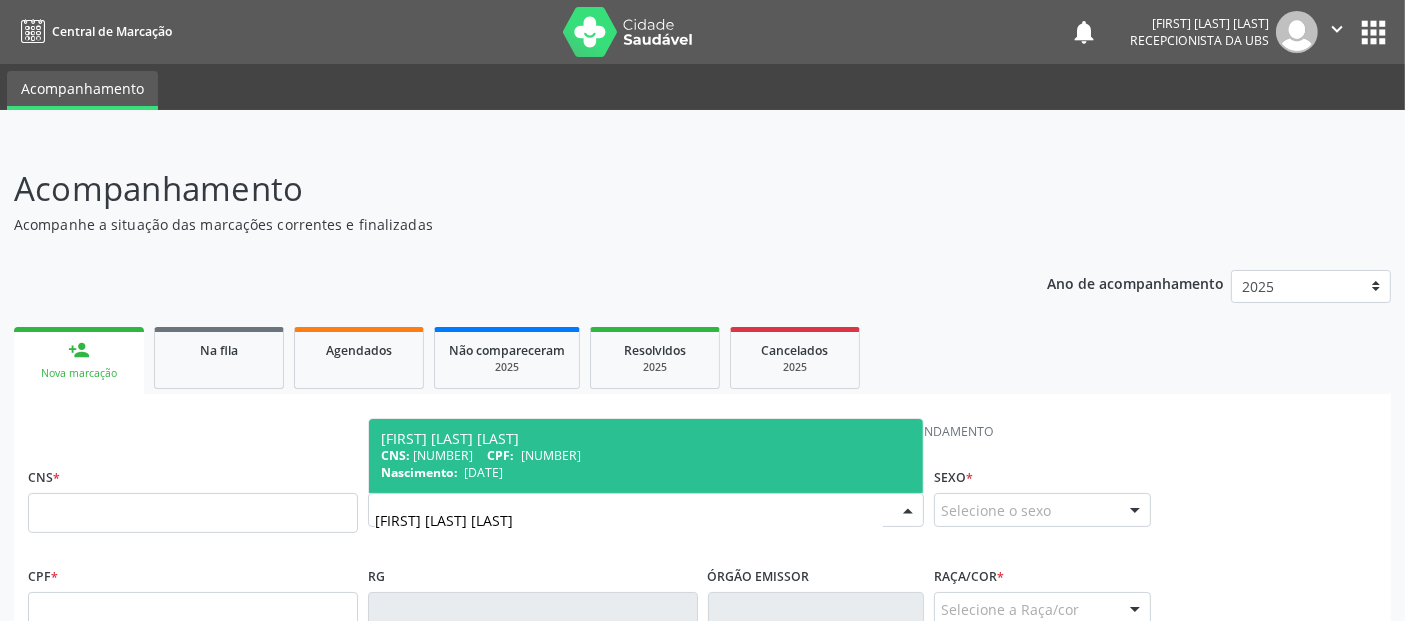 click on "Nascimento:
[DATE]" at bounding box center [646, 472] 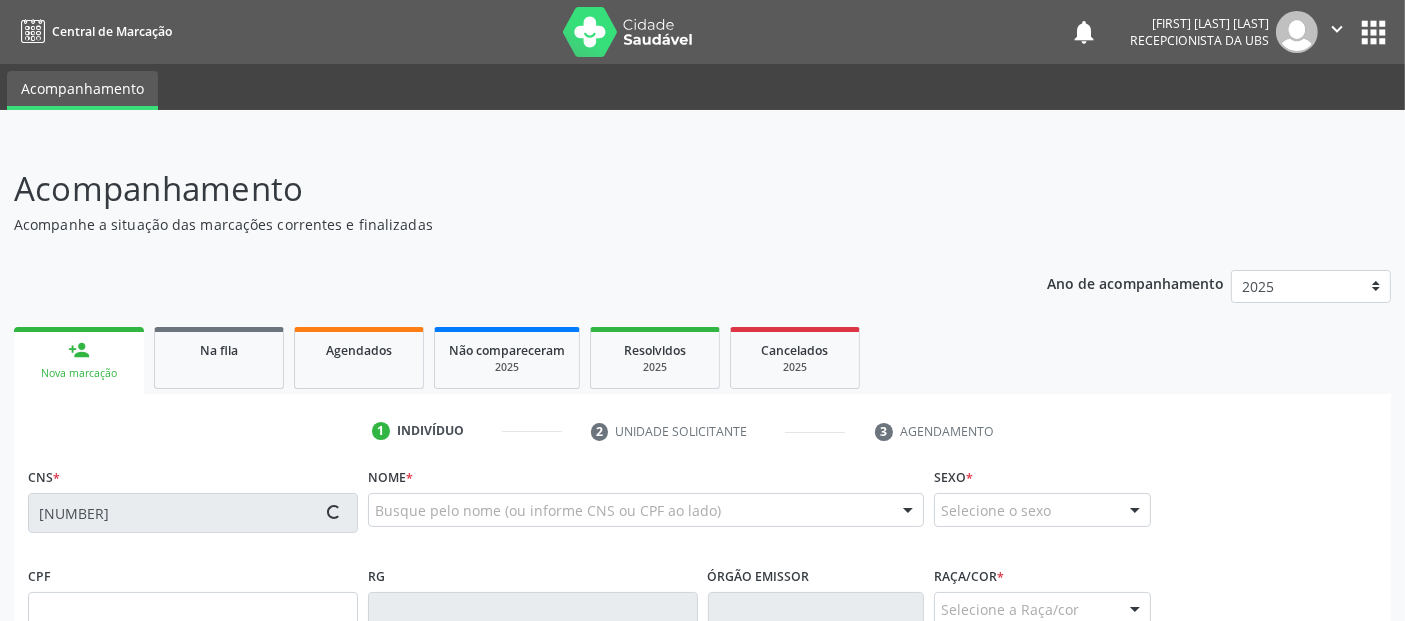 type on "[NUMBER]" 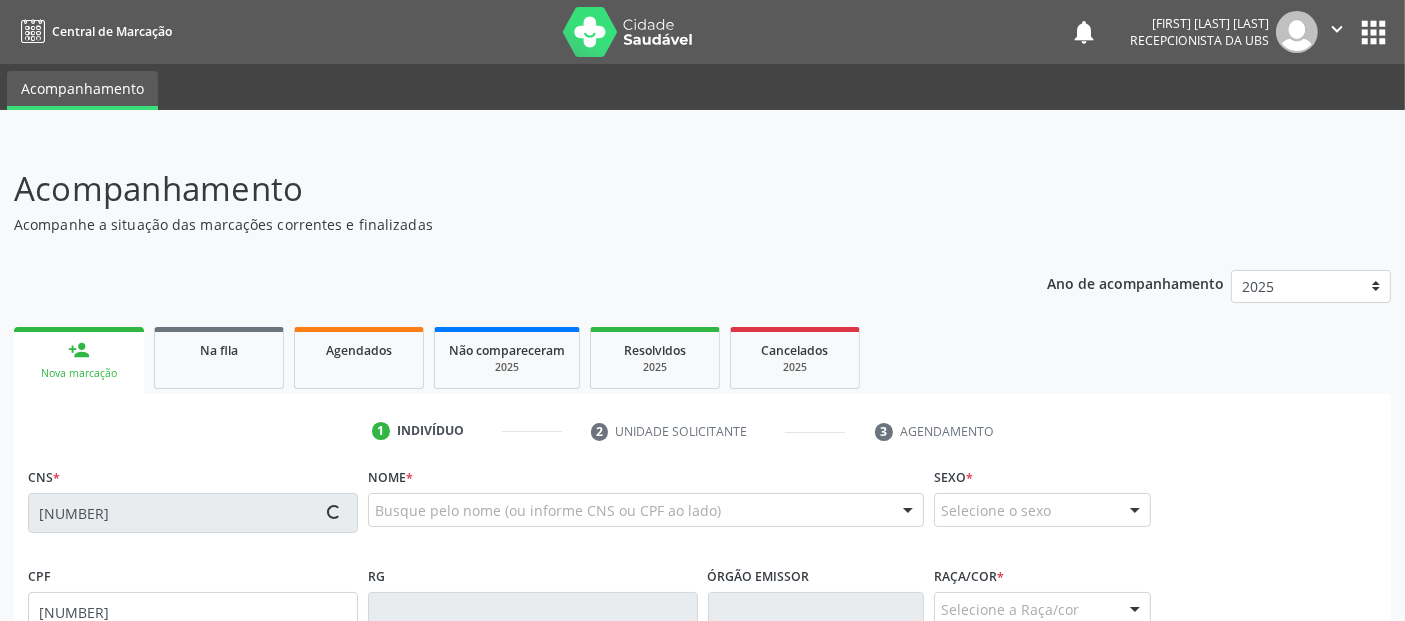 type on "[DATE]" 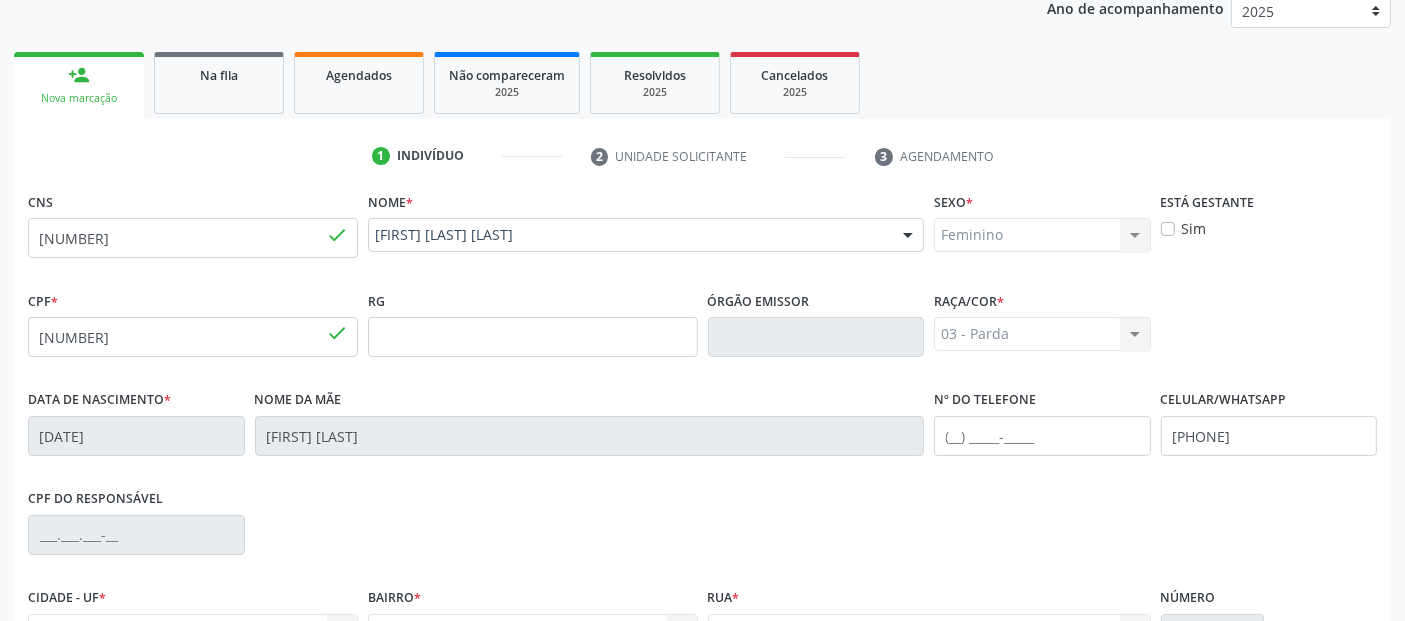 scroll, scrollTop: 291, scrollLeft: 0, axis: vertical 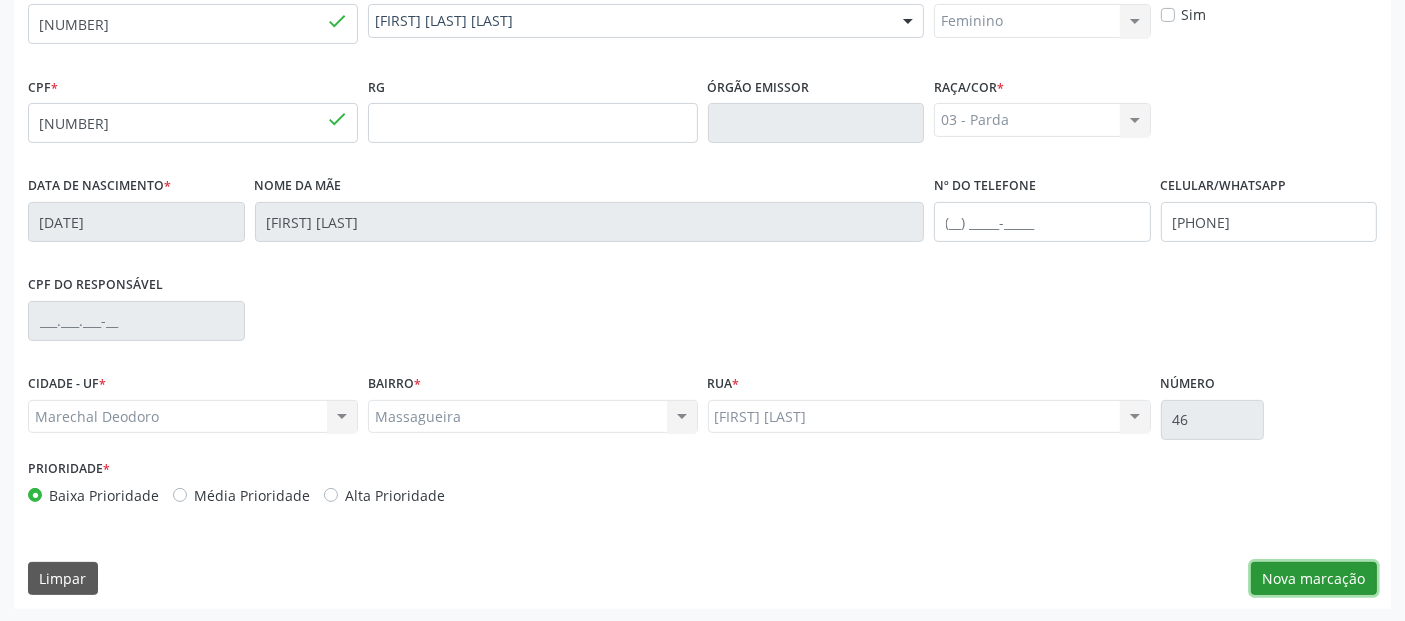 click on "Nova marcação" at bounding box center [1314, 579] 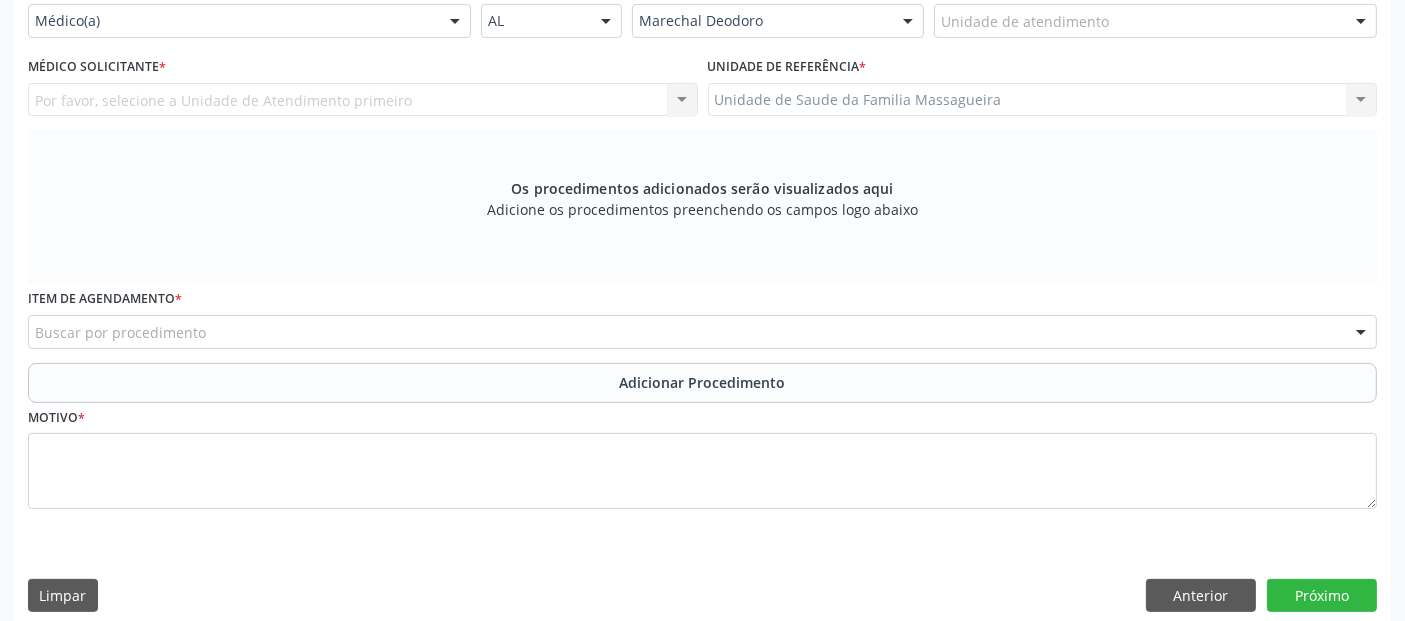 scroll, scrollTop: 397, scrollLeft: 0, axis: vertical 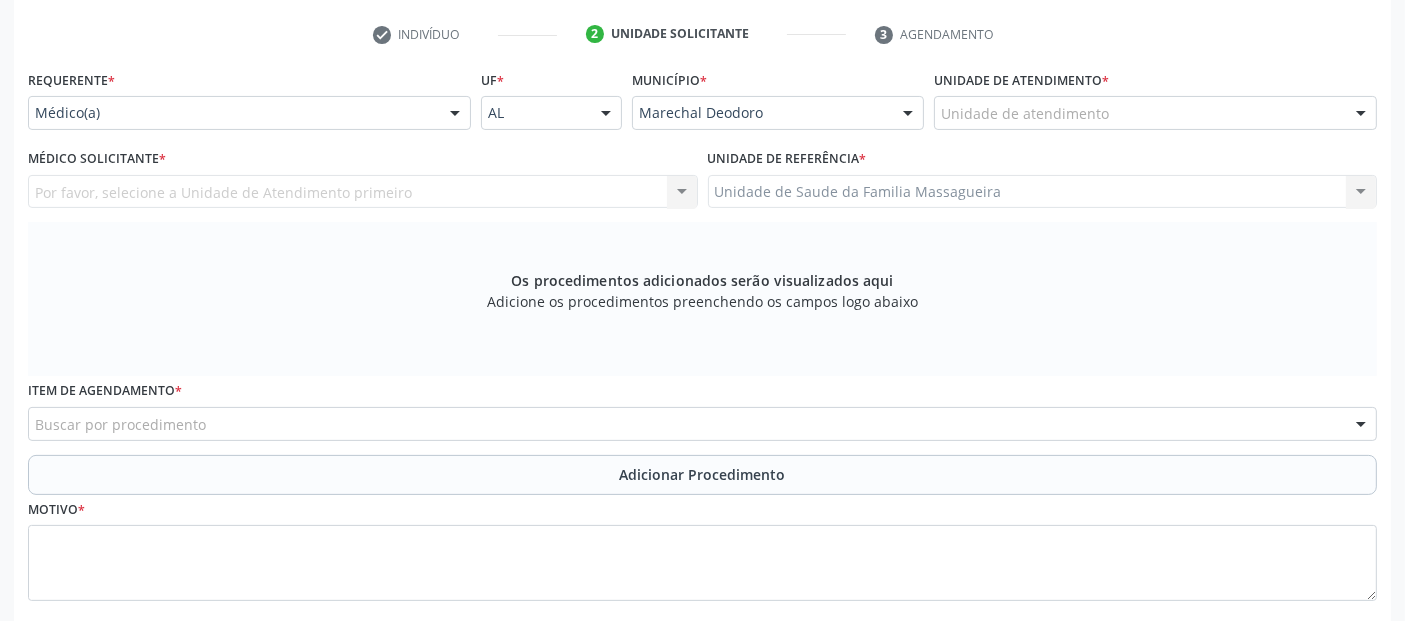 click on "Unidade de atendimento
*" at bounding box center (1021, 80) 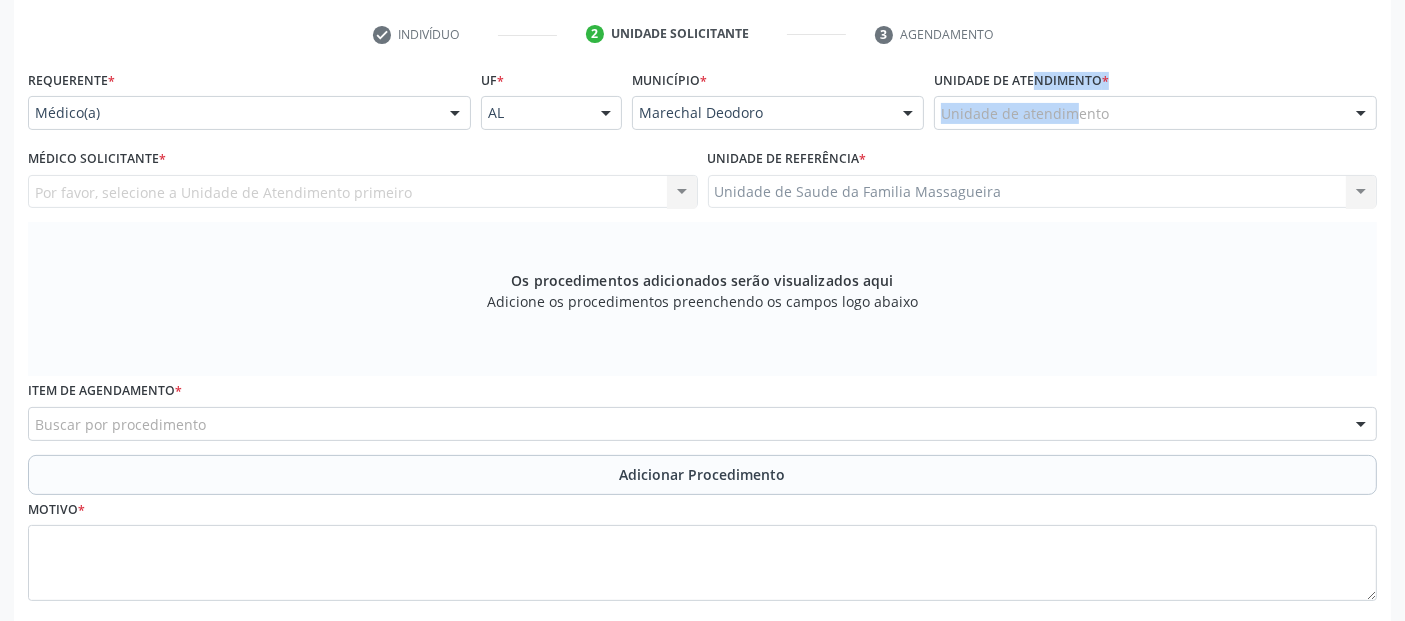 click on "Unidade de atendimento
*
Unidade de atendimento
Aeronave Baron 58   Aeronave Cessna   Associacao Divina Misericordia   Caps Maria Celia de Araujo Sarmento   Central Municipal de Rede de Frio de Marechal Deodoro   Central de Abastecimento Farmaceutico Caf   Centro Municipal de Especialidade Odontologica   Centro de Parto Normal Imaculada Conceicao   Centro de Saude Professor Estacio de Lima   Certea Centro Esp de Ref em Transtorno do Espectro Autista   Clinica Escola de Medicina Veterinaria do Cesmac   Clinica de Reestruturacao Renovar Crer   Consultorio Odontologico Livia Alana Silva Lopes   Crescer Espaco Terapeutico   Espaco Klecia Ribeiro   Fazenda da Esperanca Santa Terezinha   Helicoptero Falcao 5   Labmar   Laboratorio Marechal   Laboratorio Marechal Deodoro   Laboratorio de Protese Dentaria Marechal Deodoro   Melhor em Casa   Posto de Apoio Mucuri   Posto de Saude Saco   Posto de Saude do Riacho Velho   Secretaria Municipal de Saude" at bounding box center [1155, 97] 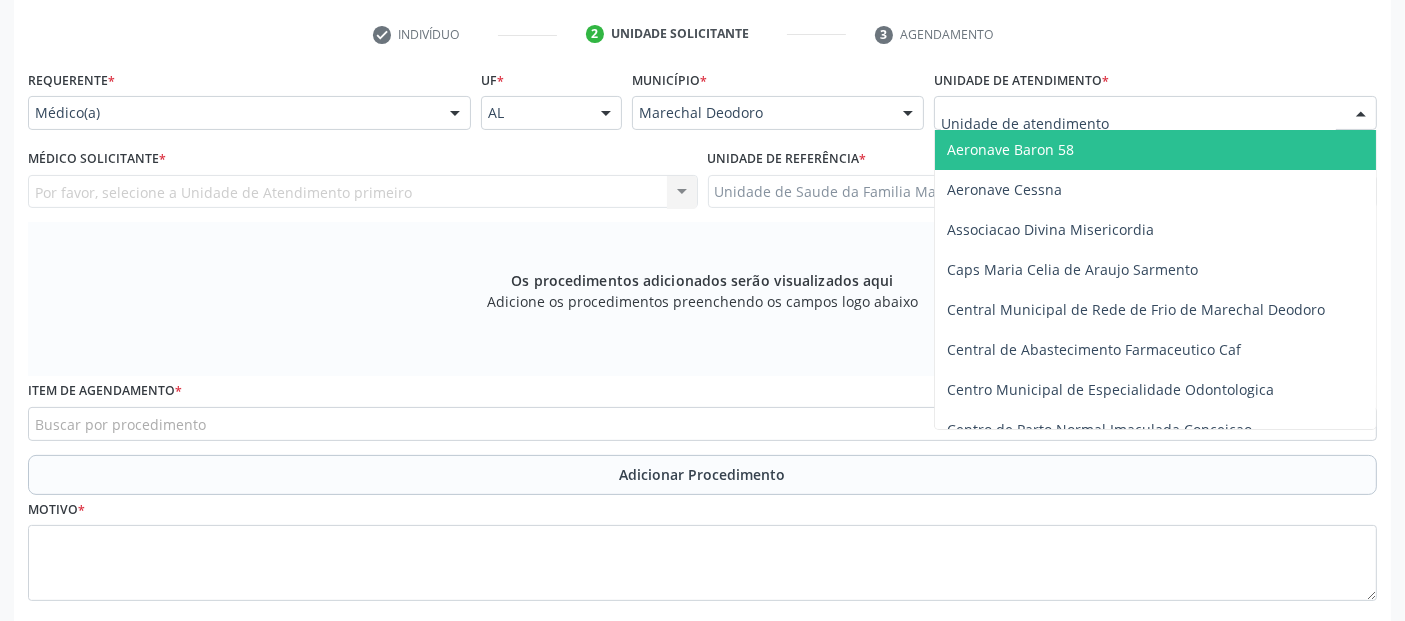 click at bounding box center (1138, 123) 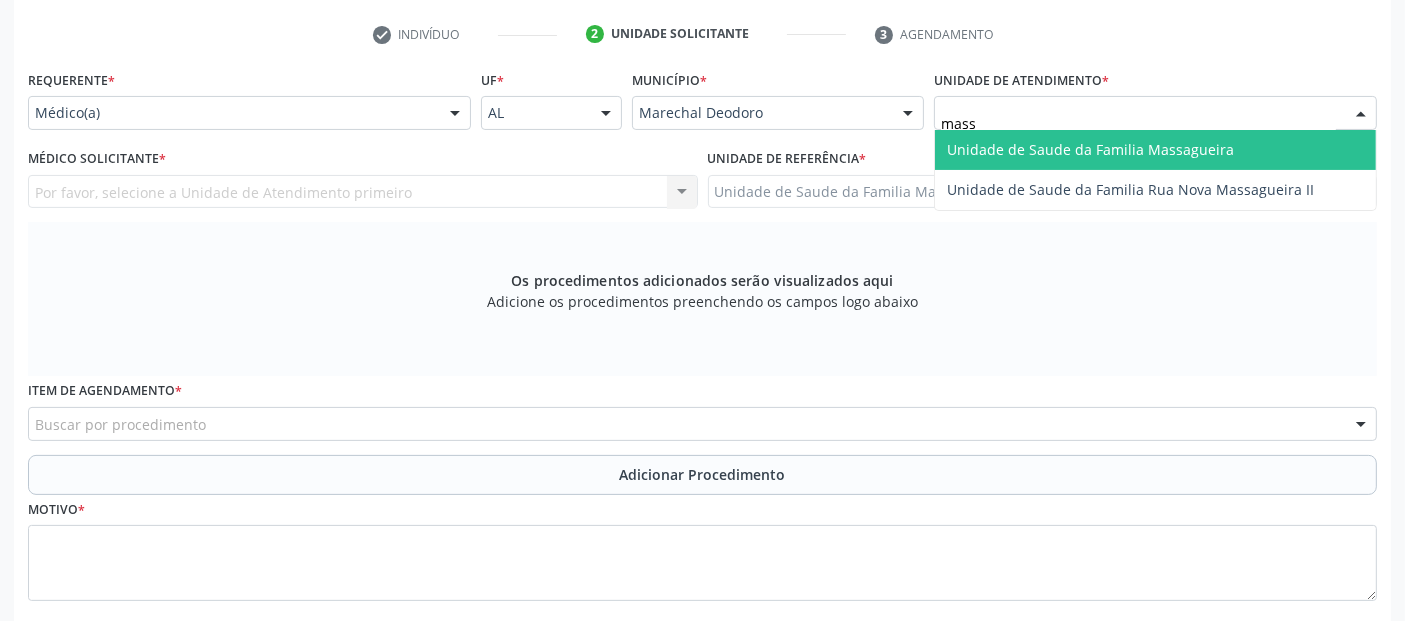 type on "massa" 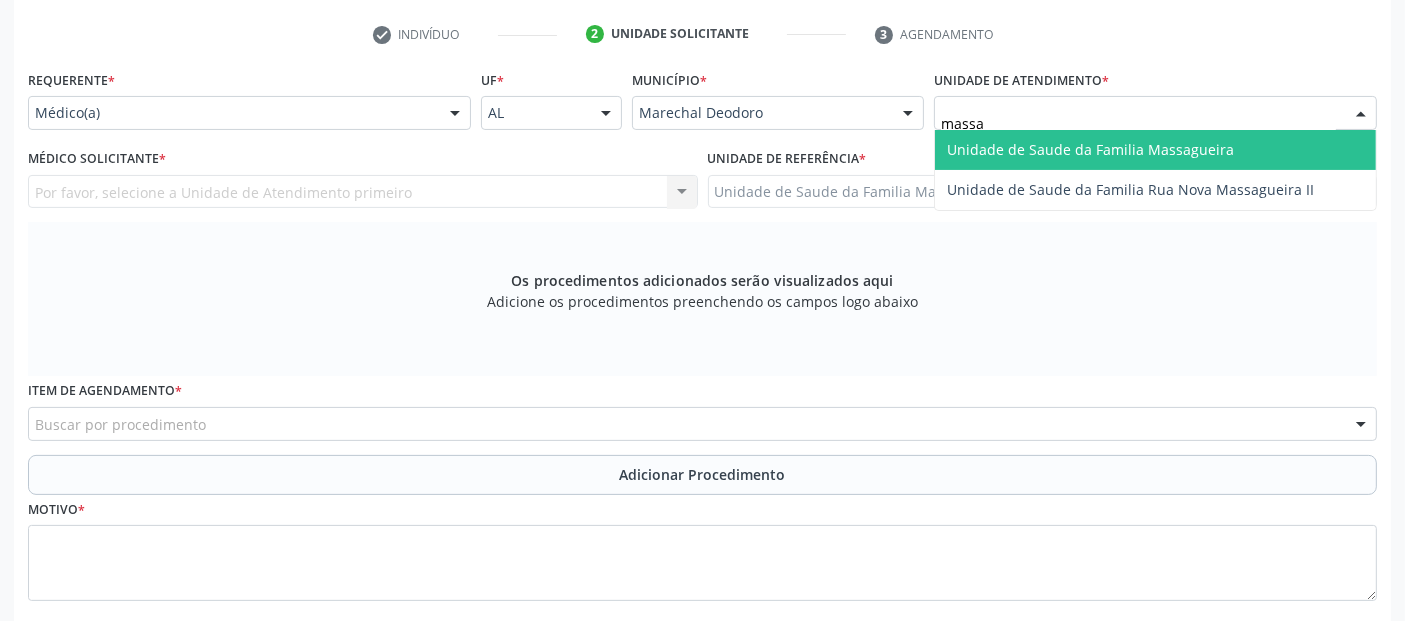 click on "Unidade de Saude da Familia Massagueira" at bounding box center (1090, 149) 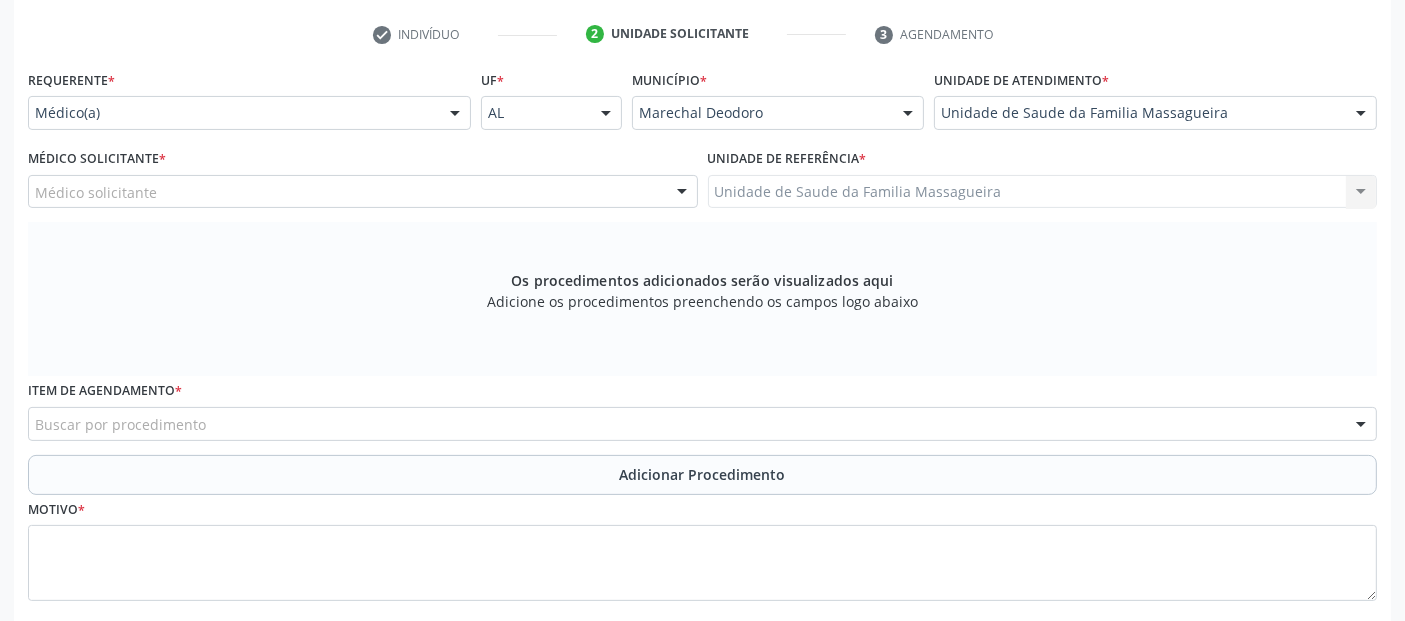 click on "Médico solicitante" at bounding box center (363, 192) 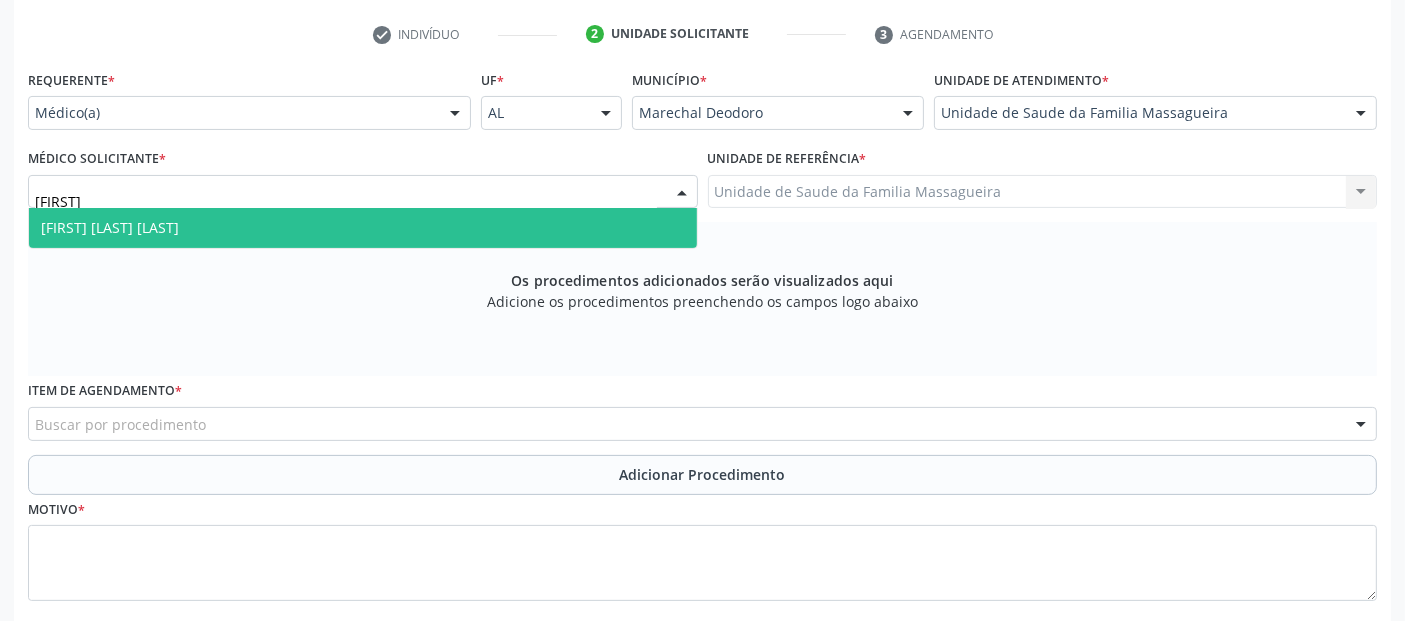 type on "[FIRST]" 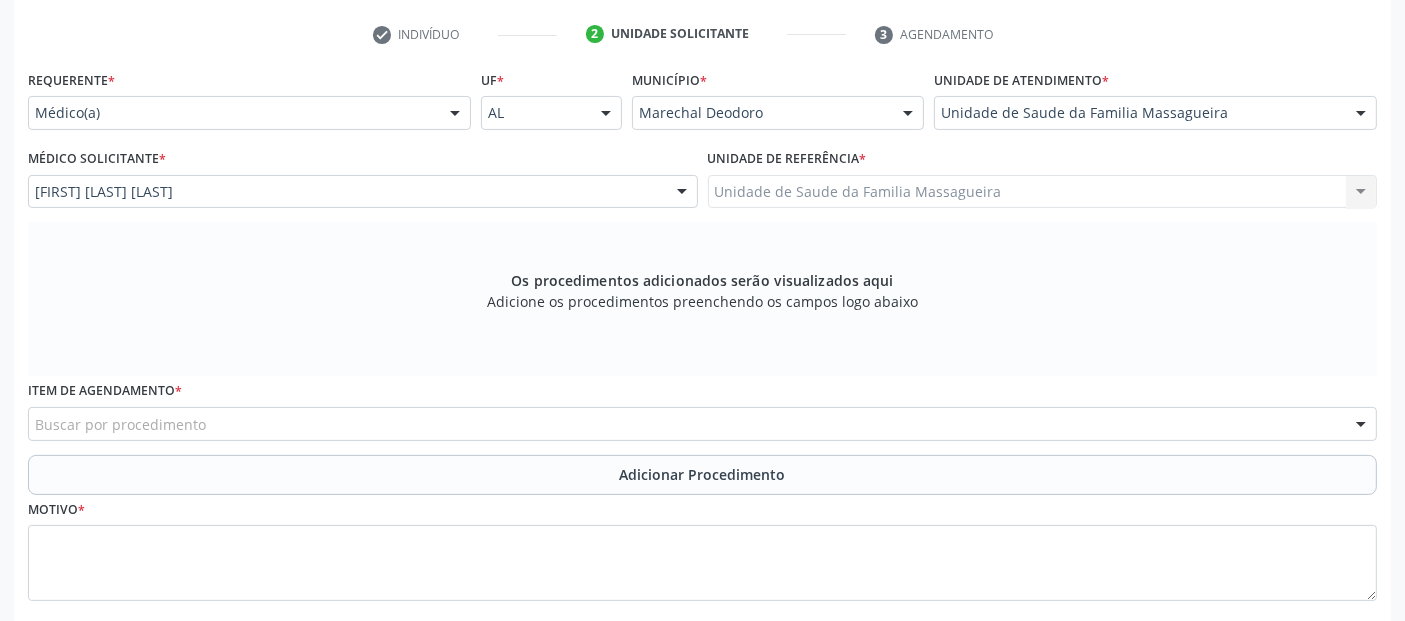 click on "Buscar por procedimento" at bounding box center [702, 424] 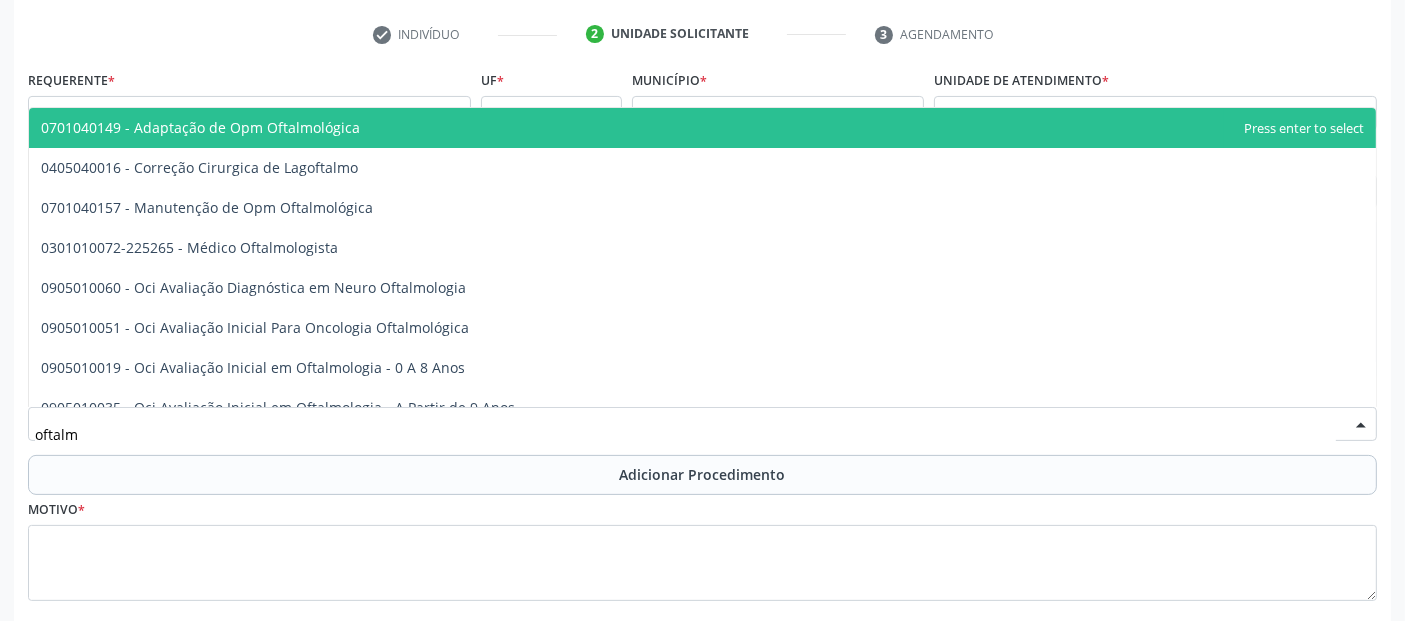 type on "oftalmo" 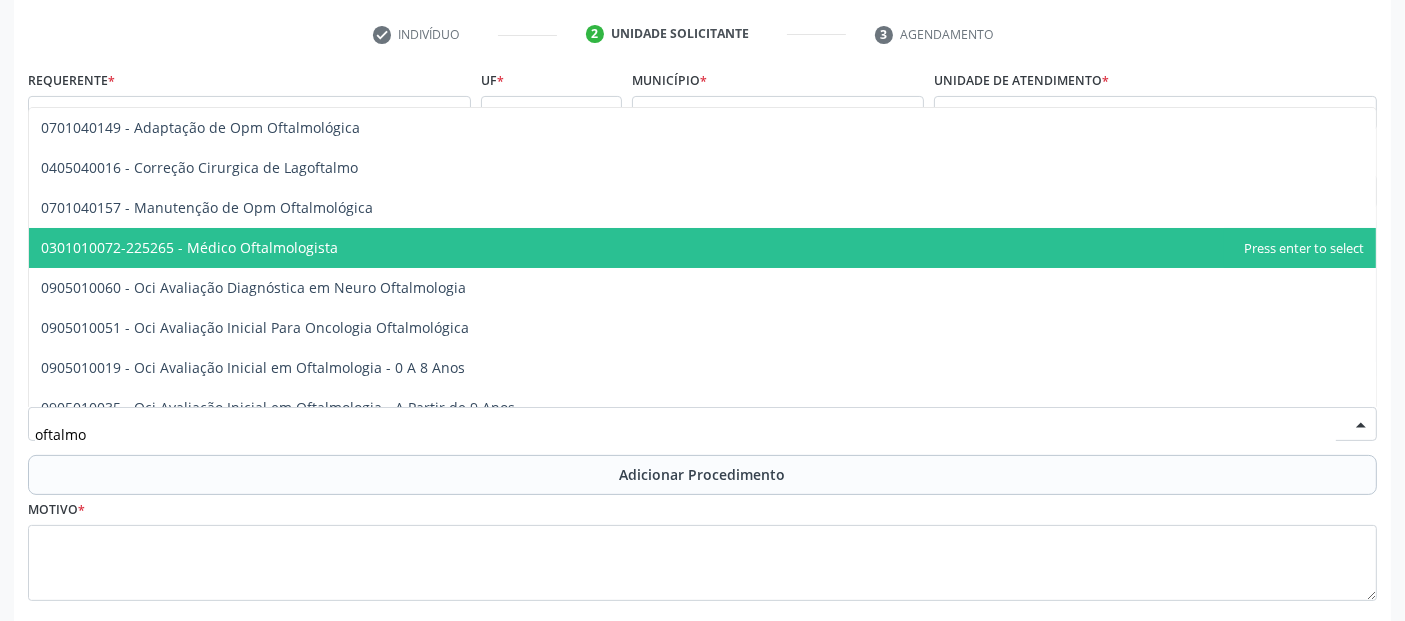 click on "0301010072-225265 - Médico Oftalmologista" at bounding box center [189, 247] 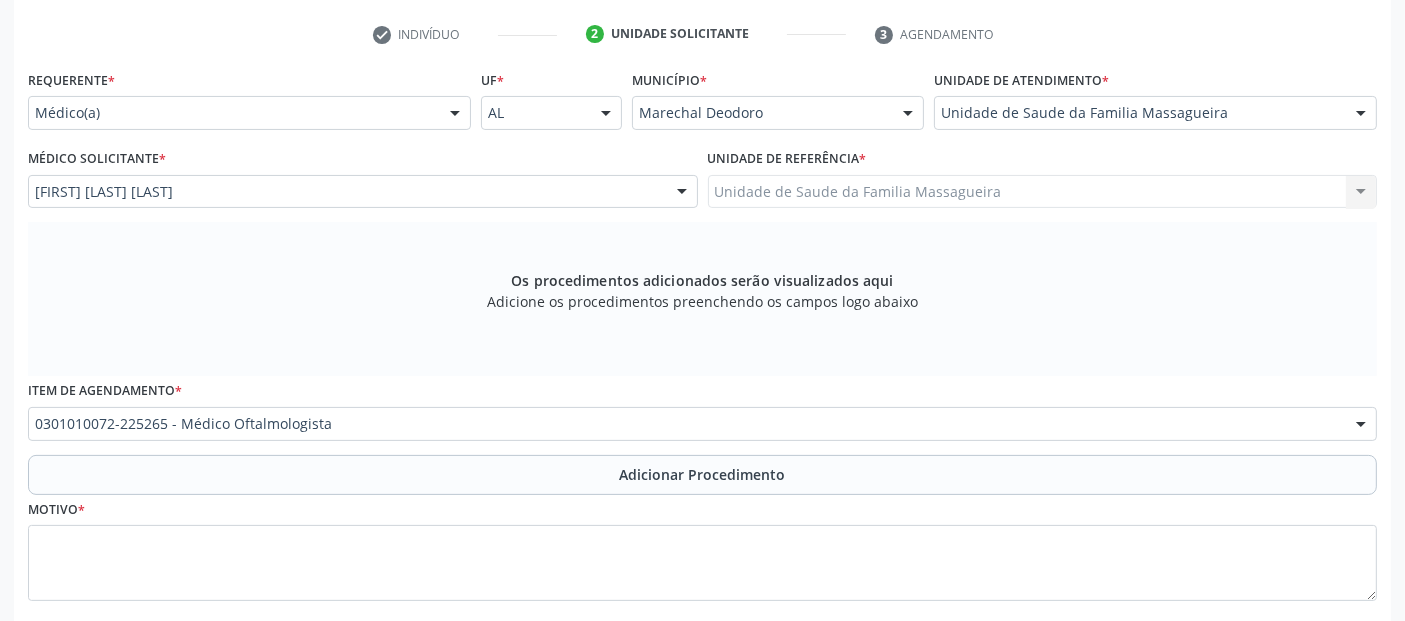 click on "Adicionar Procedimento" at bounding box center (702, 475) 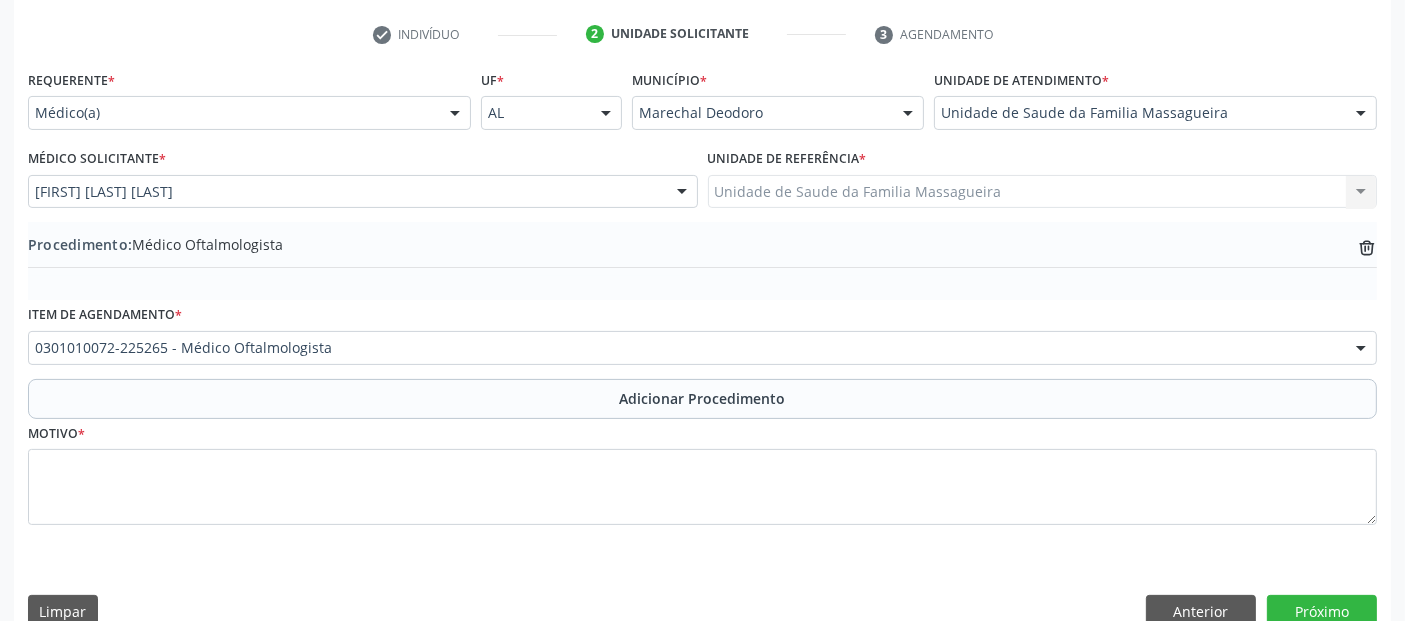 click on "Requerente
*
Médico(a)         Médico(a)   Enfermeiro(a)   Paciente
Nenhum resultado encontrado para: "   "
Não há nenhuma opção para ser exibida.
UF
*
[STATE]         [STATE]
Nenhum resultado encontrado para: "   "
Não há nenhuma opção para ser exibida.
Município
*
[CITY]         [CITY]
Nenhum resultado encontrado para: "   "
Não há nenhuma opção para ser exibida.
Unidade de atendimento
*
Unidade de Saude da Familia Massagueira         Aeronave Baron 58   Aeronave Cessna   Associacao Divina Misericordia   Caps Maria Celia de Araujo Sarmento   Central Municipal de Rede de Frio de Marechal Deodoro   Central de Abastecimento Farmaceutico Caf   Centro Municipal de Especialidade Odontologico   Centro de Parto Normal Imaculada Conceicao   Centro de Saude Professor Estacio de Lima" at bounding box center (702, 353) 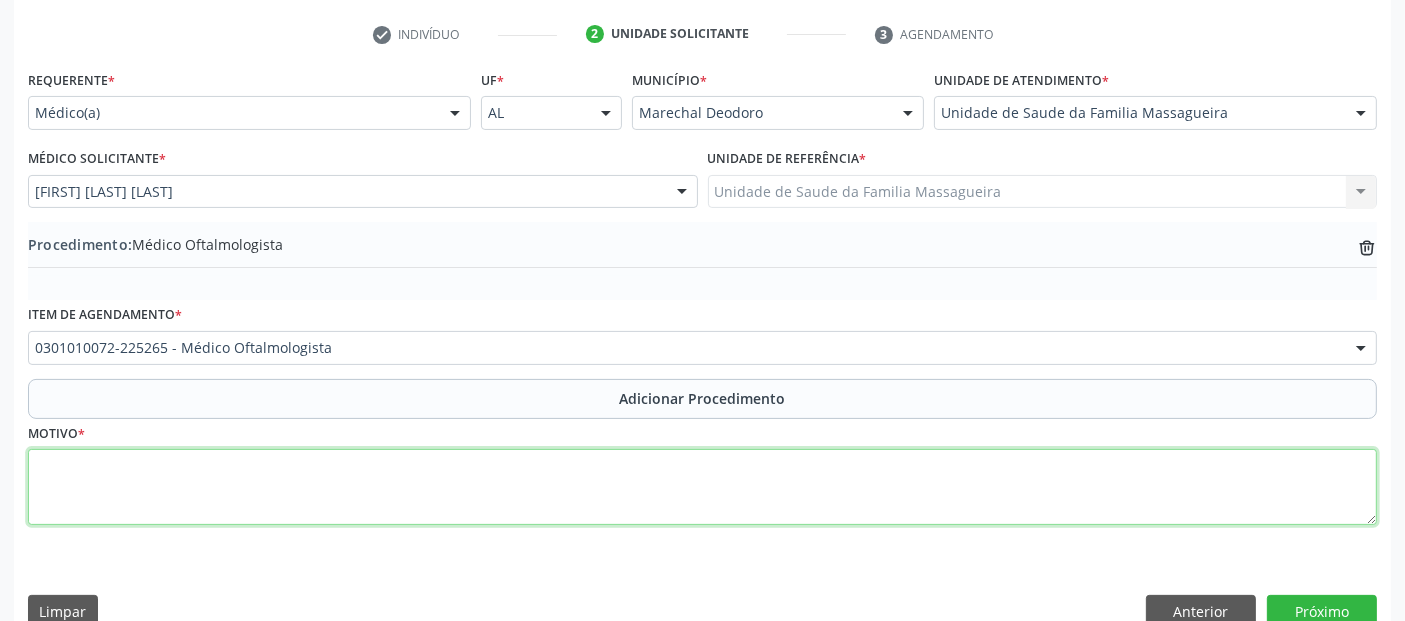 click at bounding box center (702, 487) 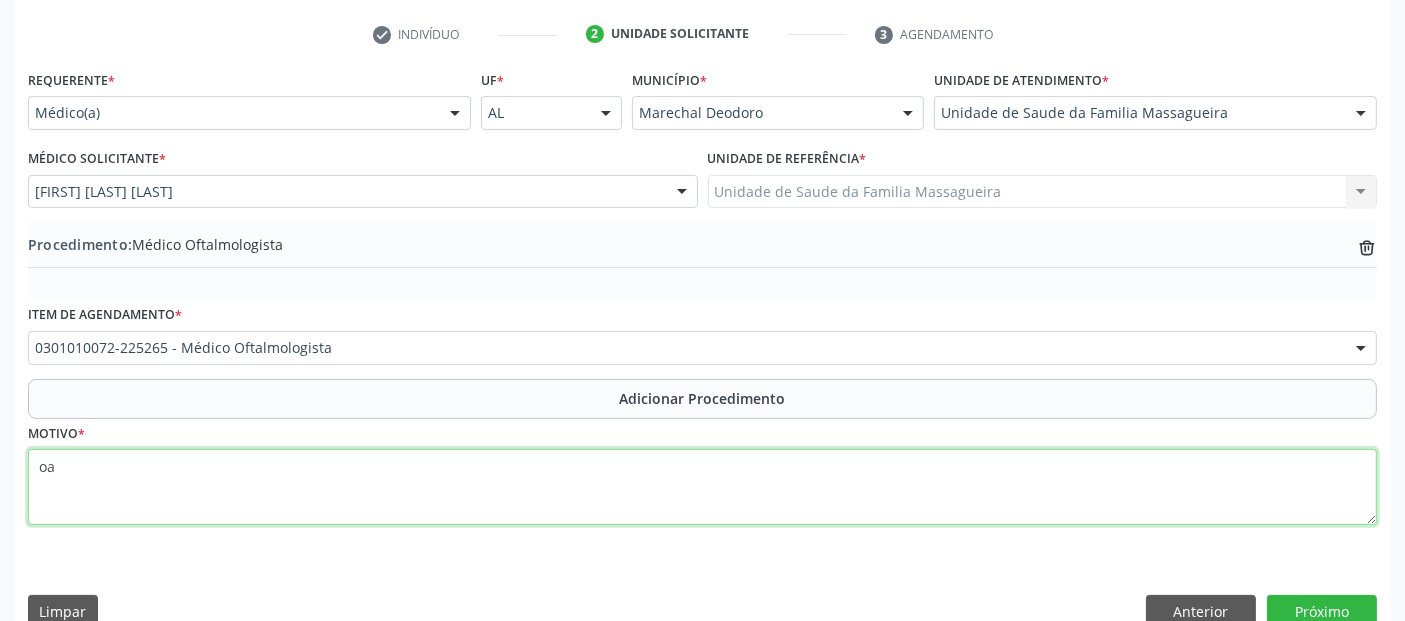 type on "o" 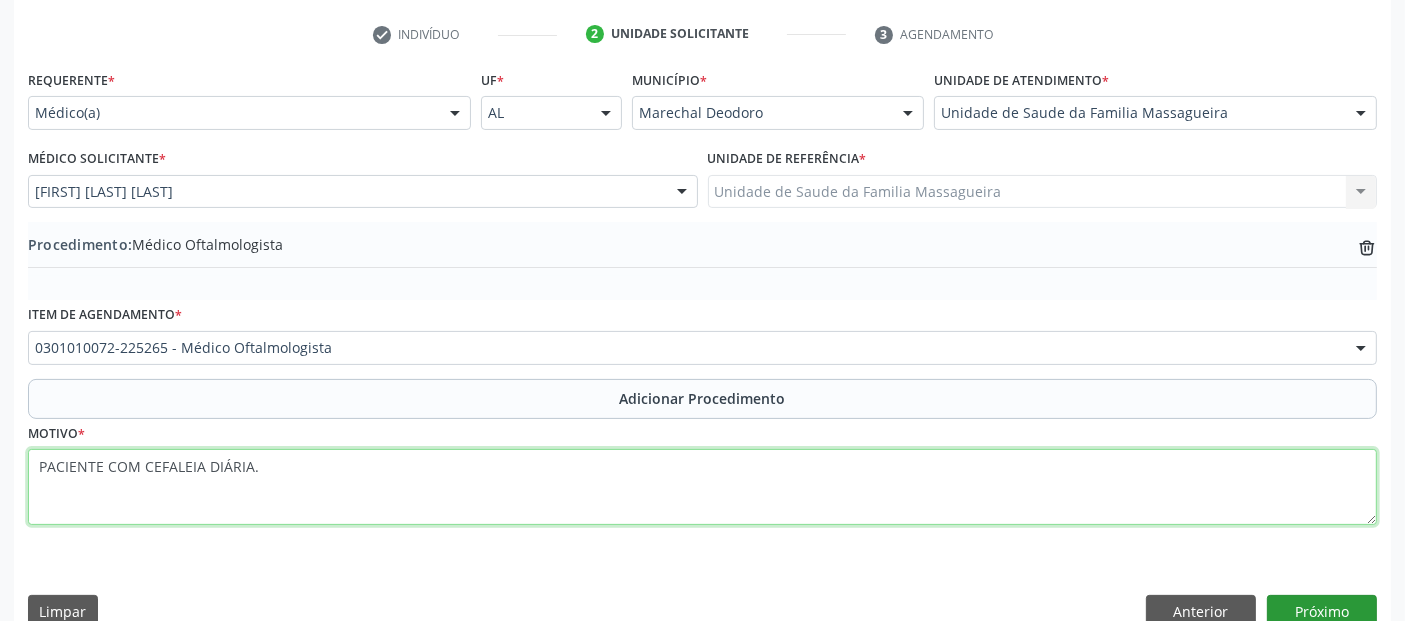 type on "PACIENTE COM CEFALEIA DIÁRIA." 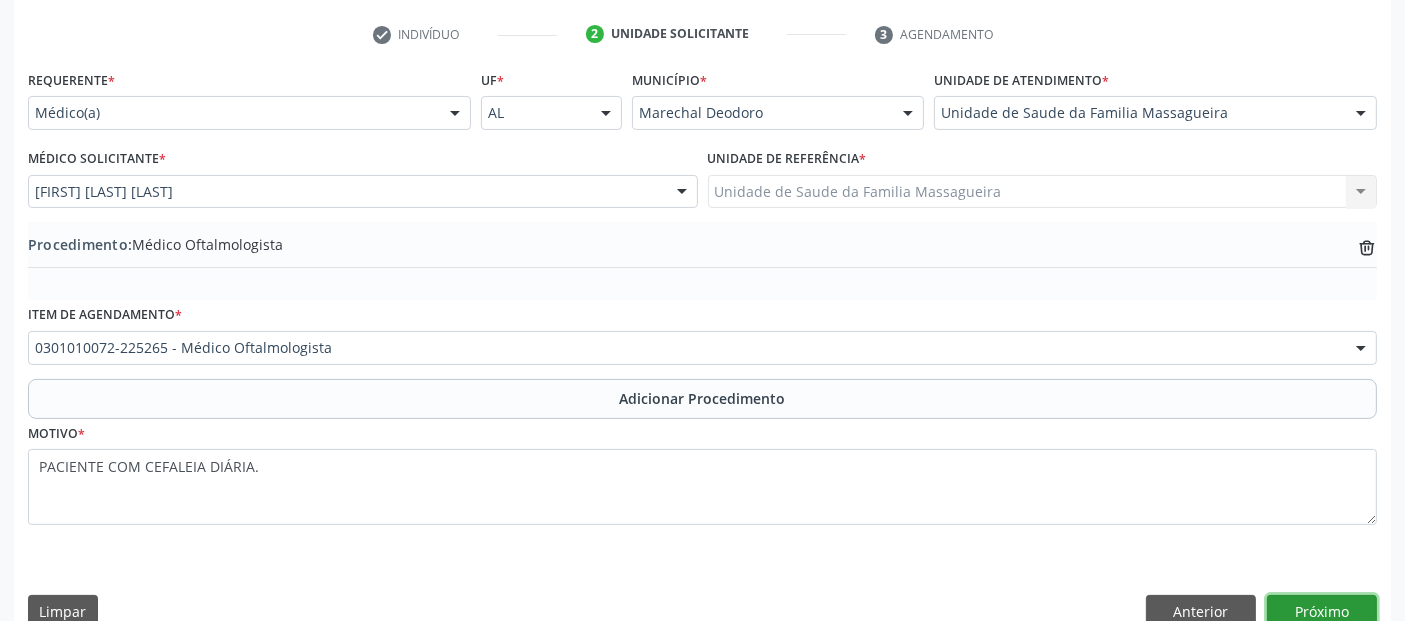 click on "Próximo" at bounding box center [1322, 612] 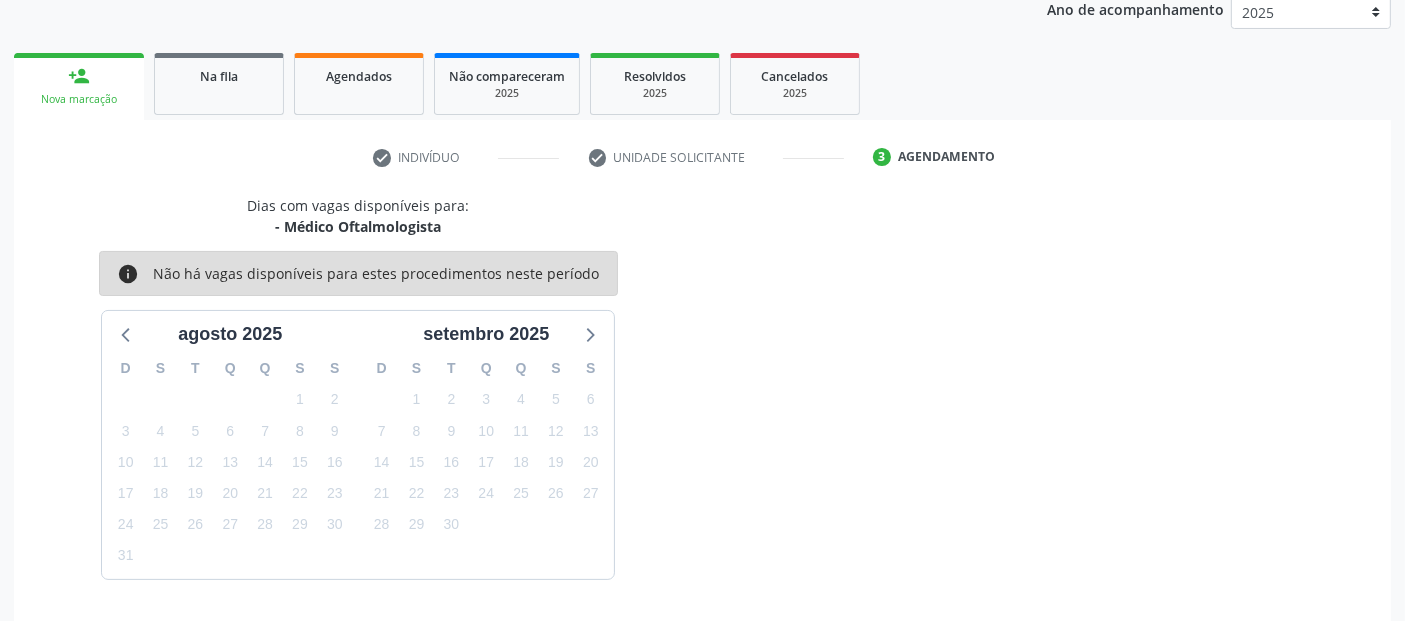 scroll, scrollTop: 333, scrollLeft: 0, axis: vertical 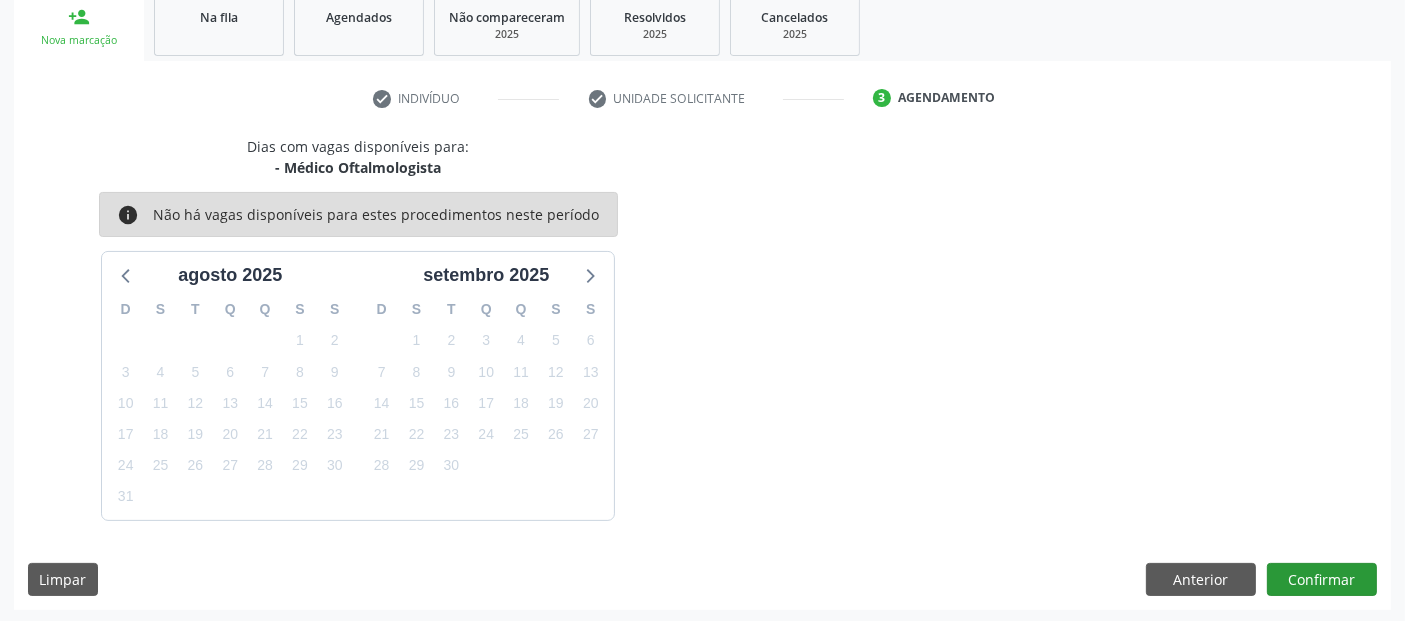 drag, startPoint x: 1303, startPoint y: 598, endPoint x: 1325, endPoint y: 583, distance: 26.627054 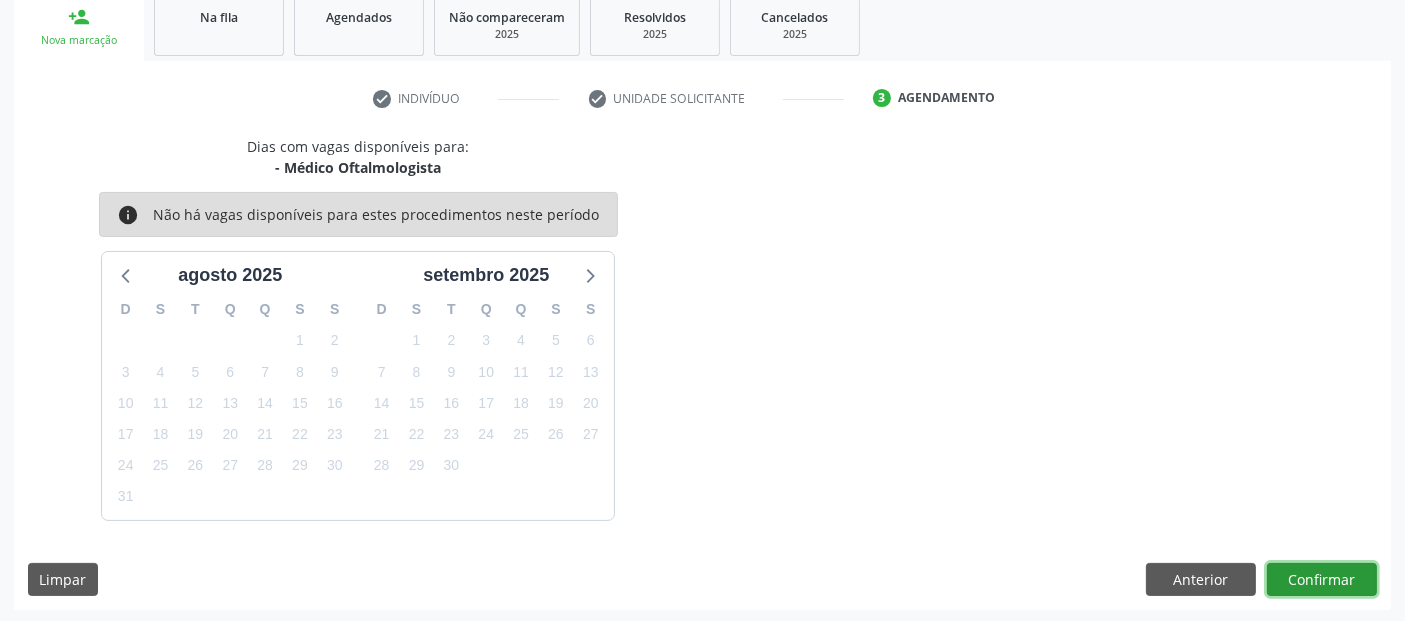 click on "Confirmar" at bounding box center (1322, 580) 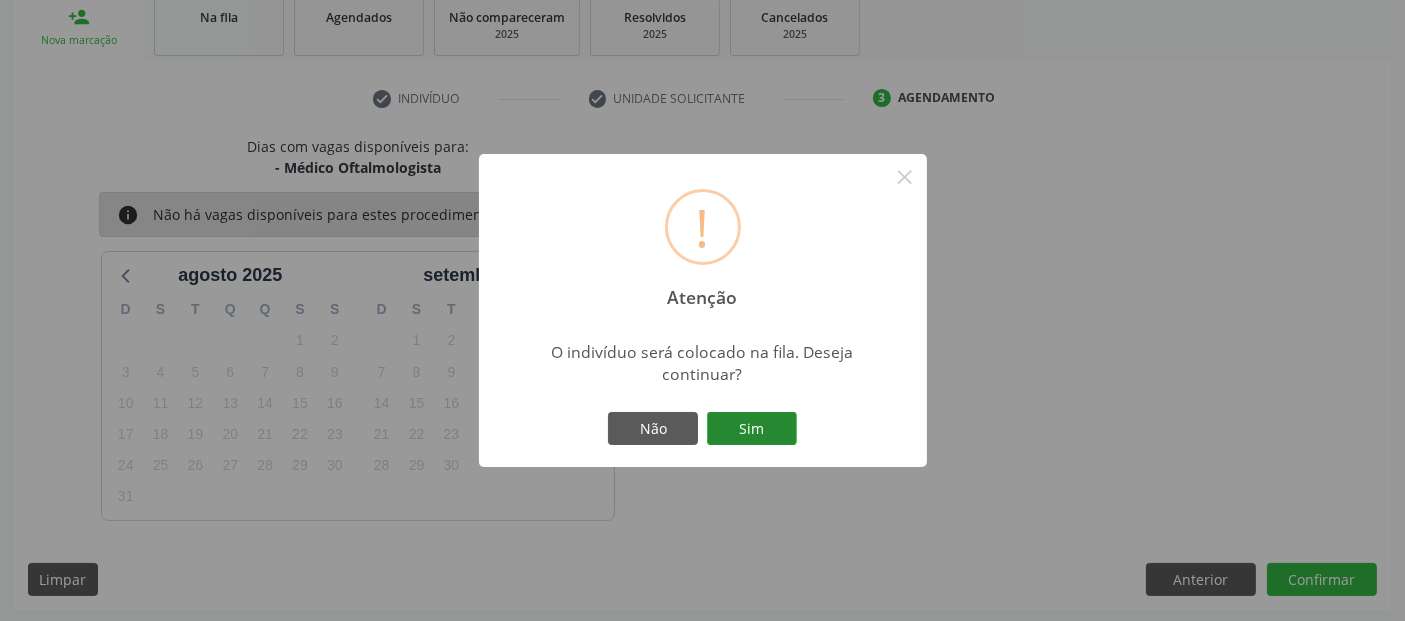click on "Sim" at bounding box center (752, 429) 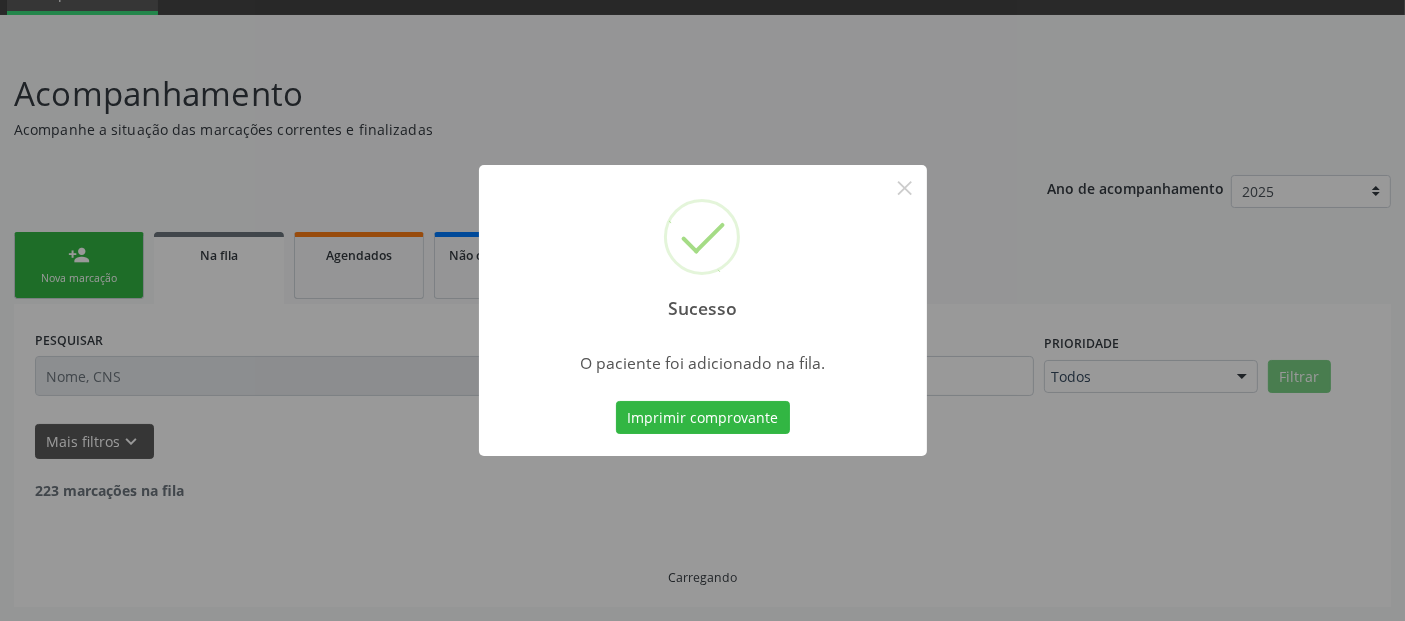 scroll, scrollTop: 71, scrollLeft: 0, axis: vertical 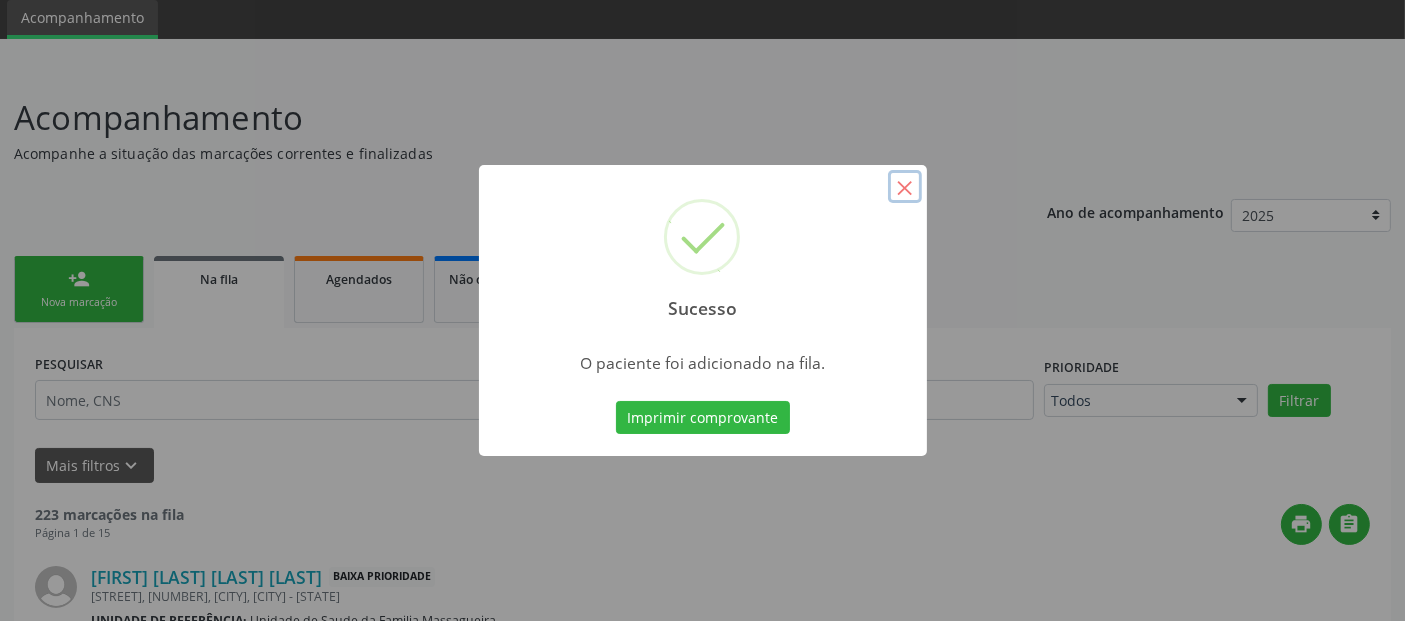 click on "×" at bounding box center (905, 187) 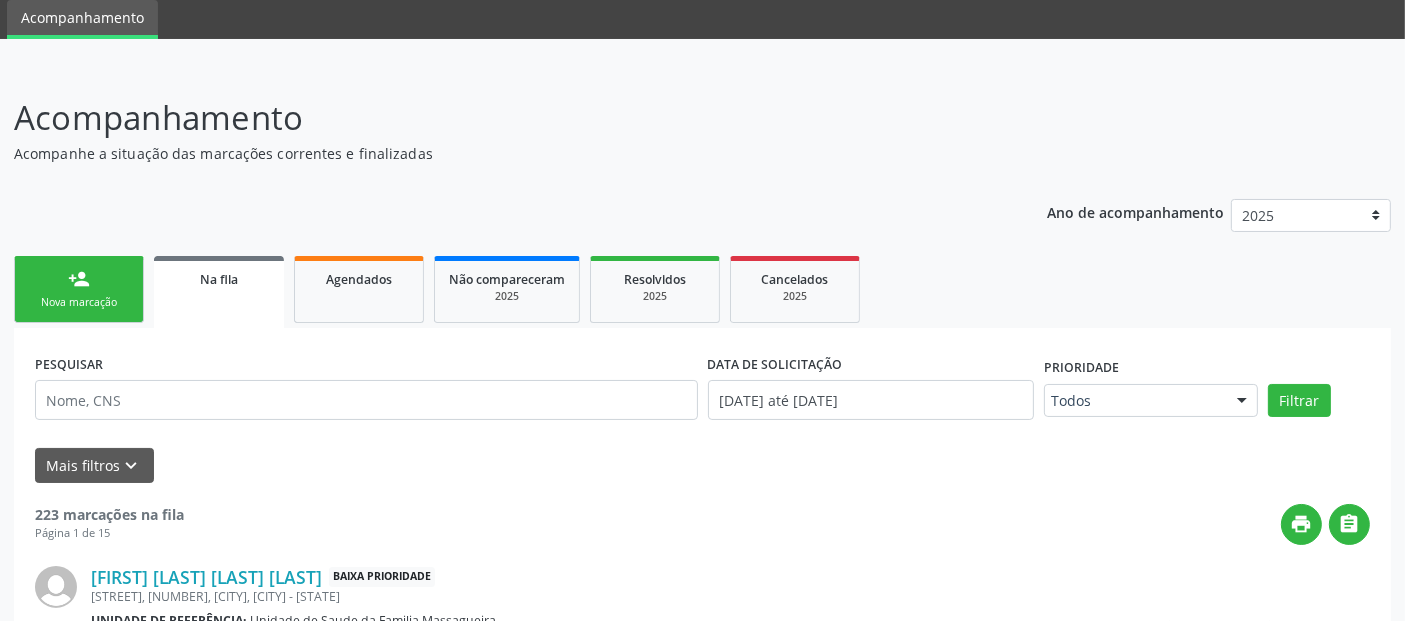 click on "Nova marcação" at bounding box center [79, 302] 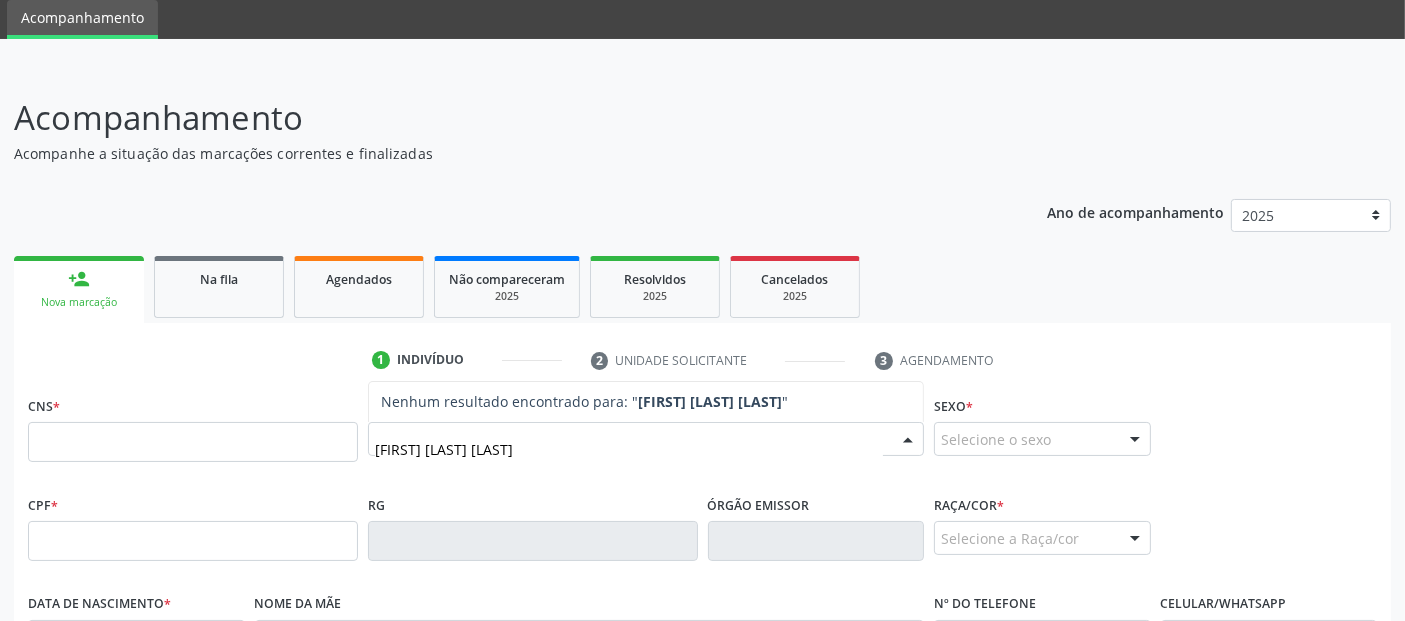 type on "[FIRST] [LAST] [LAST]" 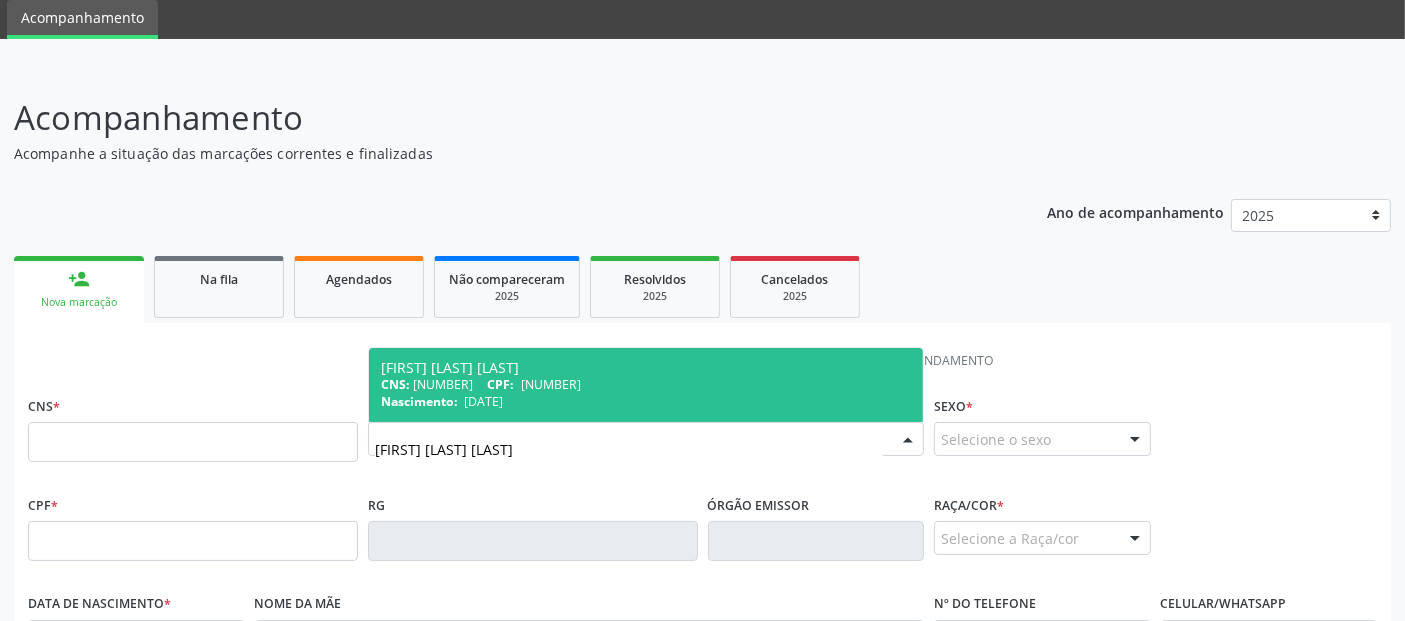 click on "CNS:
[NUMBER]
CPF:
[CPF]" at bounding box center [646, 384] 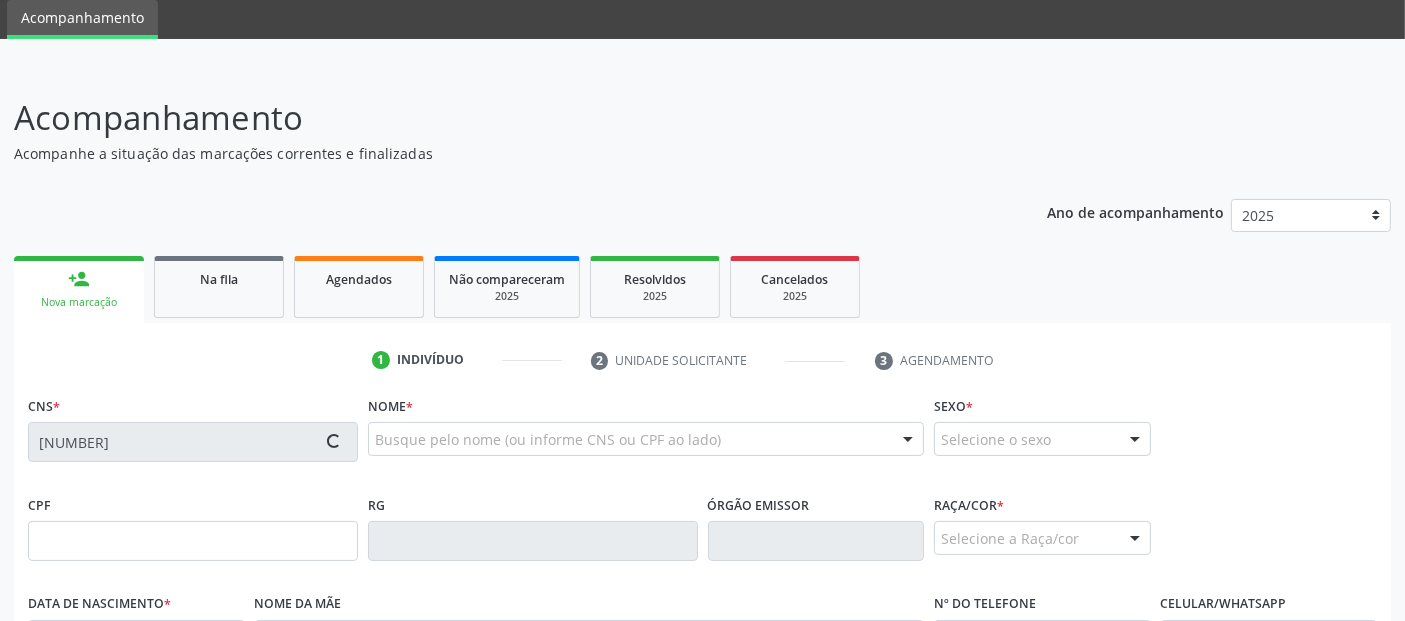 type on "[NUMBER]" 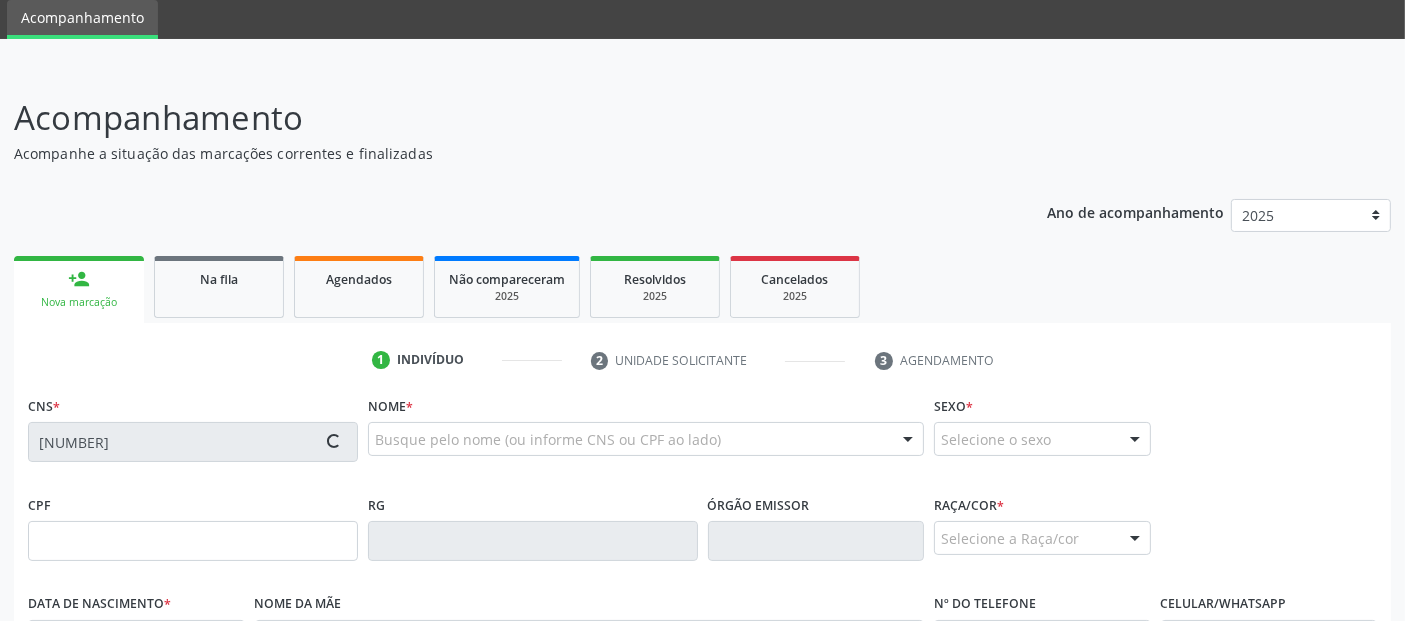 type on "[DATE]" 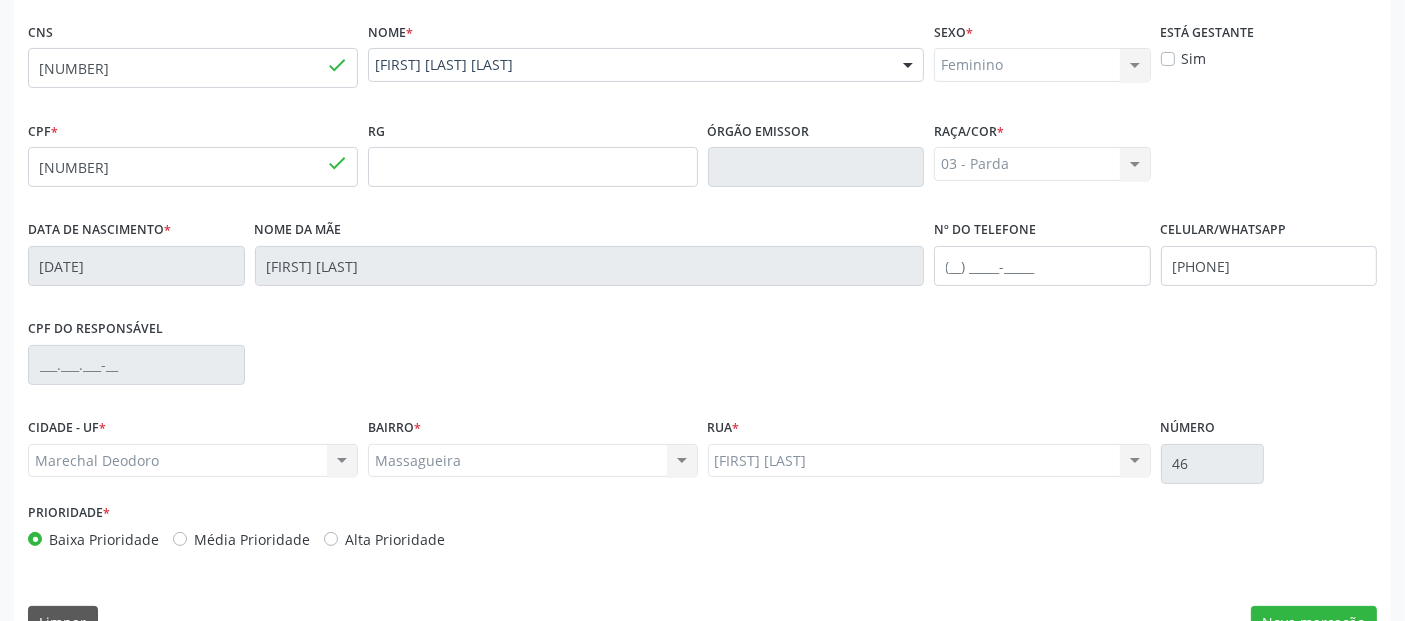 scroll, scrollTop: 489, scrollLeft: 0, axis: vertical 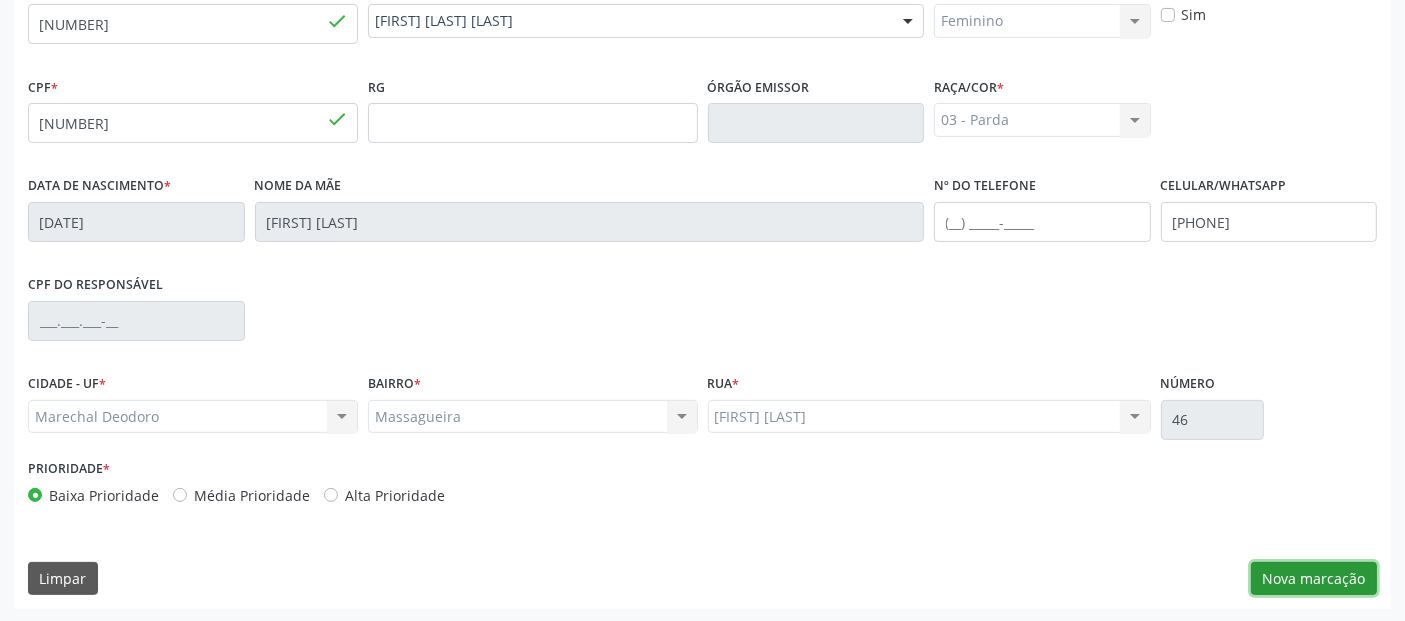 click on "Nova marcação" at bounding box center (1314, 579) 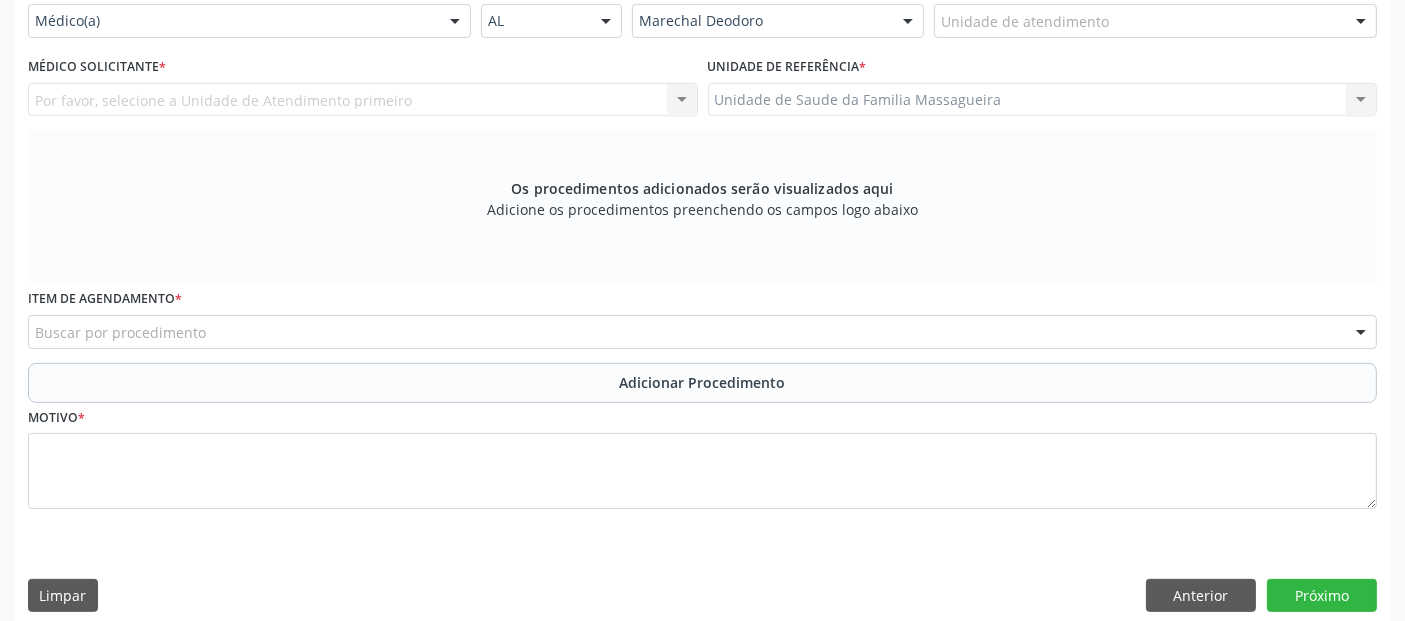 scroll, scrollTop: 342, scrollLeft: 0, axis: vertical 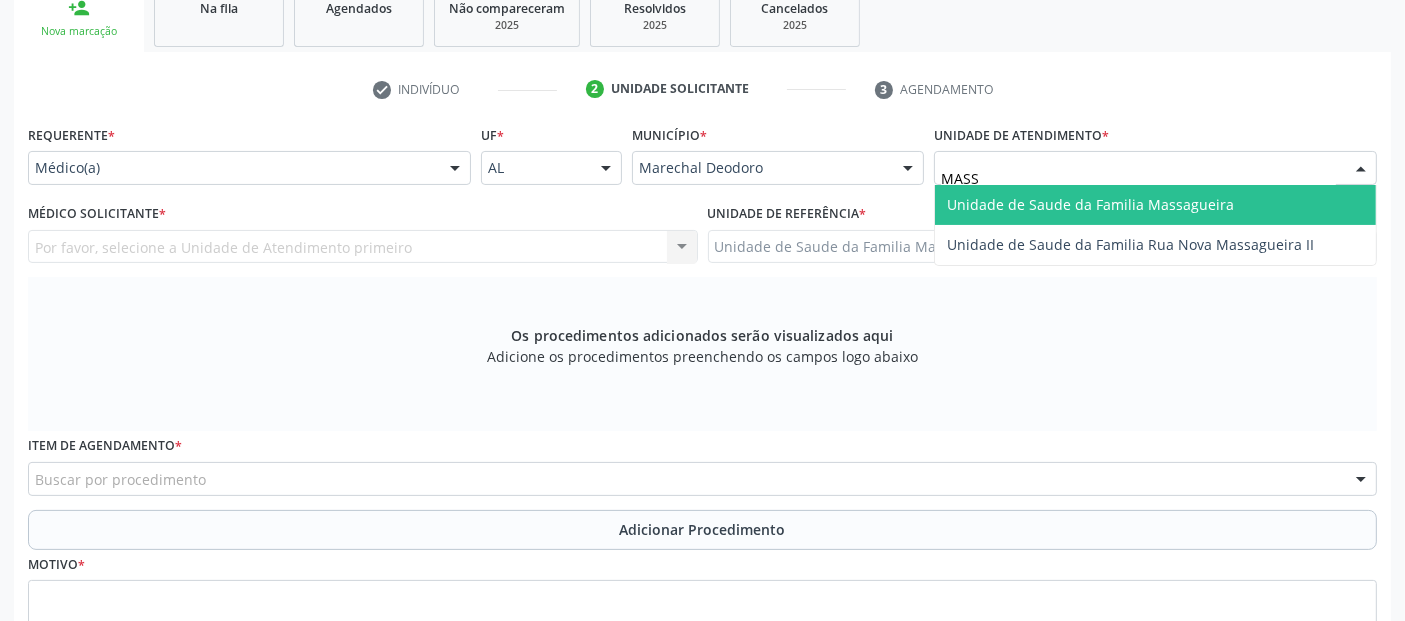 type on "MASSA" 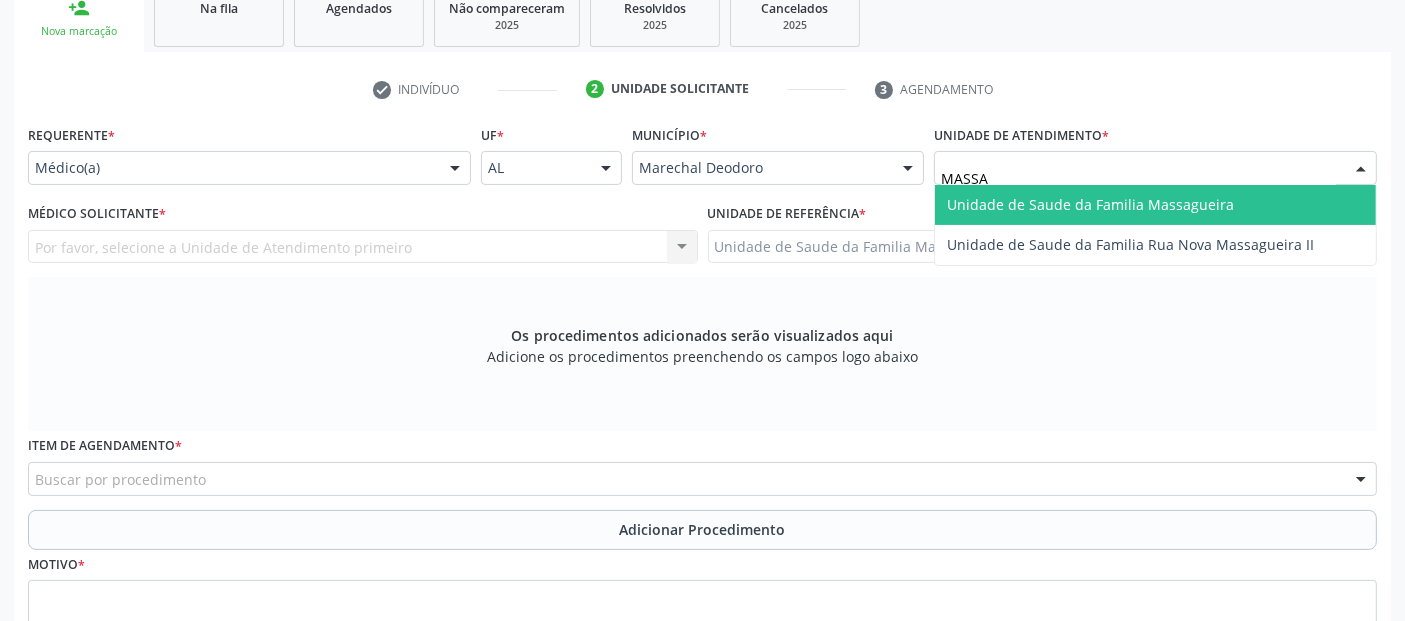 click on "Unidade de Saude da Familia Massagueira" at bounding box center [1090, 204] 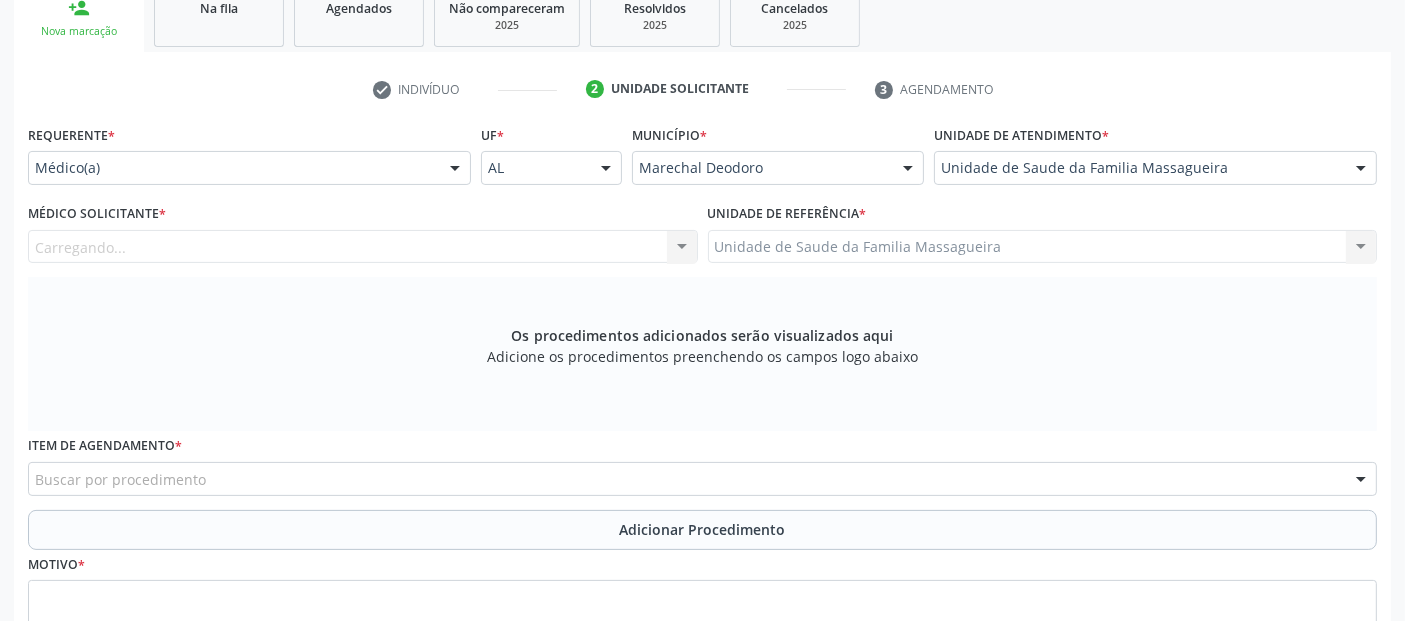 click on "Carregando...
Nenhum resultado encontrado para: "   "
Não há nenhuma opção para ser exibida." at bounding box center (363, 247) 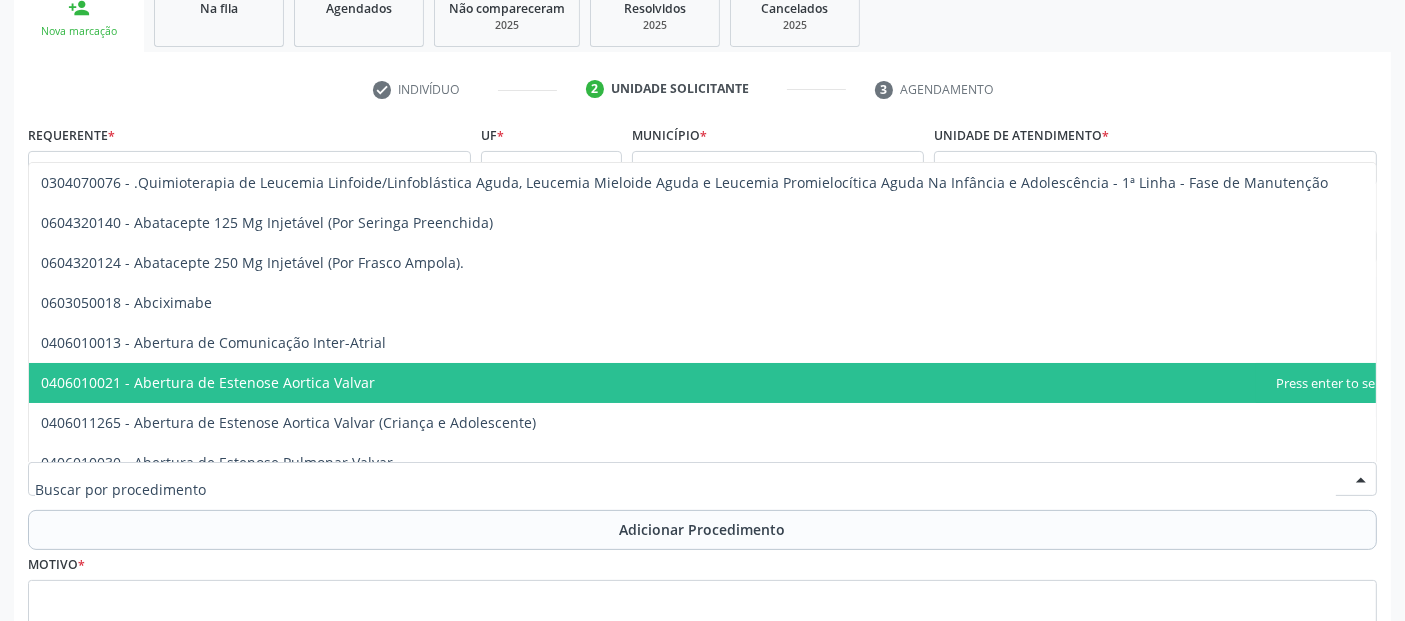 click on "check
Indivíduo
2
Unidade solicitante
3
Agendamento
CNS
[NUMBER]       done
Nome
*
[FIRST] [MIDDLE] [LAST]
[FIRST] [MIDDLE] [LAST]
CNS:
[NUMBER]
CPF:
[NUMBER]
Nascimento:
[DATE]
Nenhum resultado encontrado para: "   "
Digite o nome
Sexo
*
Feminino         Masculino   Feminino
Nenhum resultado encontrado para: "   "
Não há nenhuma opção para ser exibida.
Está gestante
Sim
CPF
*
[NUMBER]       done
RG
Órgão emissor
Raça/cor
*
03 - Parda         01 - Branca   02 - Preta   04 - Amarela   03 - Parda   05 - Indígena       "
*" at bounding box center [702, 412] 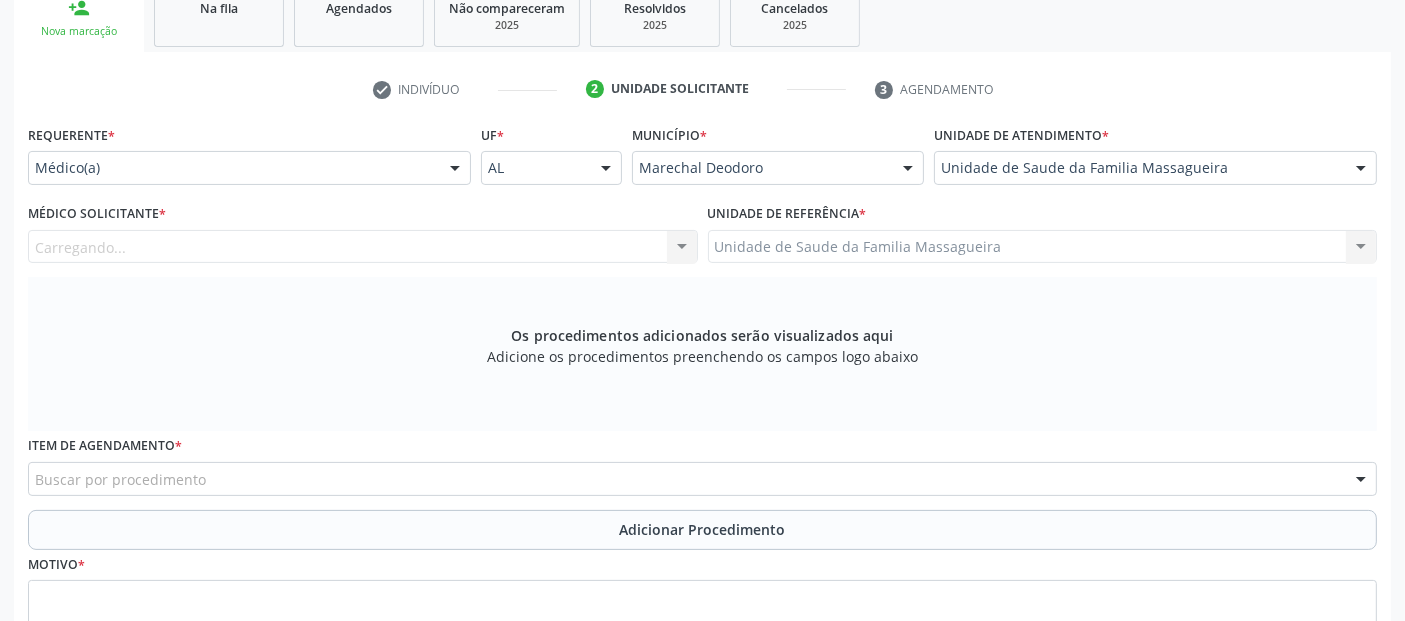 click on "Médico Solicitante
*
Carregando...
Nenhum resultado encontrado para: "   "
Não há nenhuma opção para ser exibida." at bounding box center [363, 238] 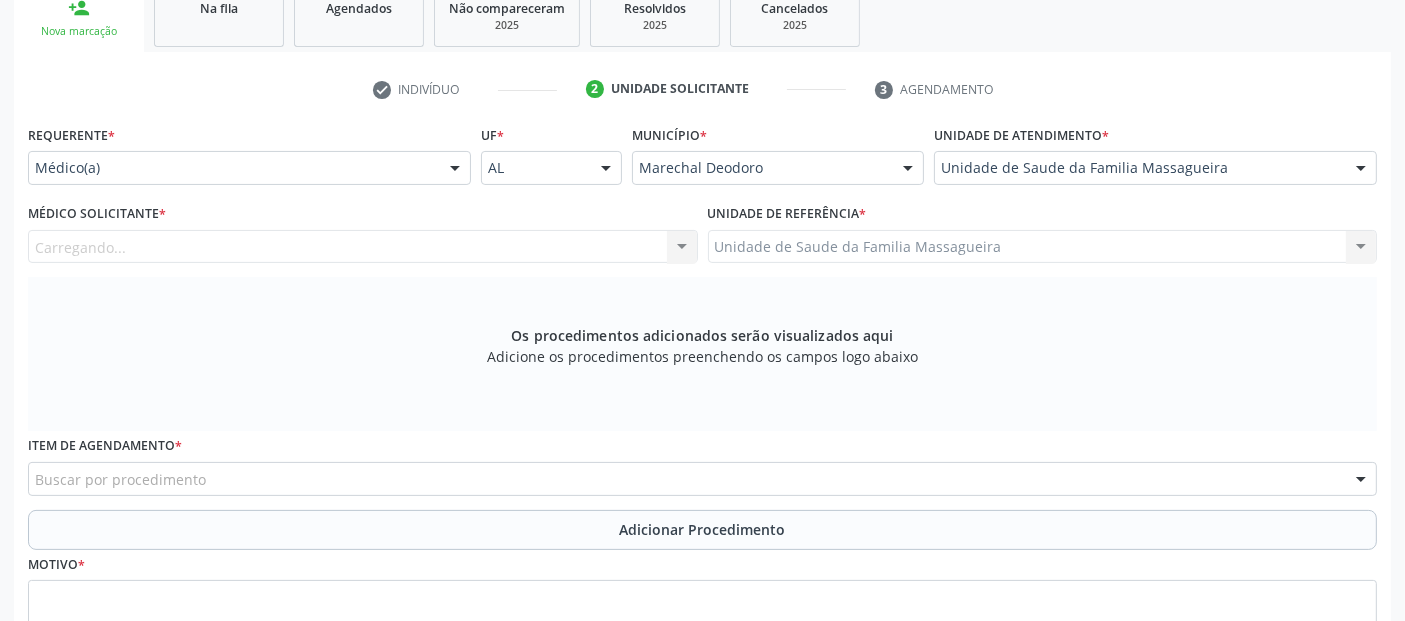click on "Buscar por procedimento" at bounding box center (702, 479) 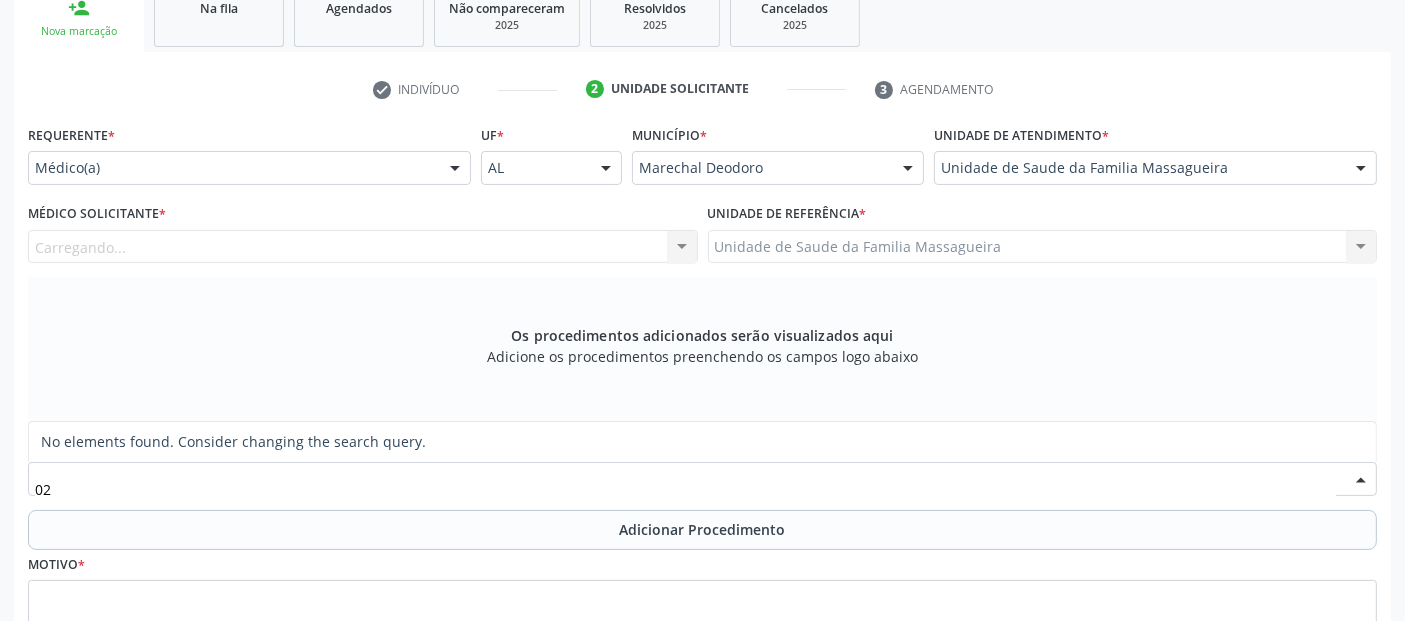 type on "0" 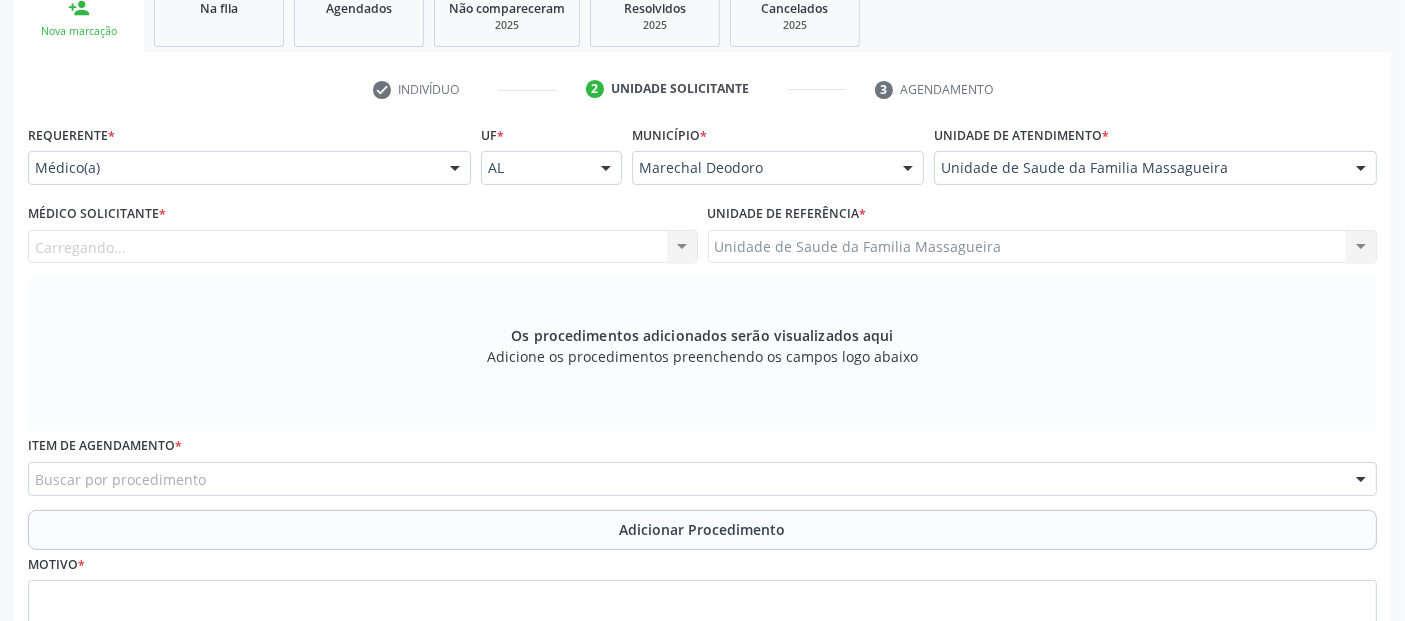 click on "Requerente
*
Médico(a)         Médico(a)   Enfermeiro(a)   Paciente
Nenhum resultado encontrado para: "   "
Não há nenhuma opção para ser exibida." at bounding box center [249, 152] 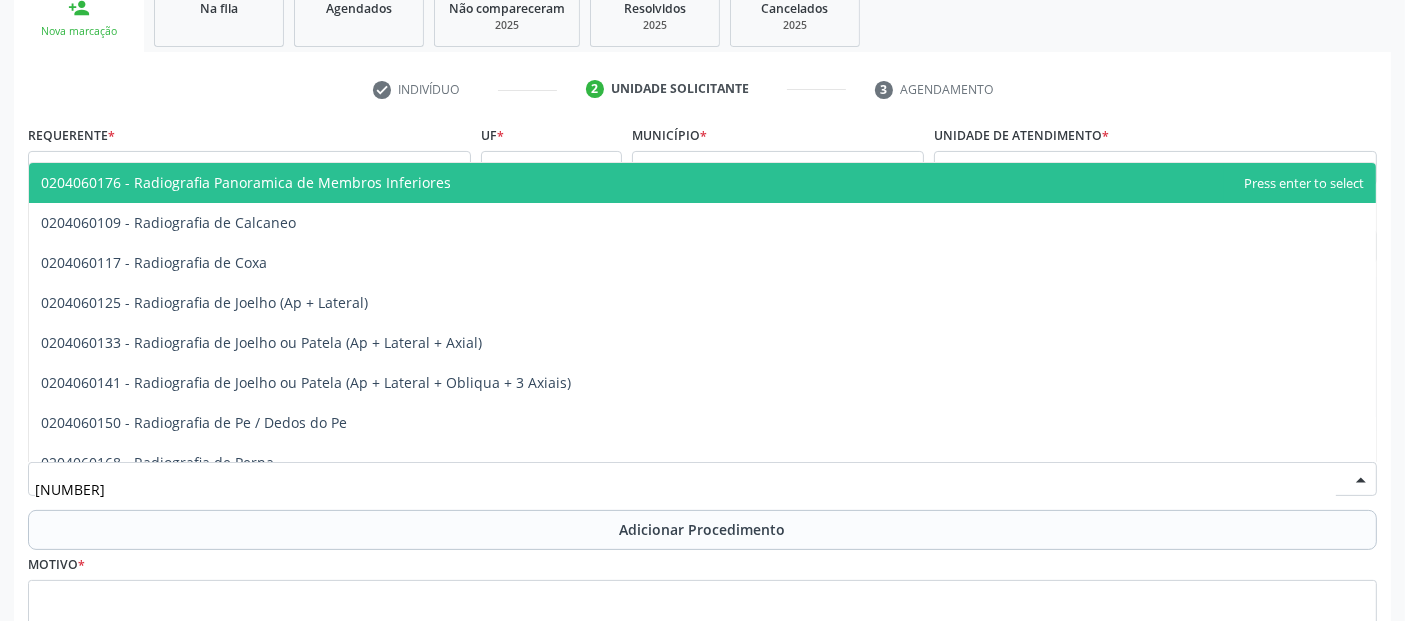 type on "[NUMBER]" 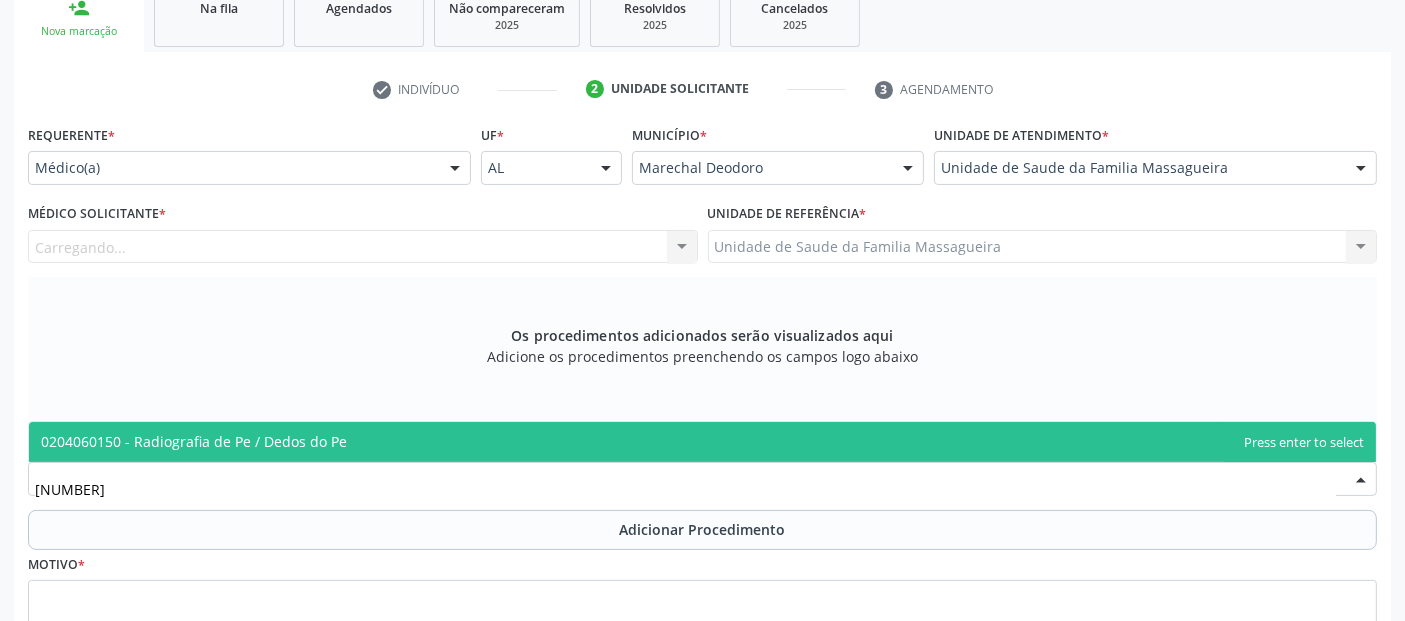 click on "0204060150 - Radiografia de Pe / Dedos do Pe" at bounding box center [194, 441] 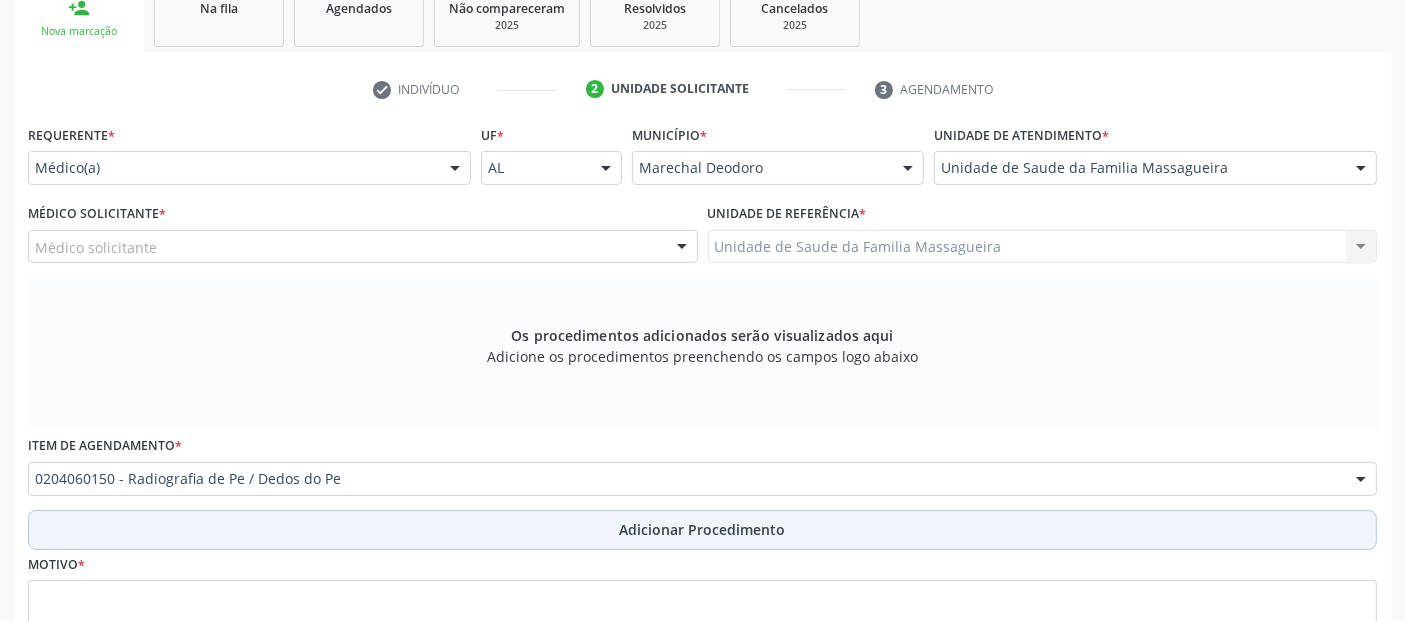 click on "Adicionar Procedimento" at bounding box center [702, 530] 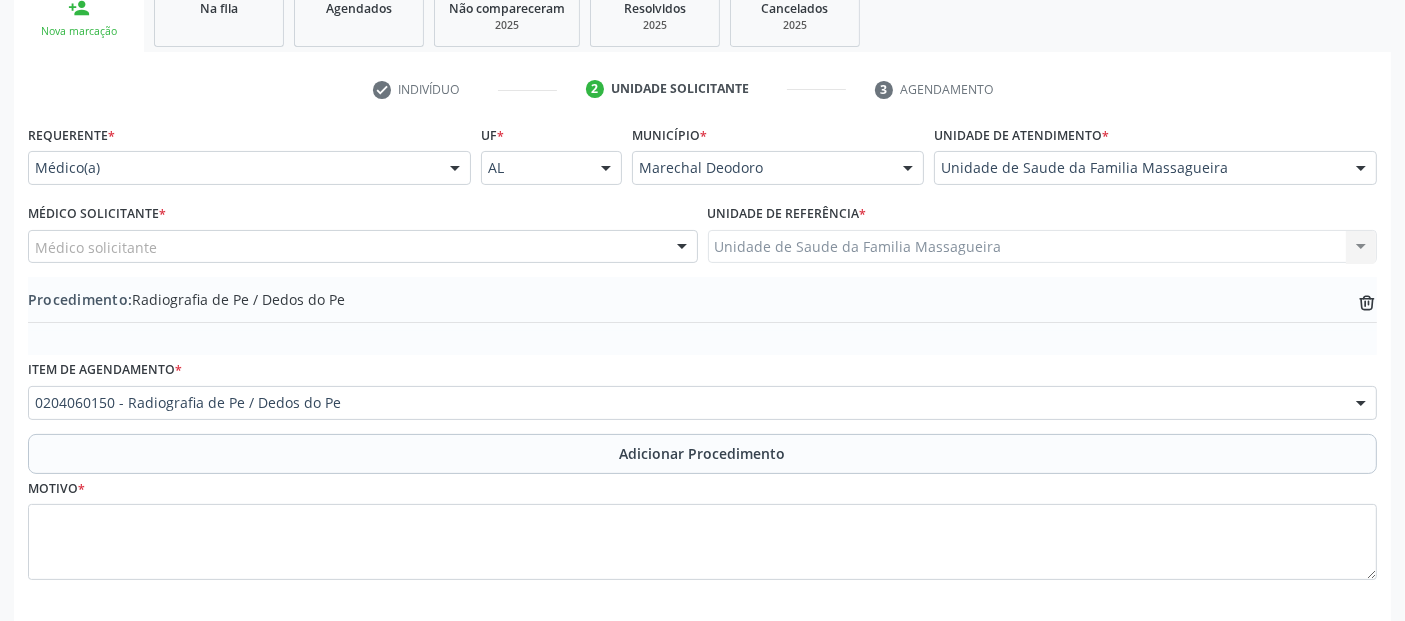 click on "Médico solicitante" at bounding box center [363, 247] 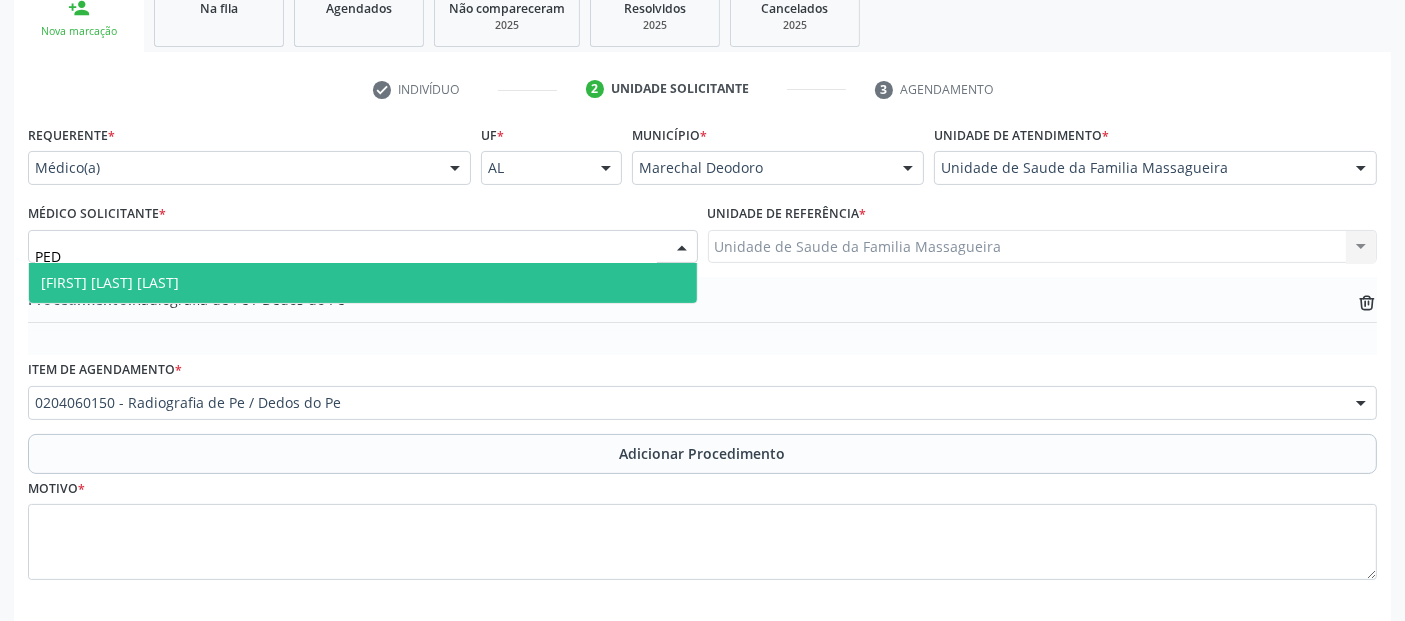 type on "PEDR" 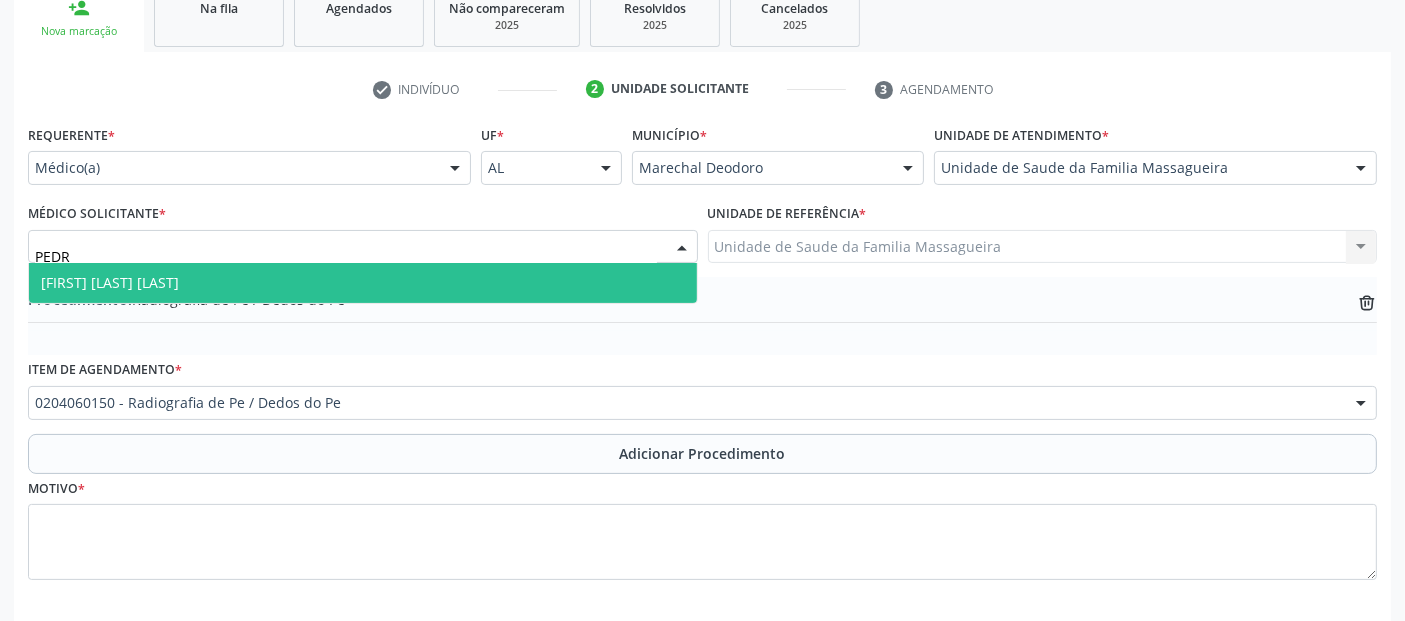 click on "[FIRST] [LAST] [LAST]" at bounding box center (363, 283) 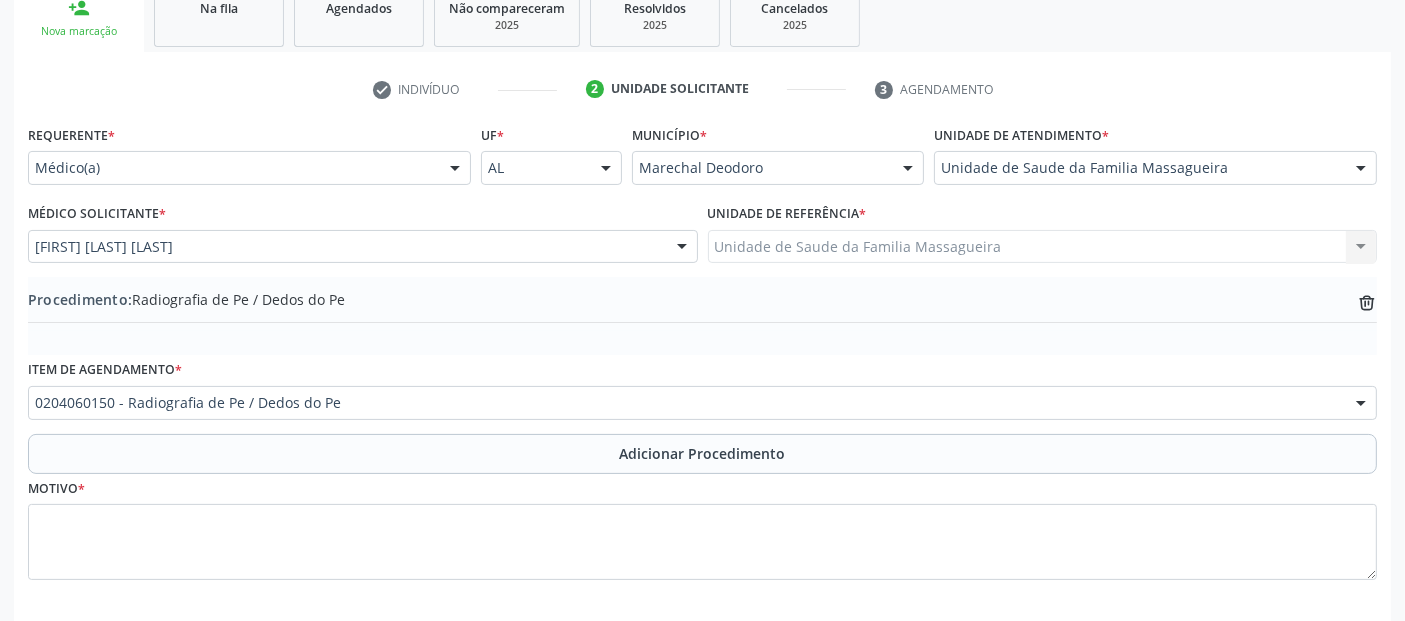 scroll, scrollTop: 429, scrollLeft: 0, axis: vertical 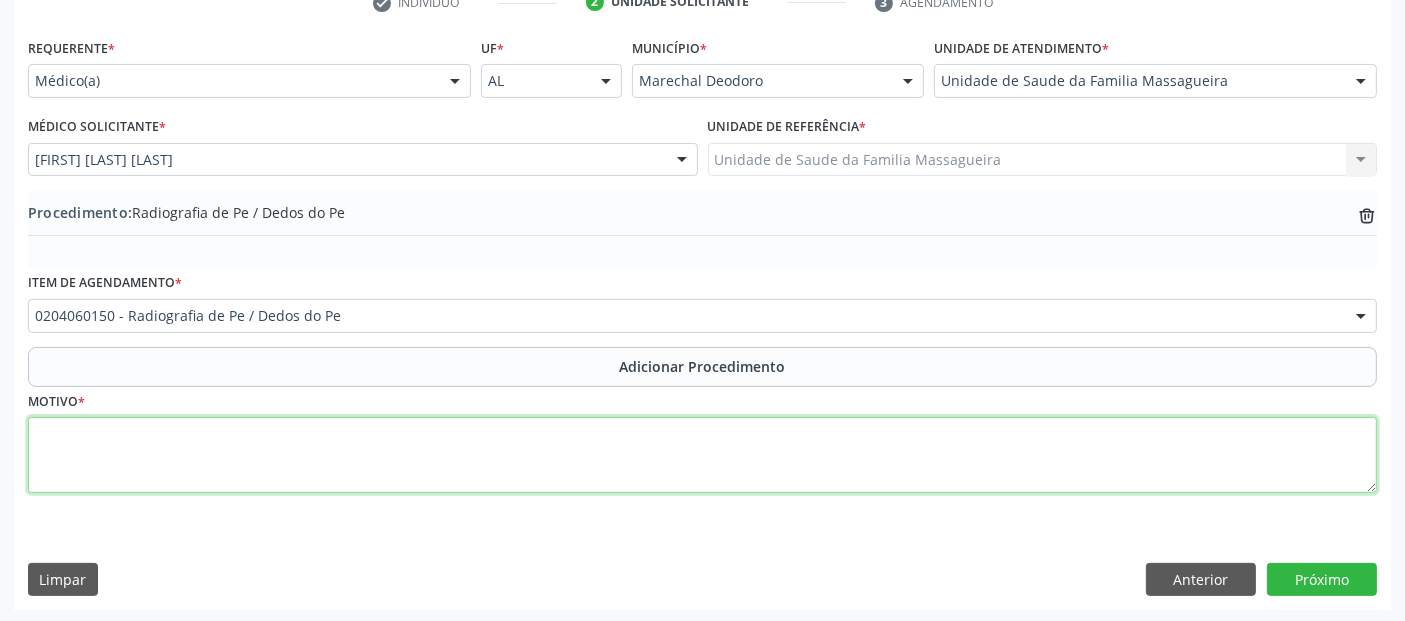 click at bounding box center (702, 455) 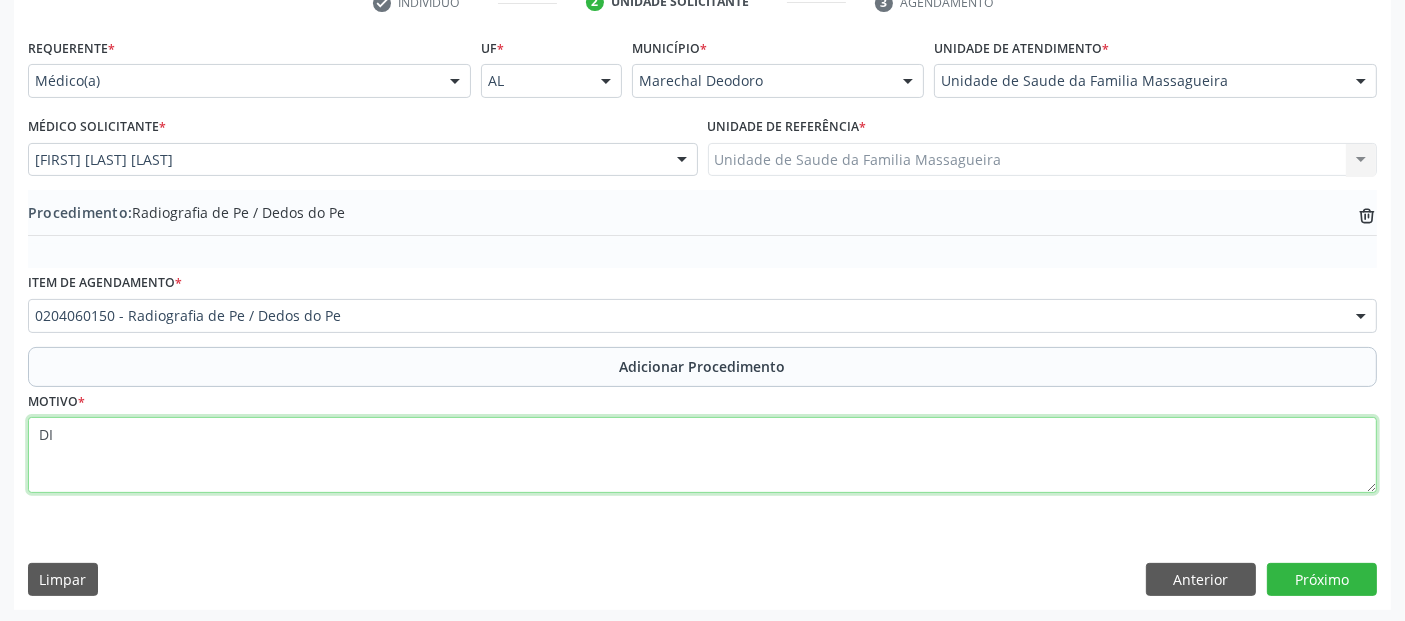type on "D" 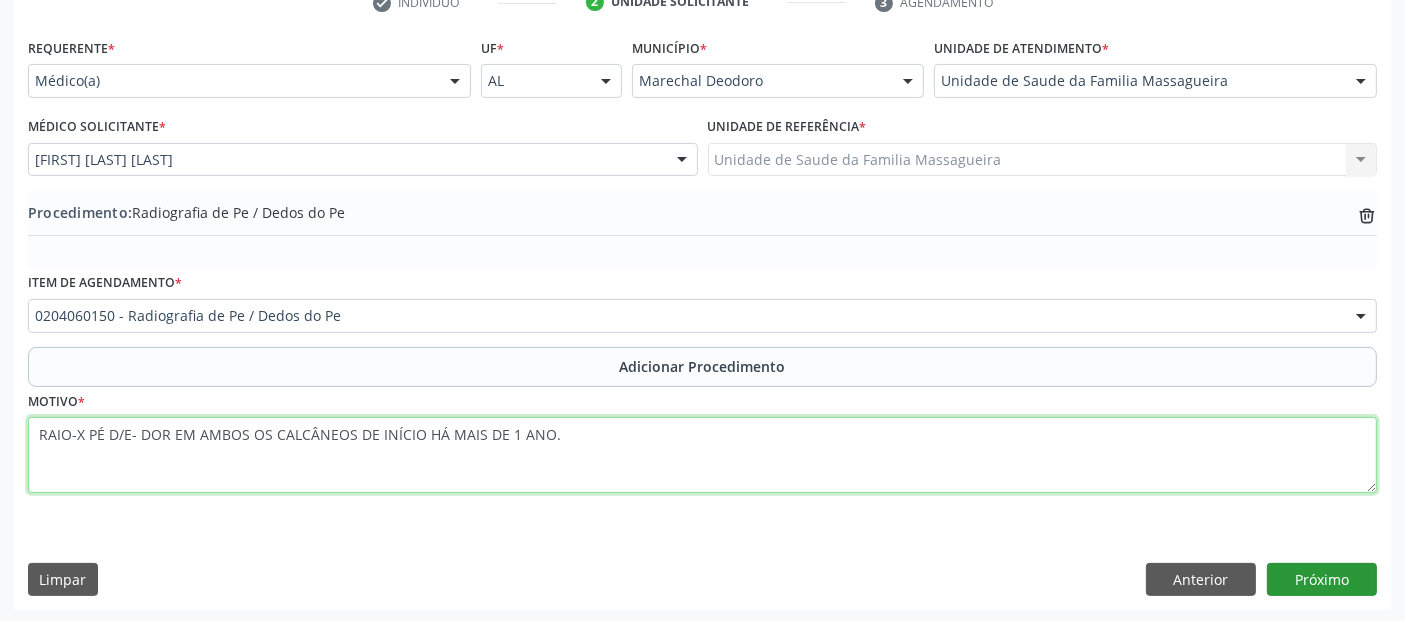 type on "RAIO-X PÉ D/E- DOR EM AMBOS OS CALCÂNEOS DE INÍCIO HÁ MAIS DE 1 ANO." 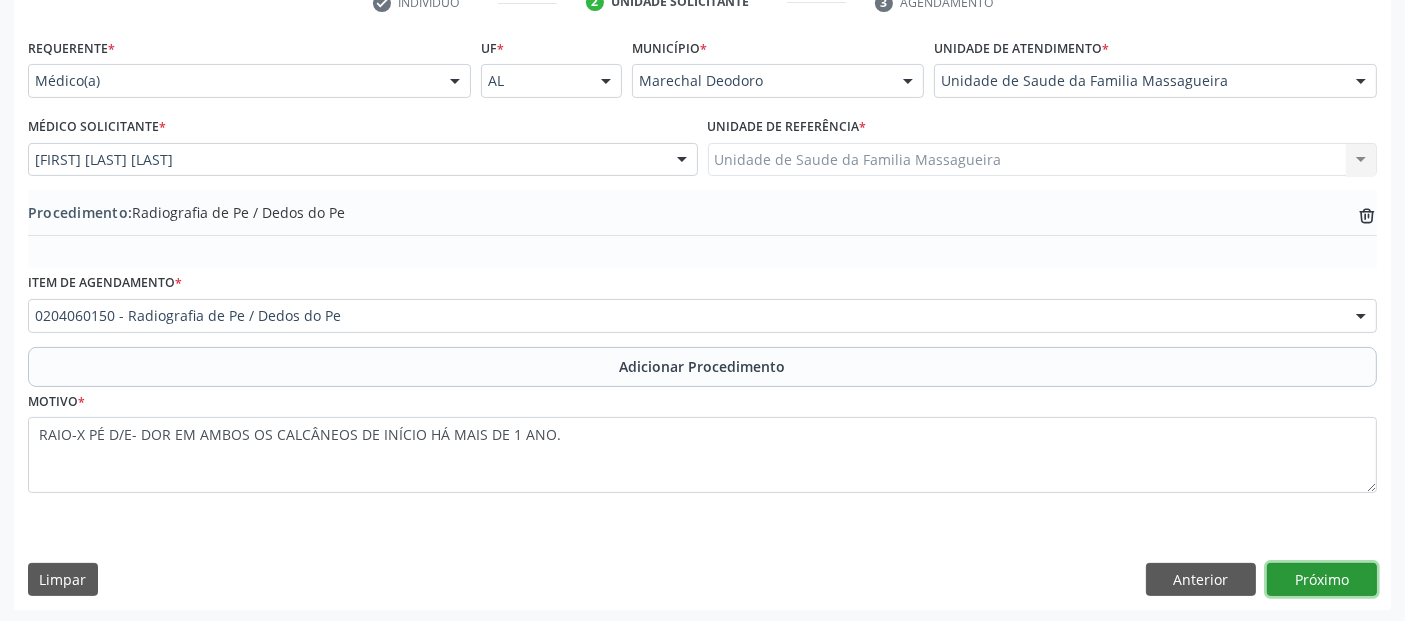 click on "Próximo" at bounding box center [1322, 580] 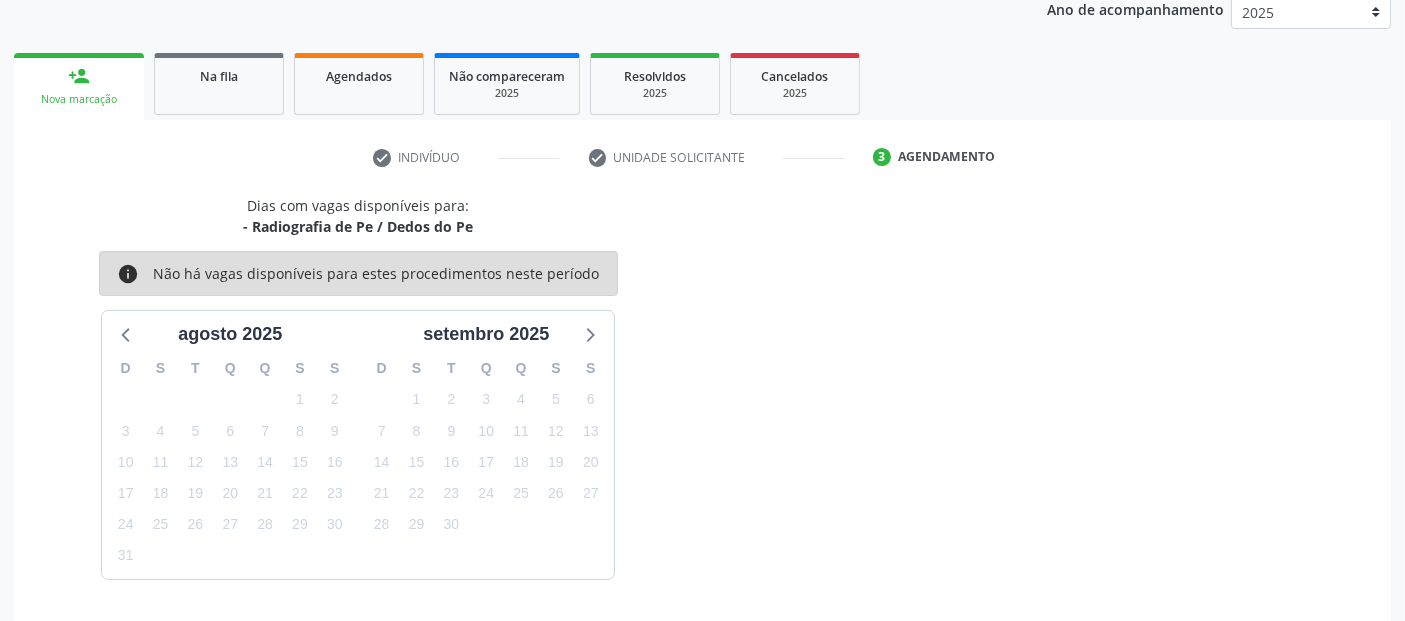 scroll, scrollTop: 333, scrollLeft: 0, axis: vertical 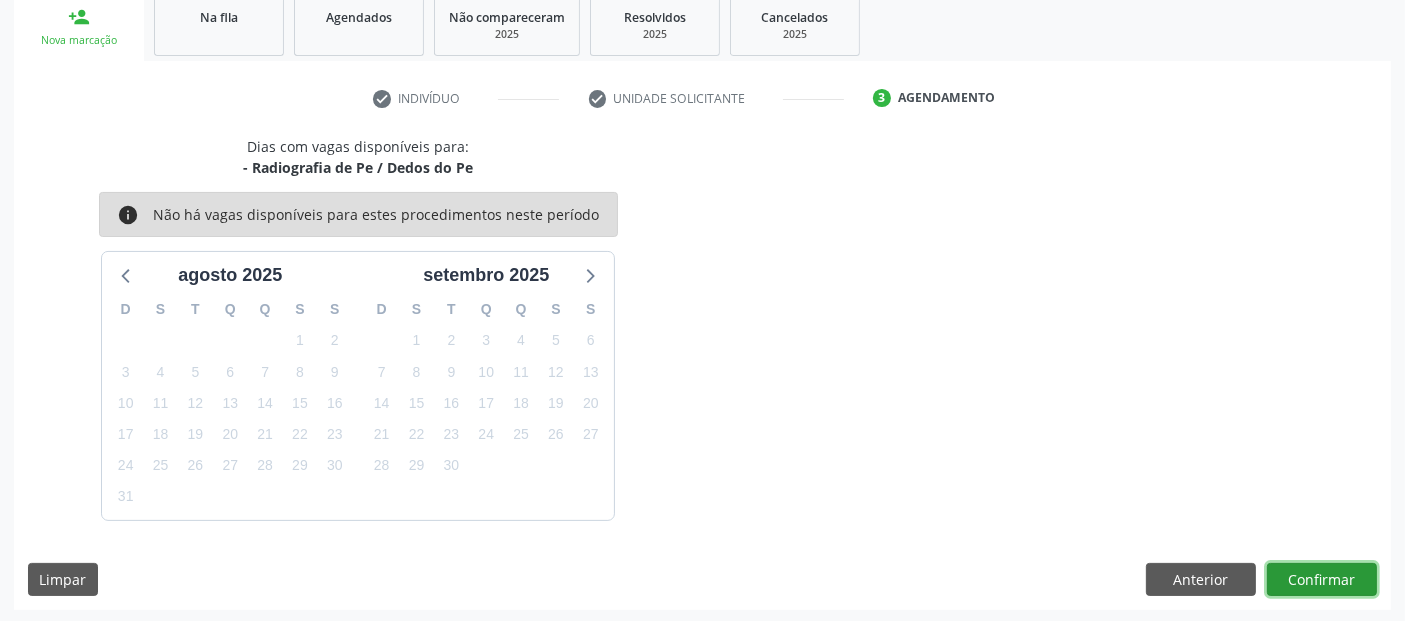 click on "Confirmar" at bounding box center [1322, 580] 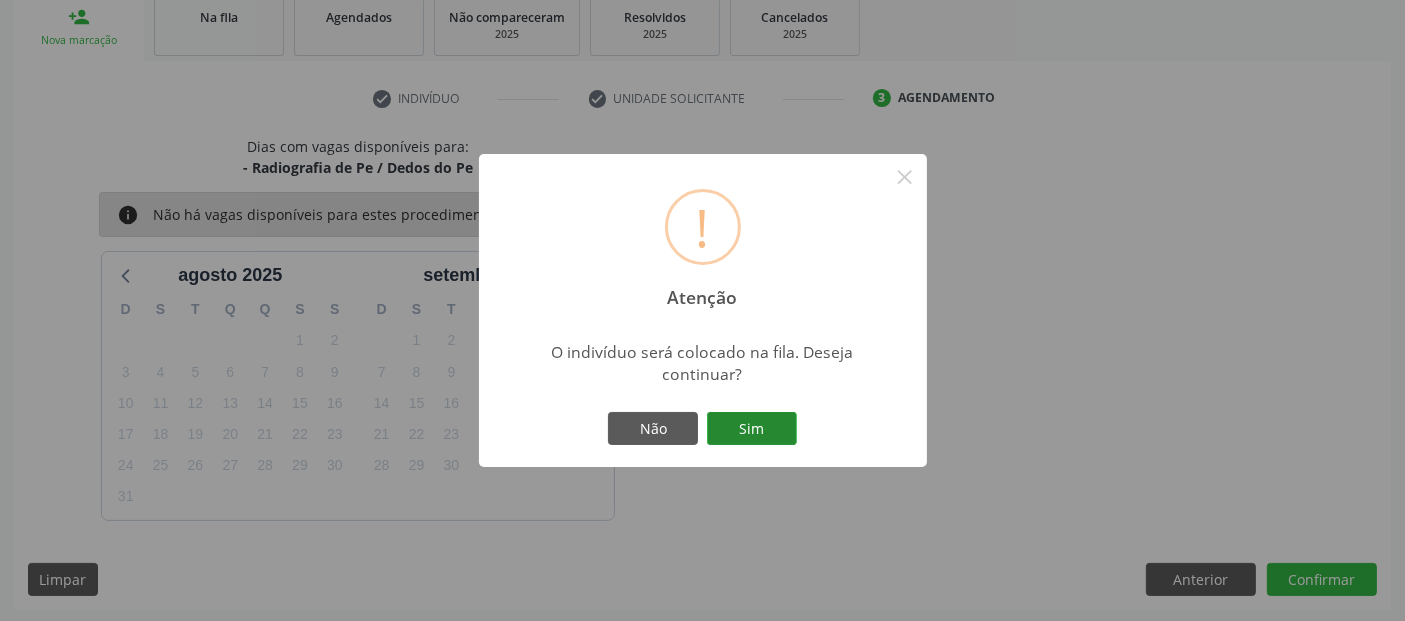 click on "Sim" at bounding box center (752, 429) 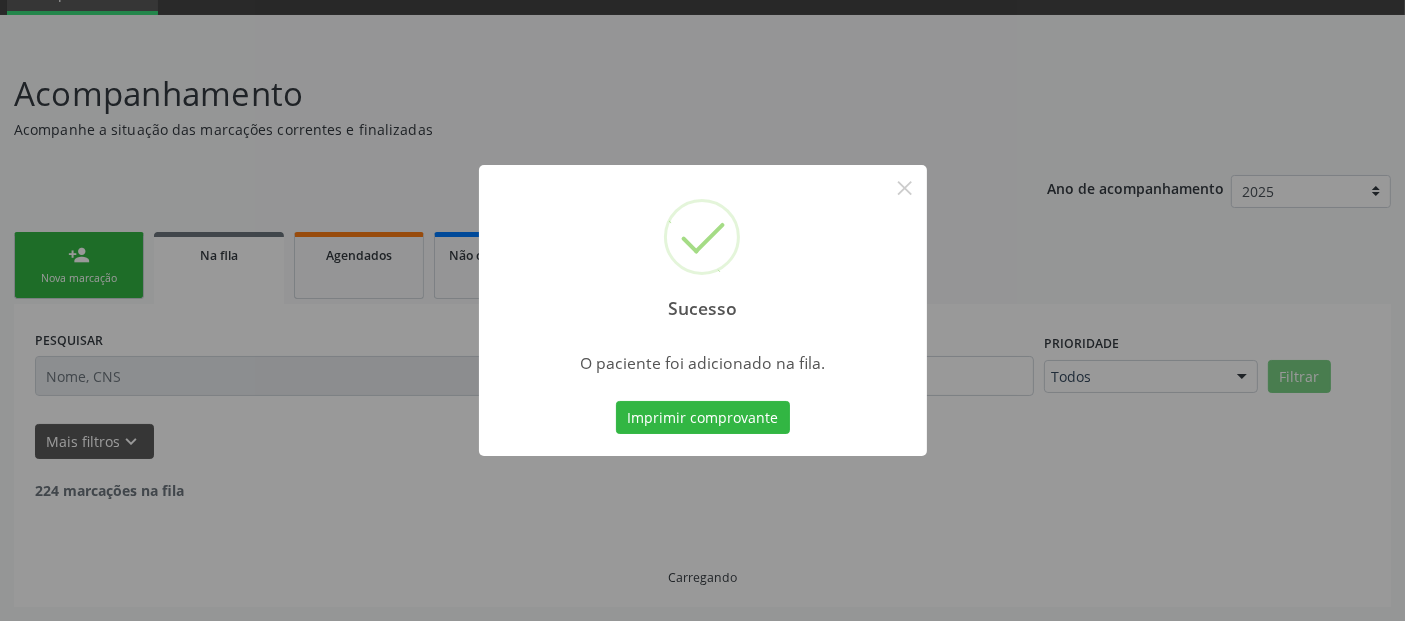 scroll, scrollTop: 71, scrollLeft: 0, axis: vertical 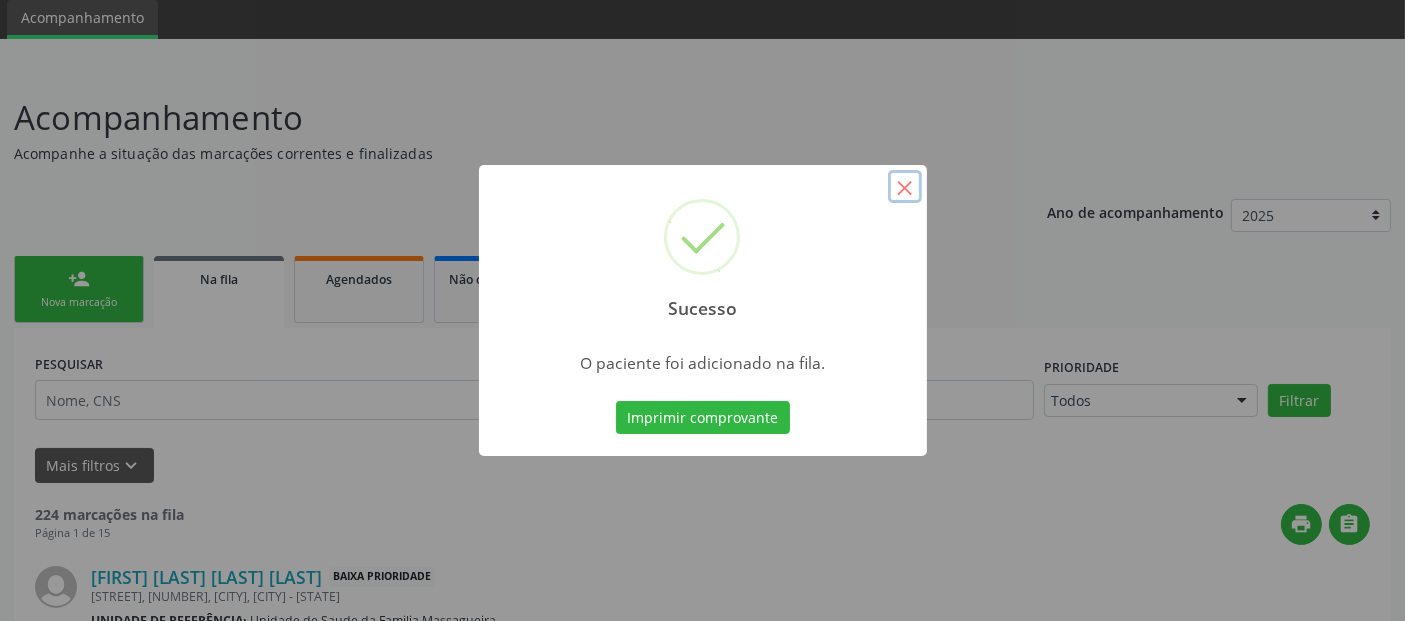 click on "×" at bounding box center (905, 187) 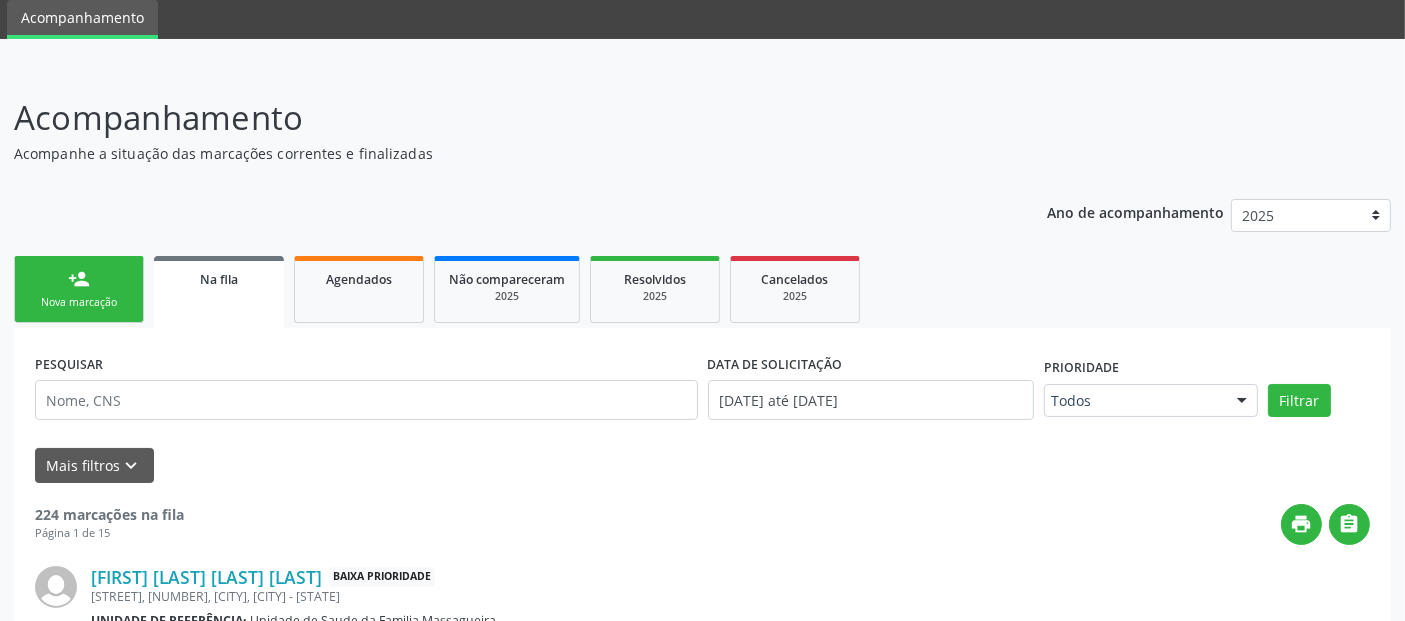 click on "Nova marcação" at bounding box center [79, 302] 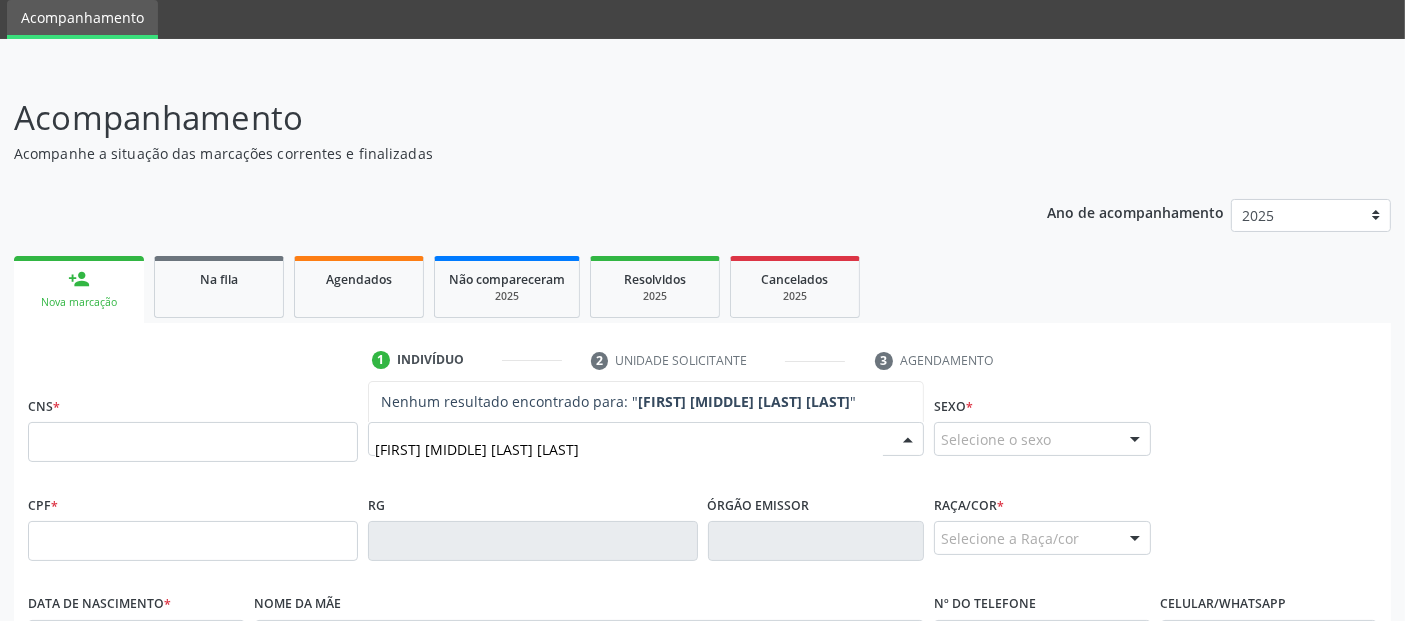 type on "[FIRST] [MIDDLE] [LAST] [LAST]" 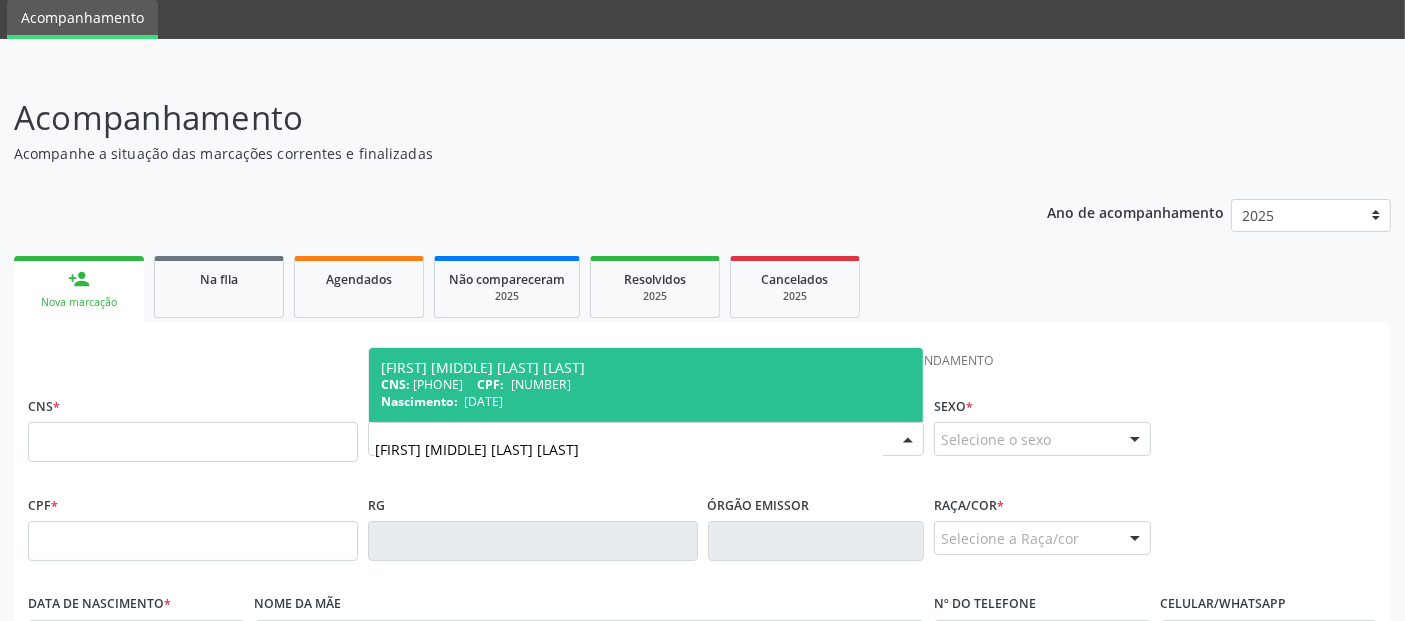 click on "[DATE]" at bounding box center [483, 401] 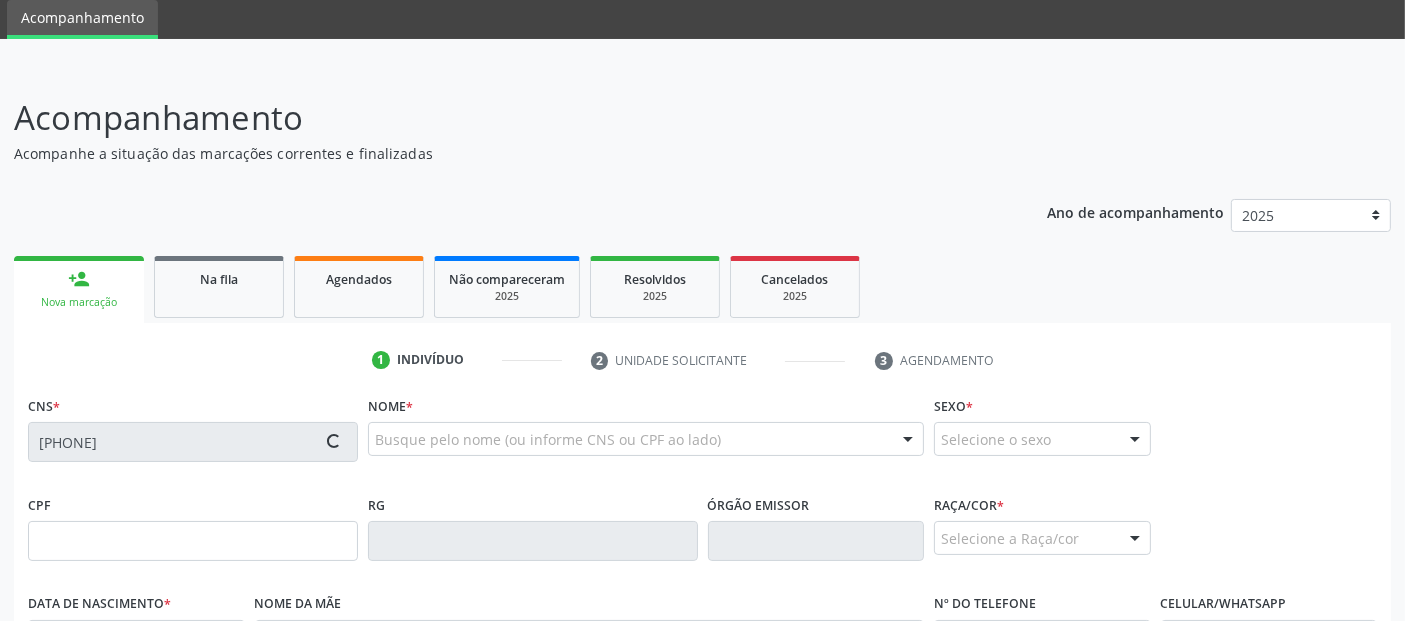 type on "[NUMBER]" 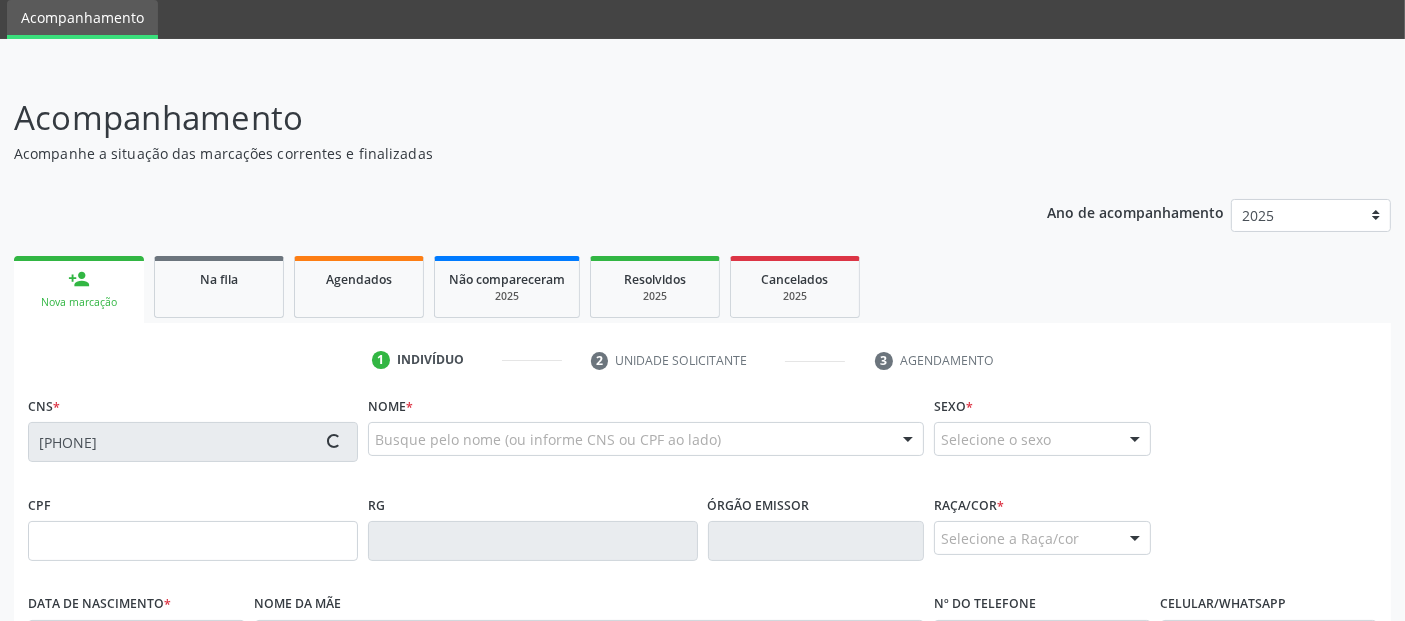 type on "[DATE]" 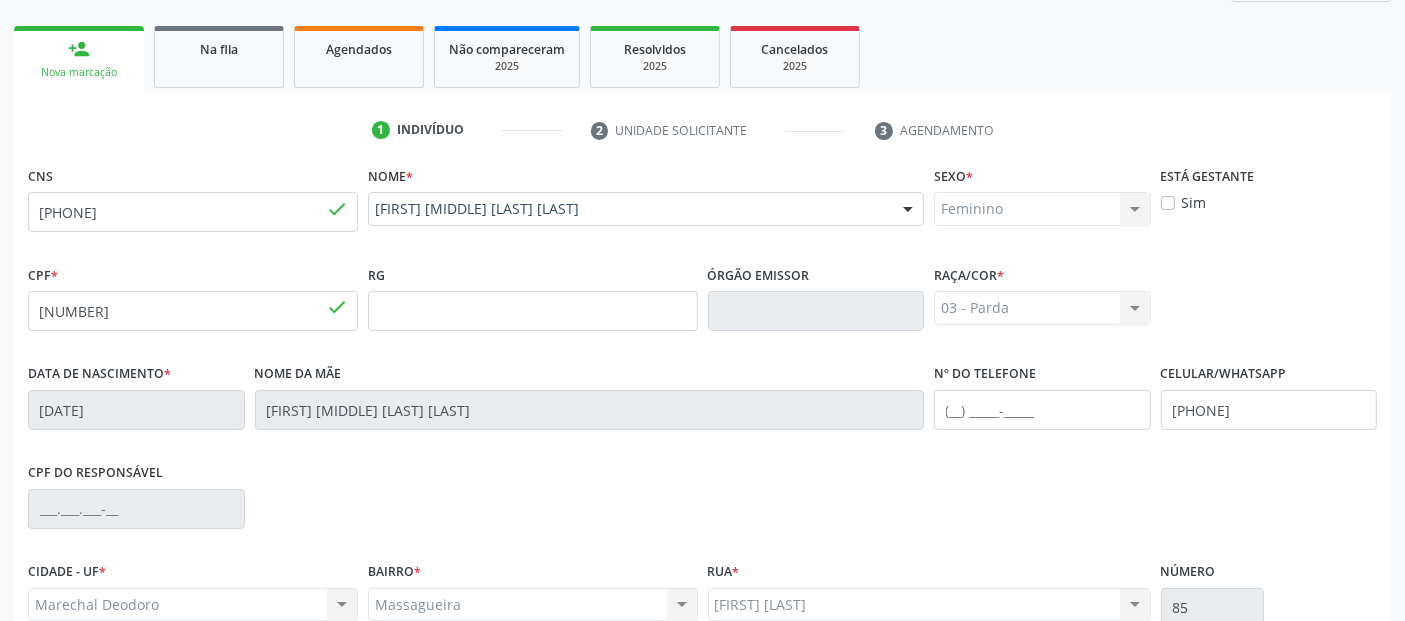 scroll, scrollTop: 489, scrollLeft: 0, axis: vertical 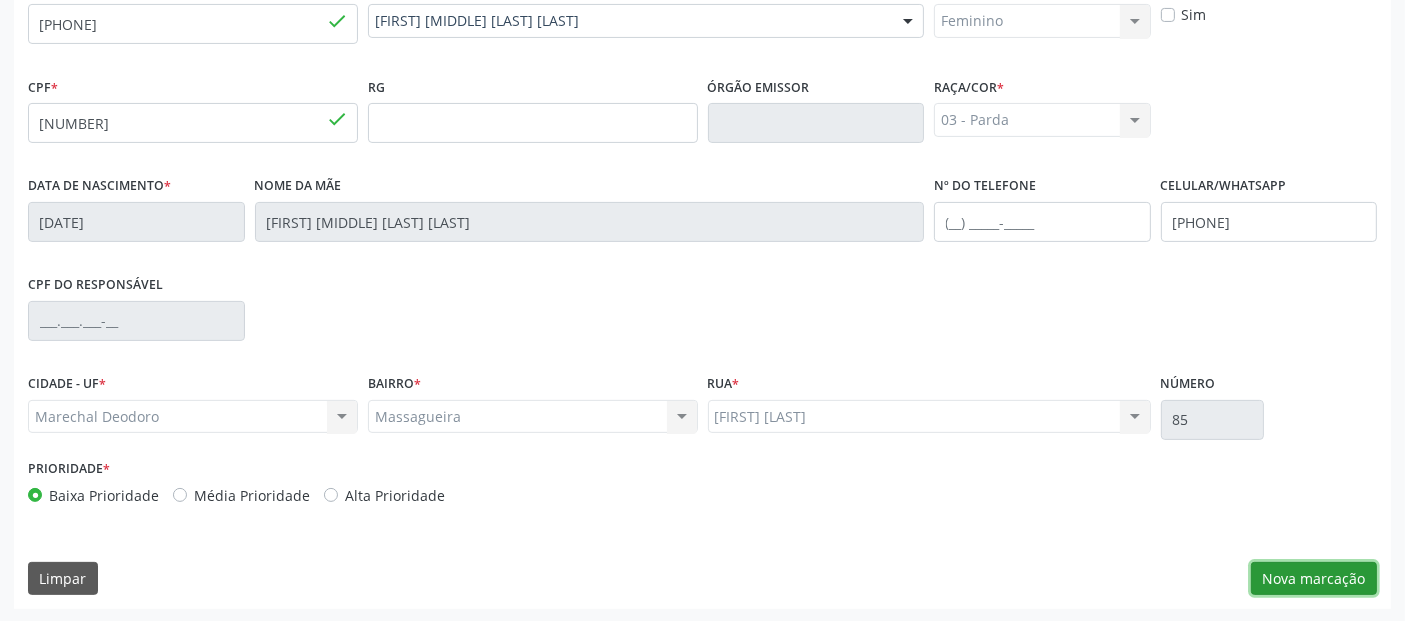 click on "Nova marcação" at bounding box center (1314, 579) 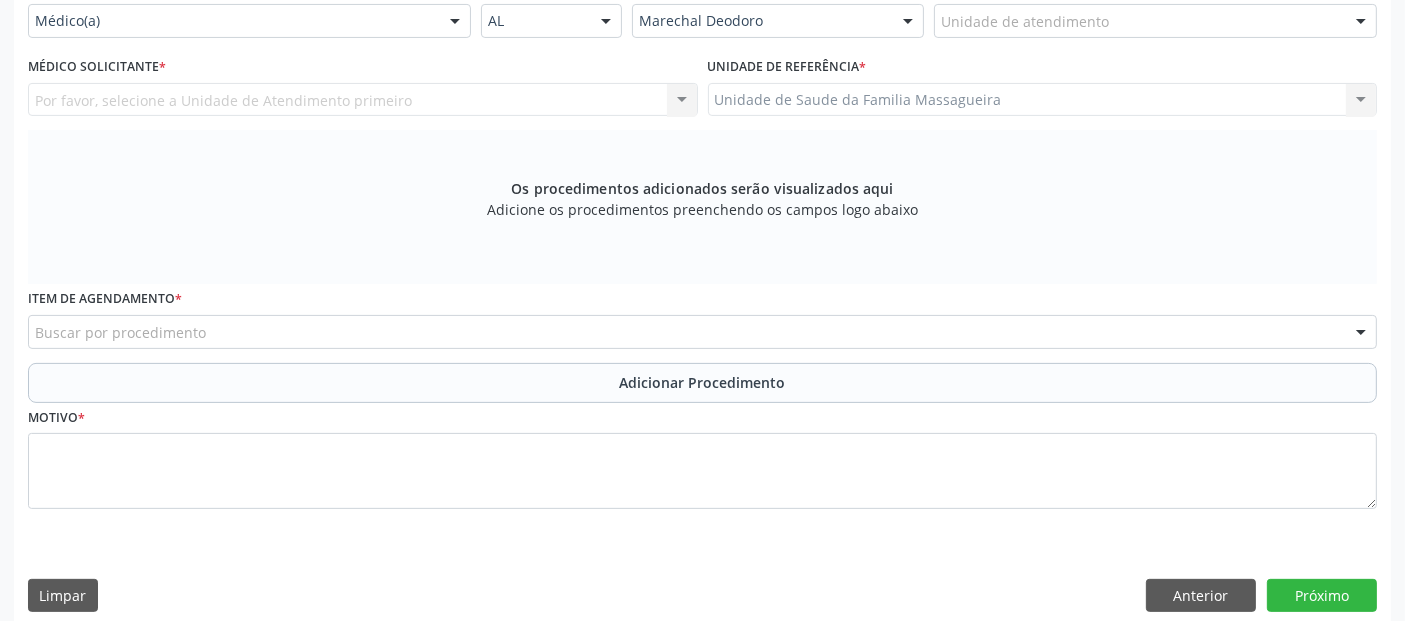 click on "Unidade de atendimento" at bounding box center (1155, 21) 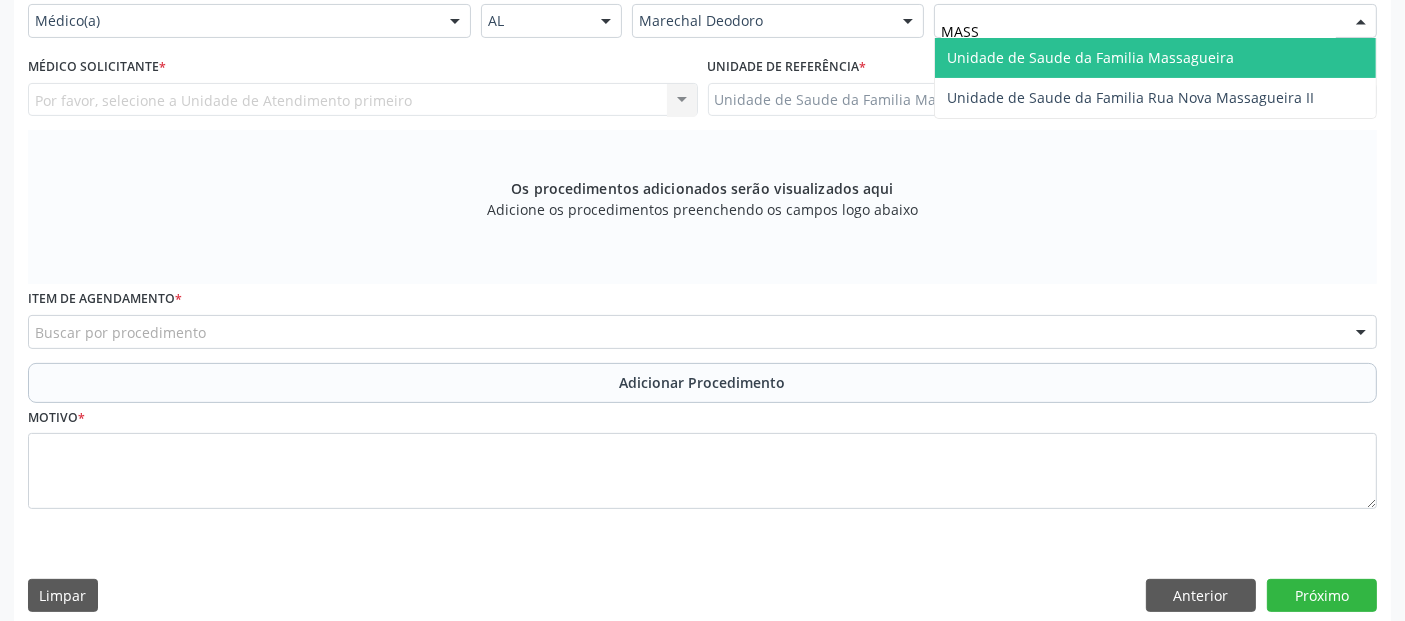 type on "MASSA" 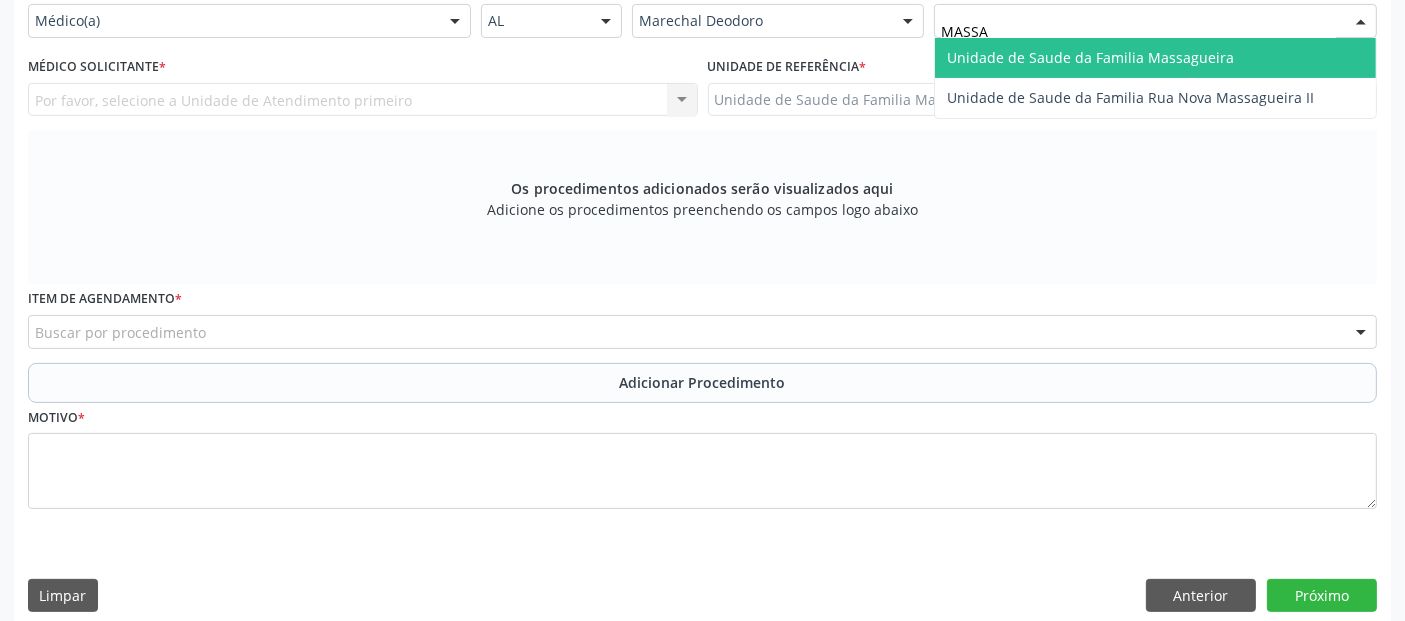 click on "Unidade de Saude da Familia Massagueira" at bounding box center [1090, 57] 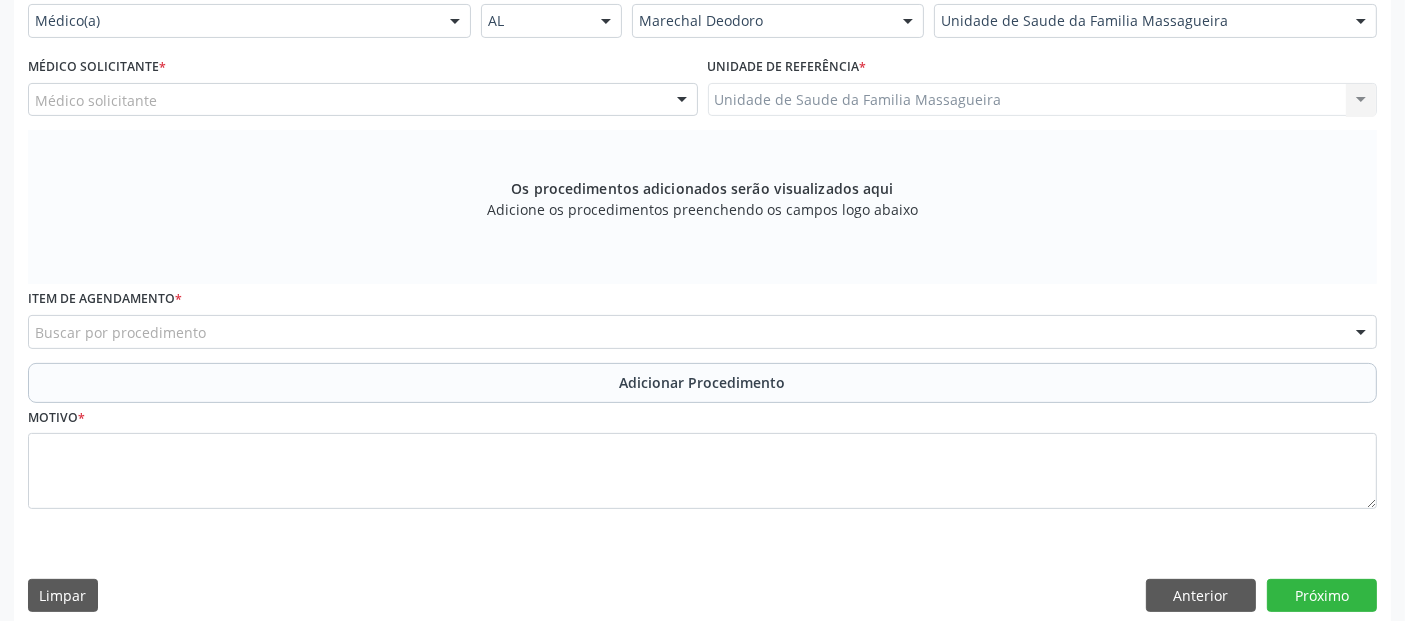 click on "Médico solicitante" at bounding box center (363, 100) 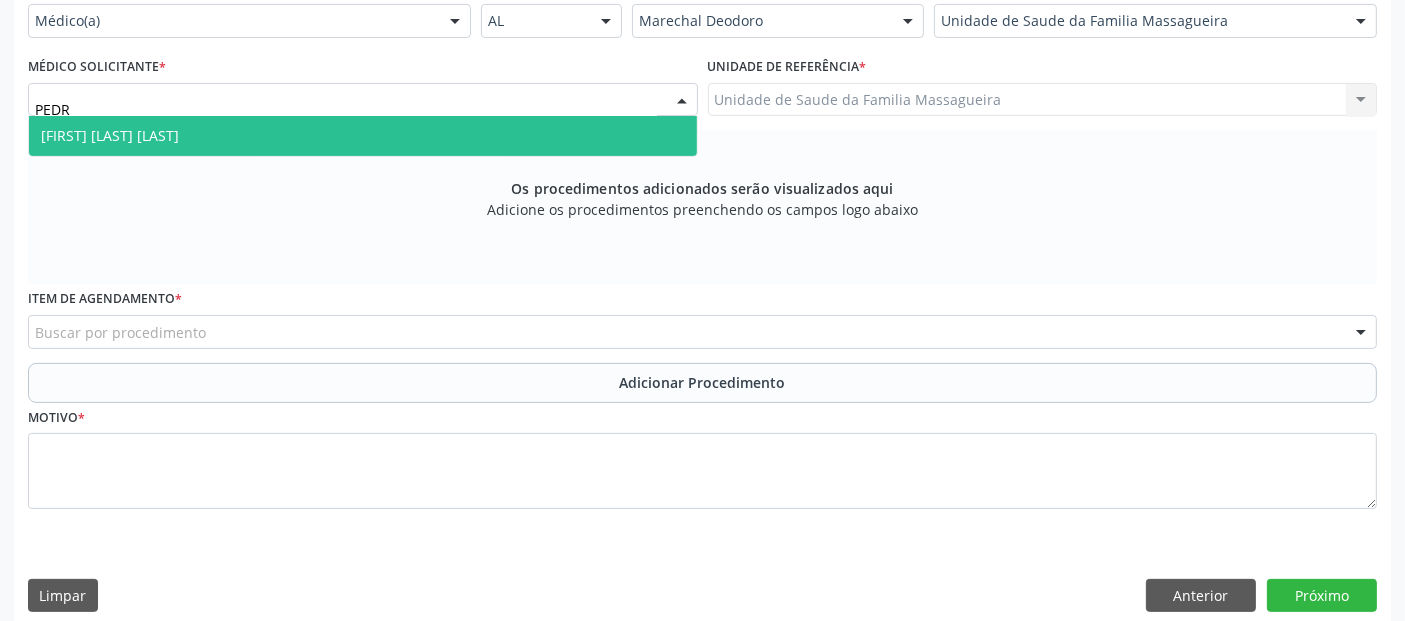type on "PEDRO" 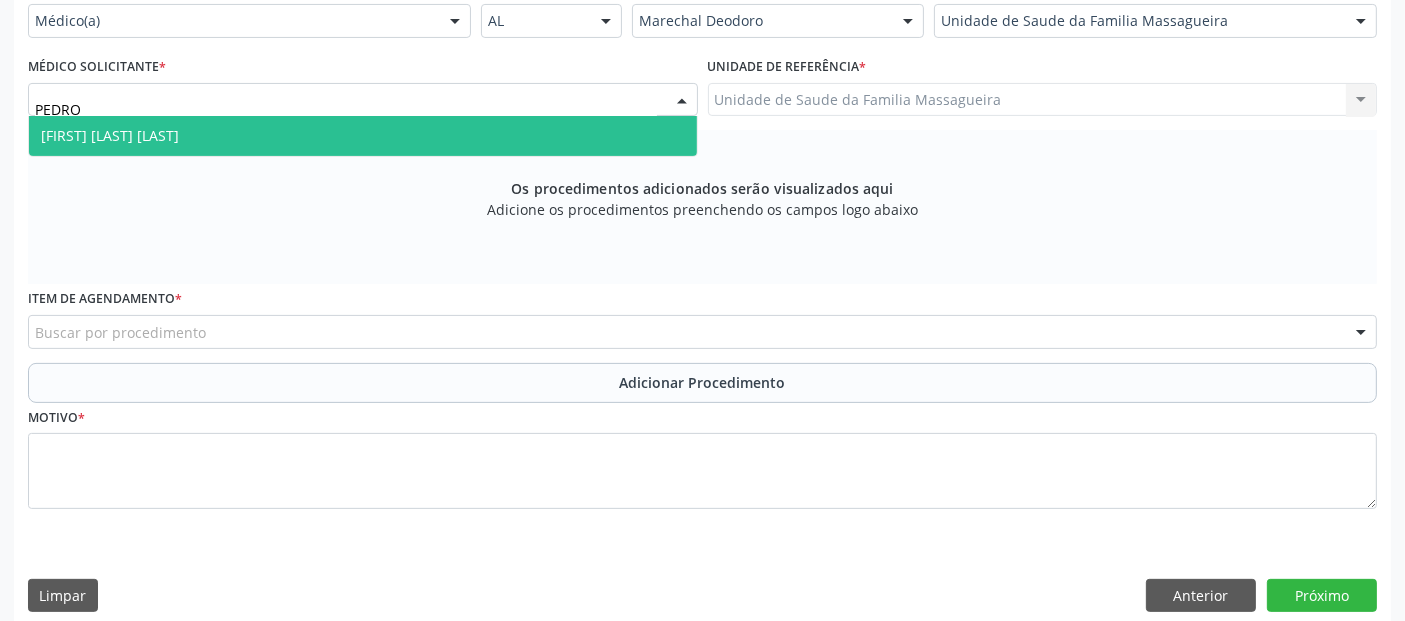 click on "[FIRST] [LAST] [LAST]" at bounding box center [363, 136] 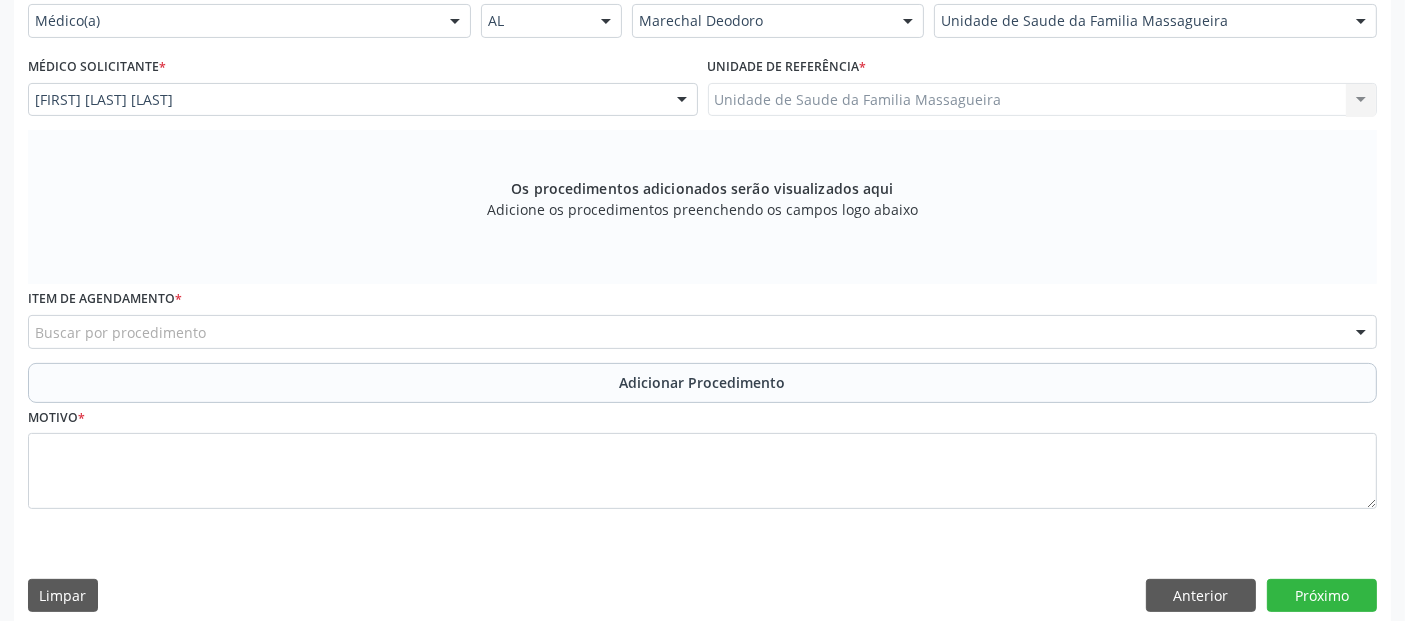 scroll, scrollTop: 505, scrollLeft: 0, axis: vertical 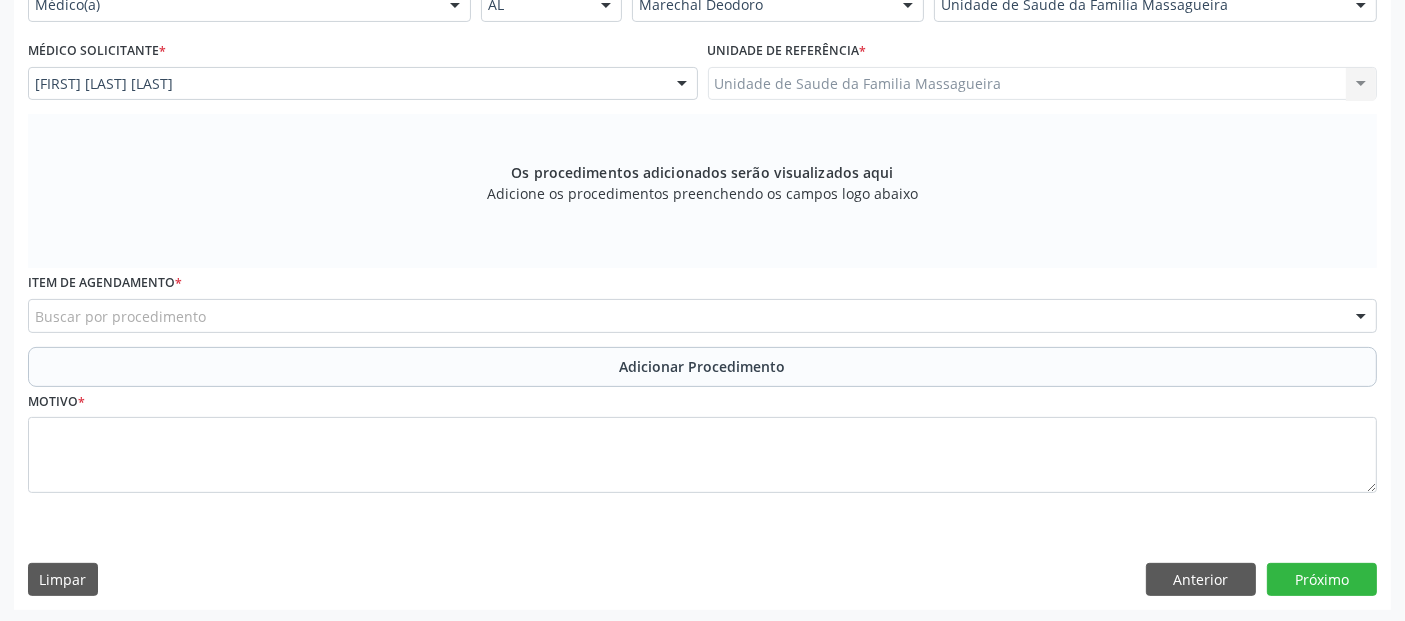 click on "Buscar por procedimento" at bounding box center (702, 316) 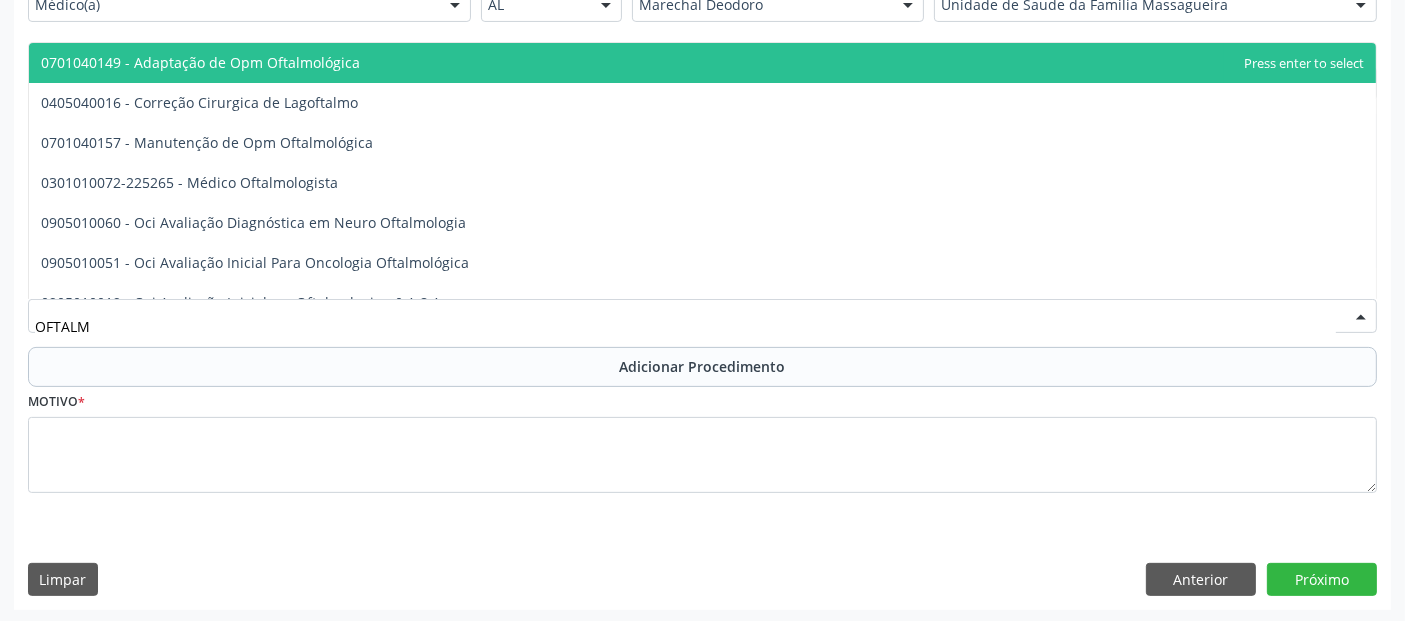 type on "OFTALMO" 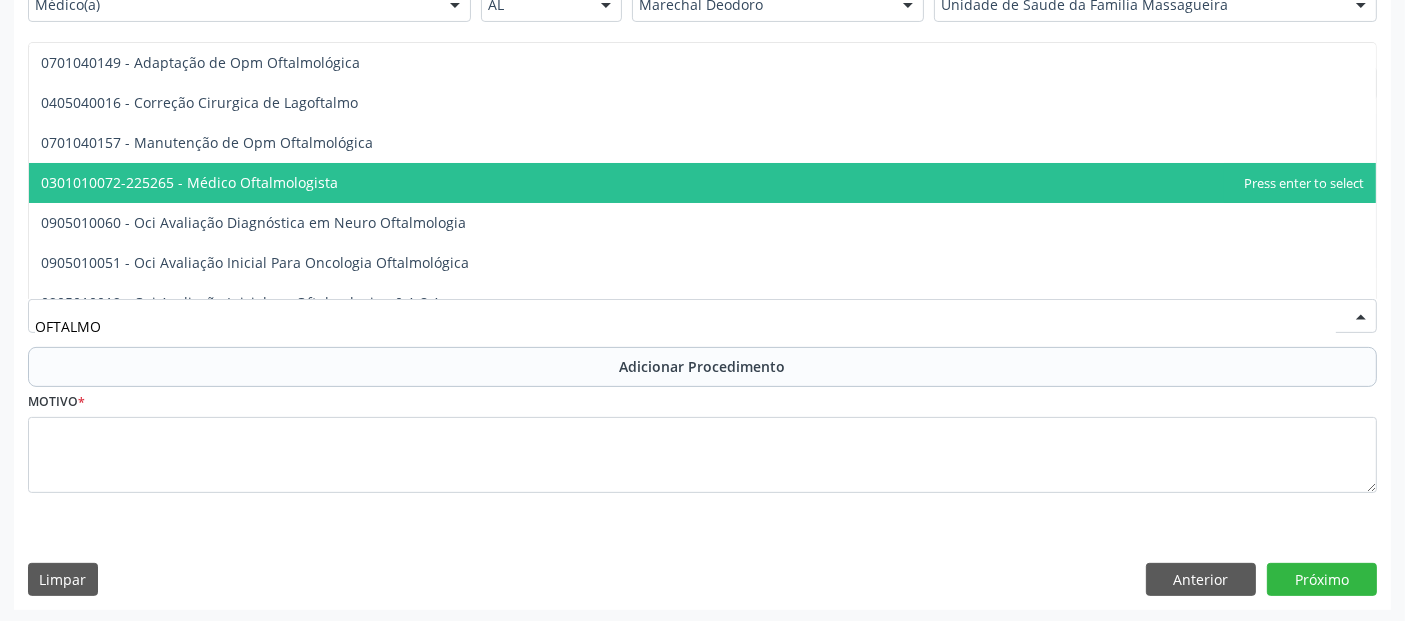 click on "0301010072-225265 - Médico Oftalmologista" at bounding box center [702, 183] 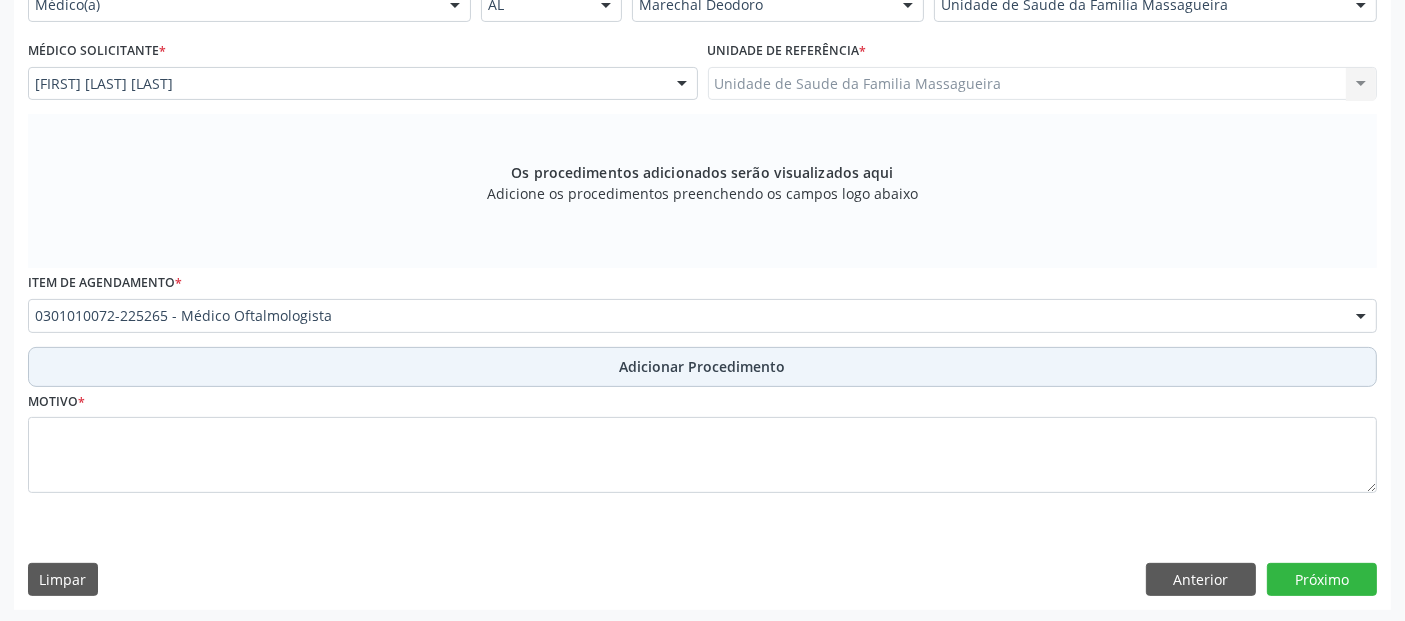 click on "Adicionar Procedimento" at bounding box center (702, 367) 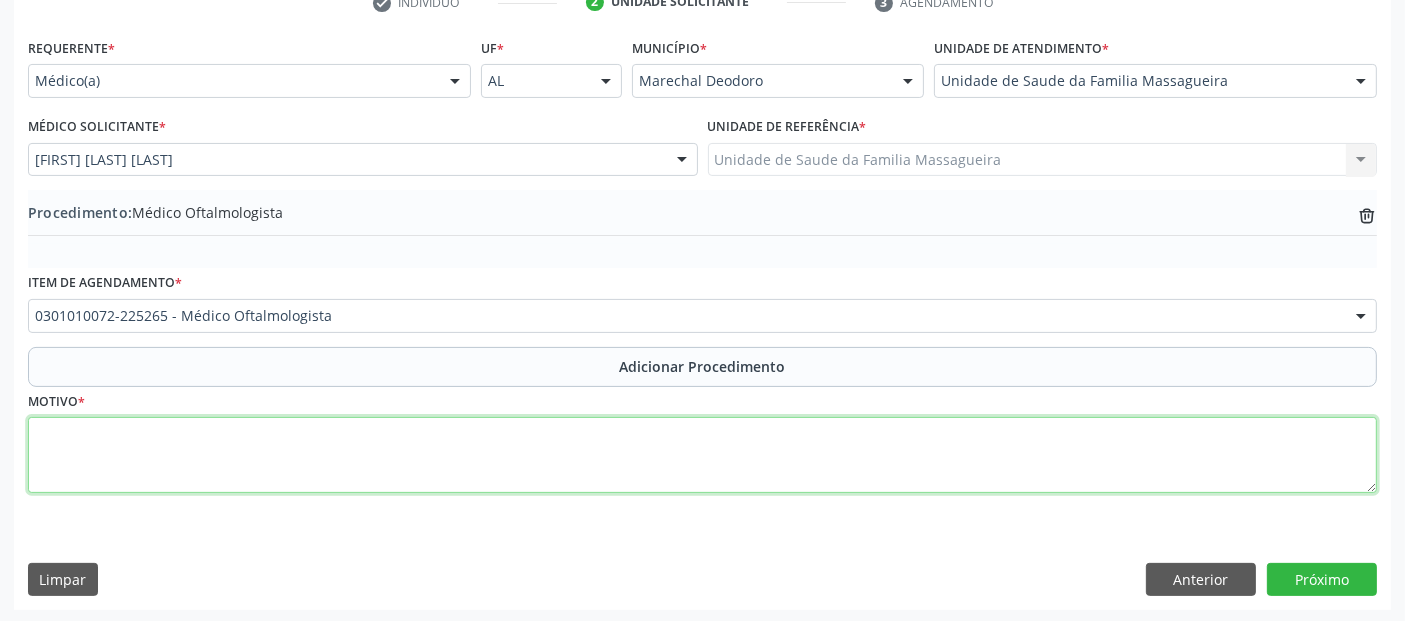 click at bounding box center (702, 455) 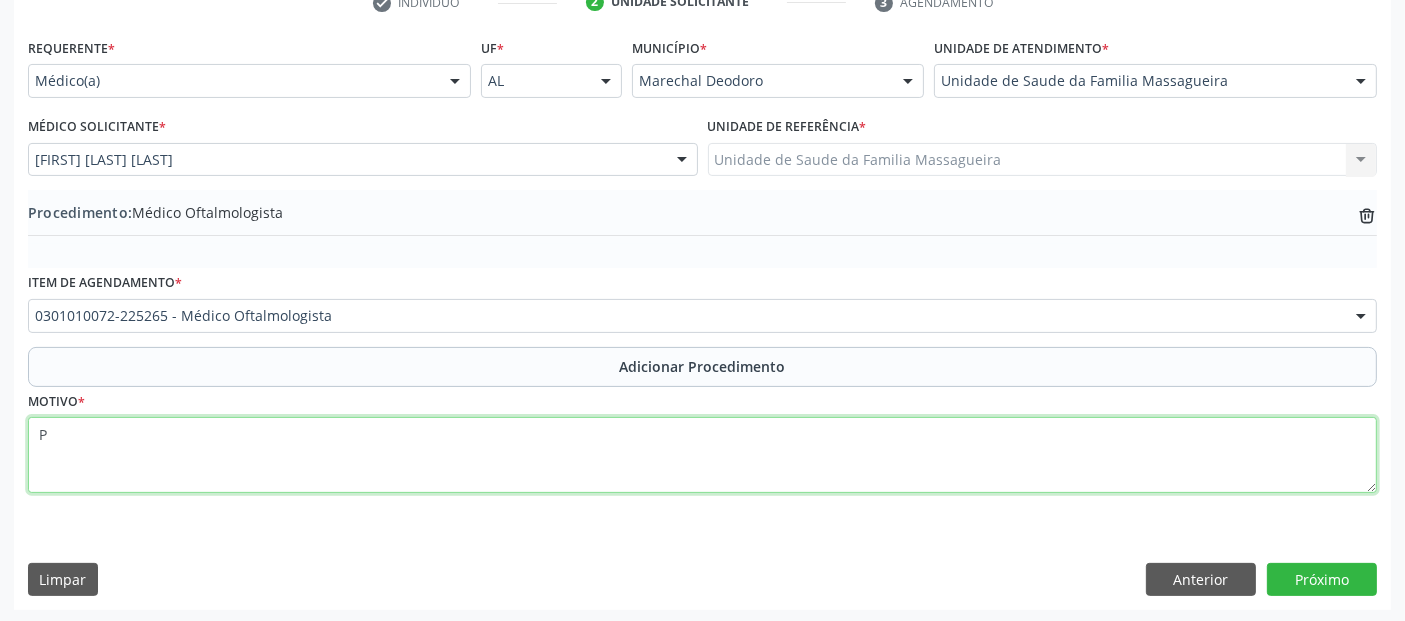 type on "P" 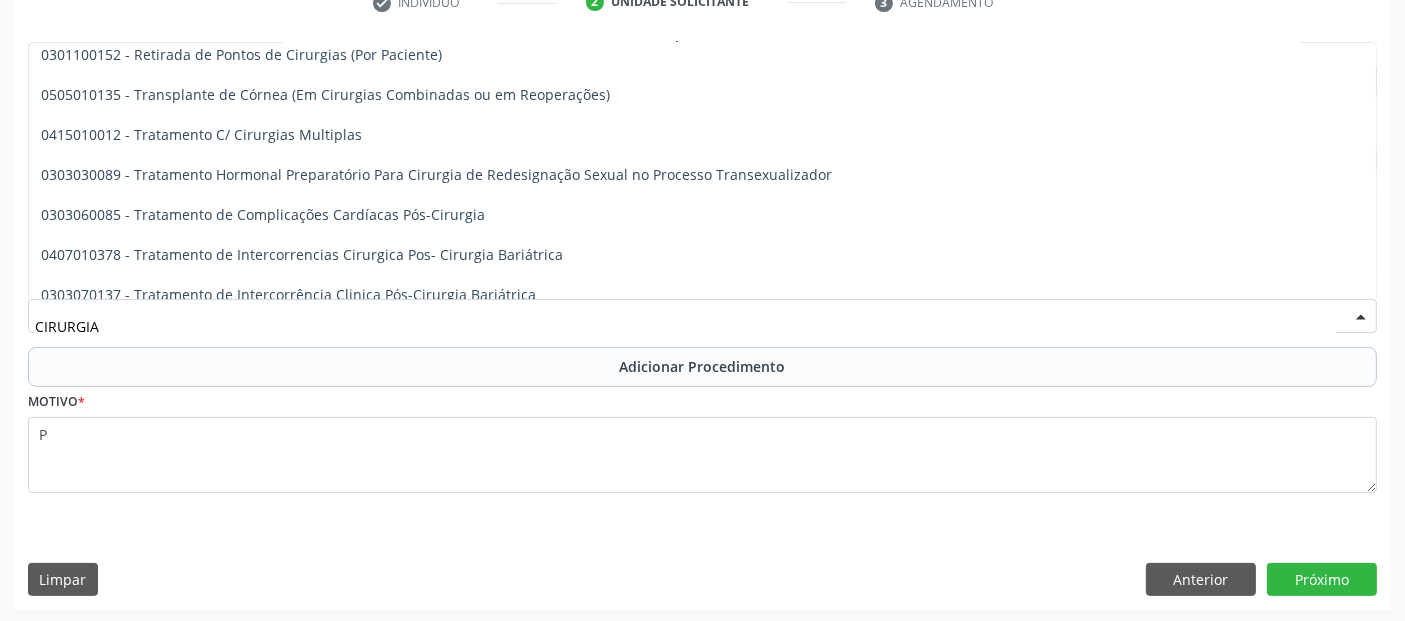 scroll, scrollTop: 2622, scrollLeft: 0, axis: vertical 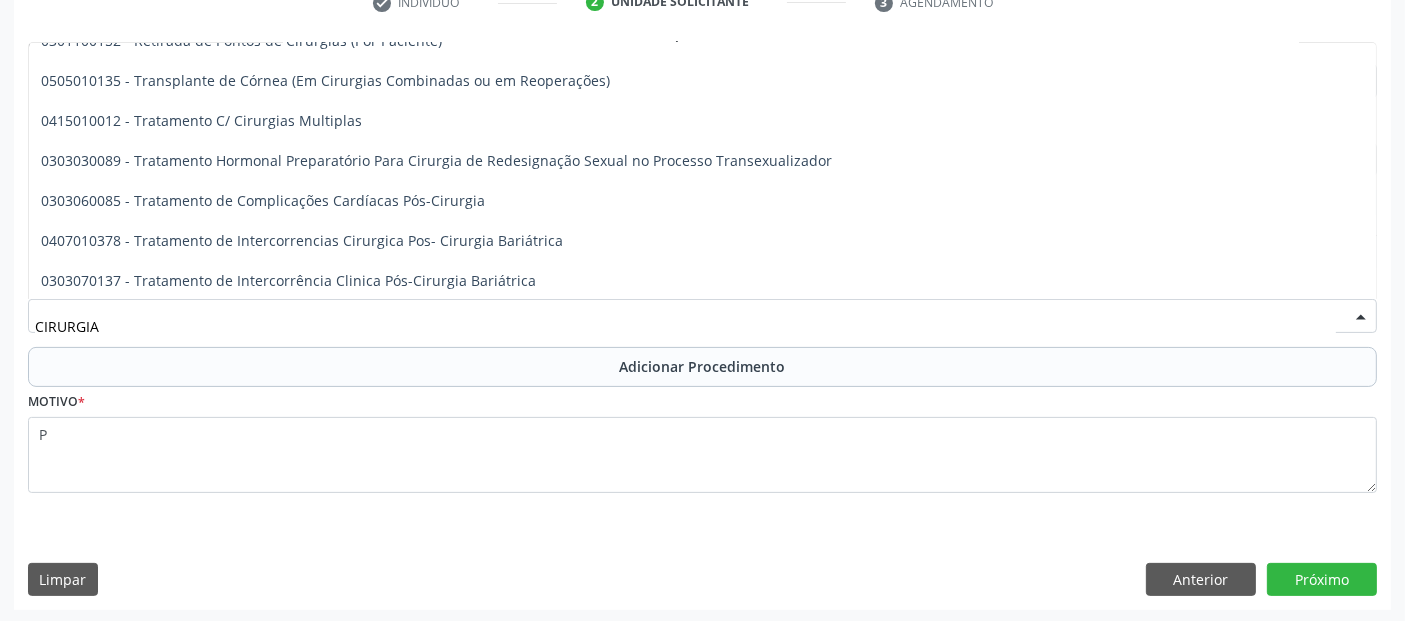 click on "CIRURGIA" at bounding box center [685, 326] 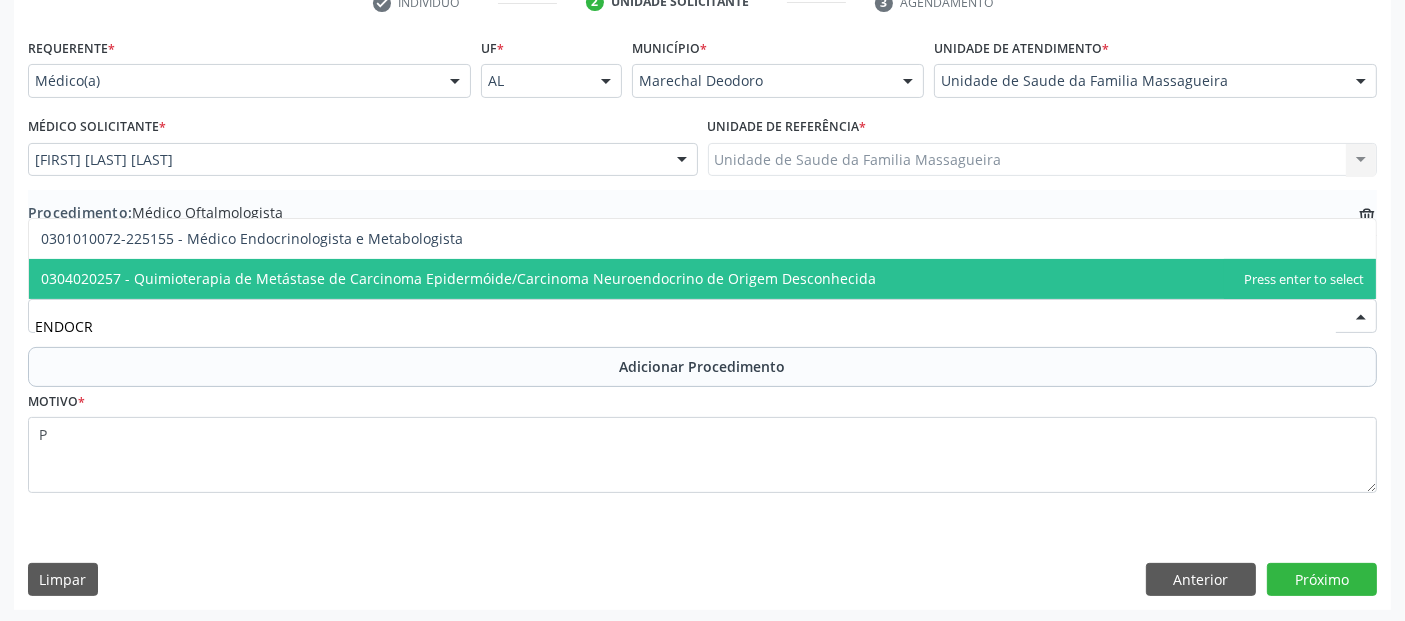 scroll, scrollTop: 0, scrollLeft: 0, axis: both 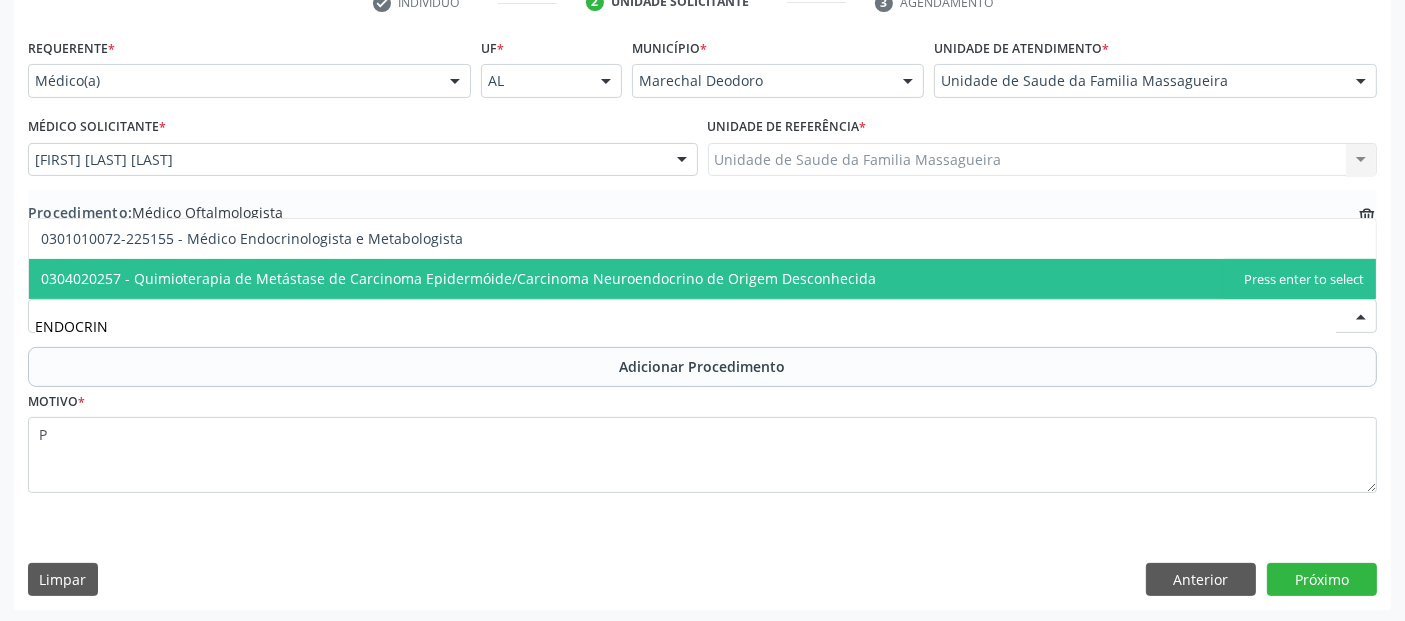 type on "ENDOCRINO" 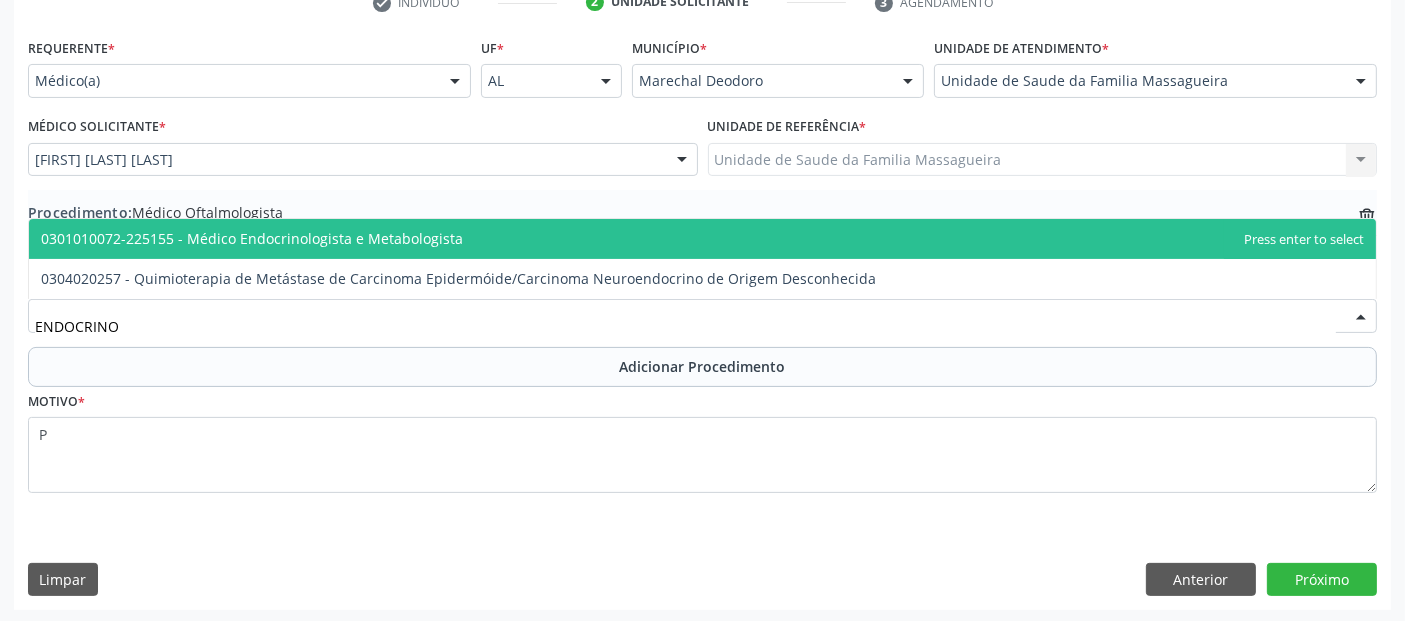 click on "0301010072-225155 - Médico Endocrinologista e Metabologista" at bounding box center [702, 239] 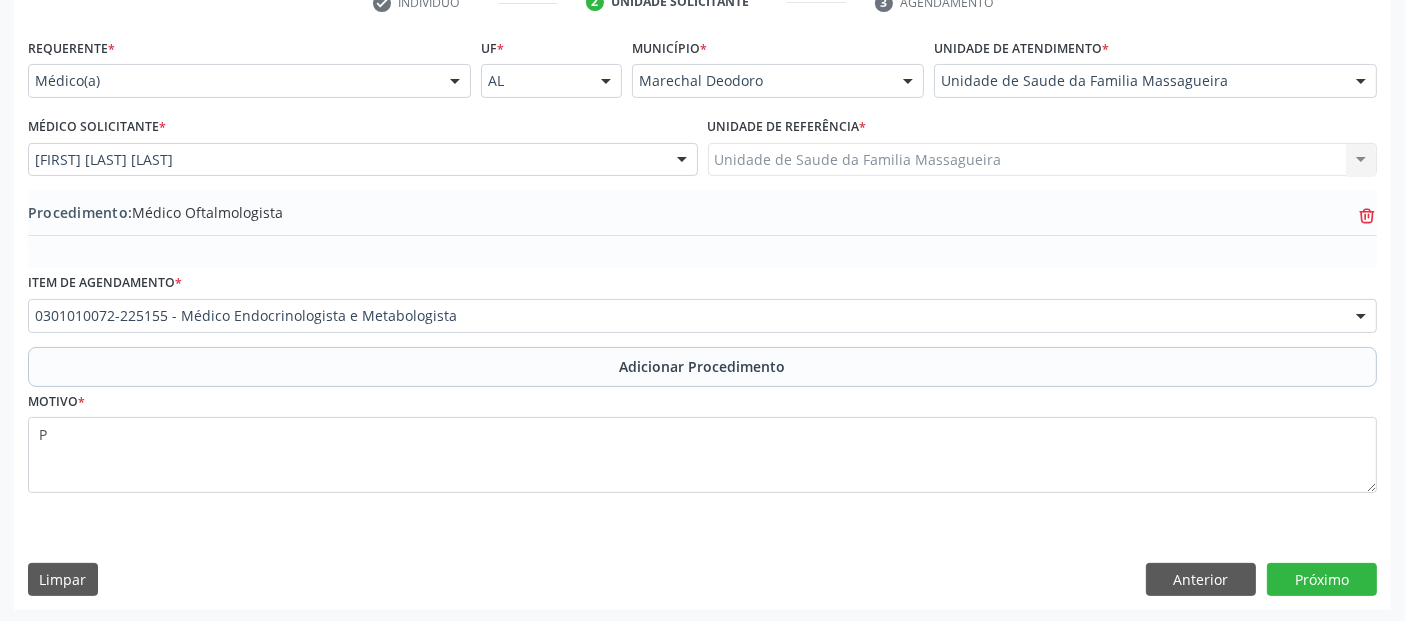 click on "trash-outline icon" 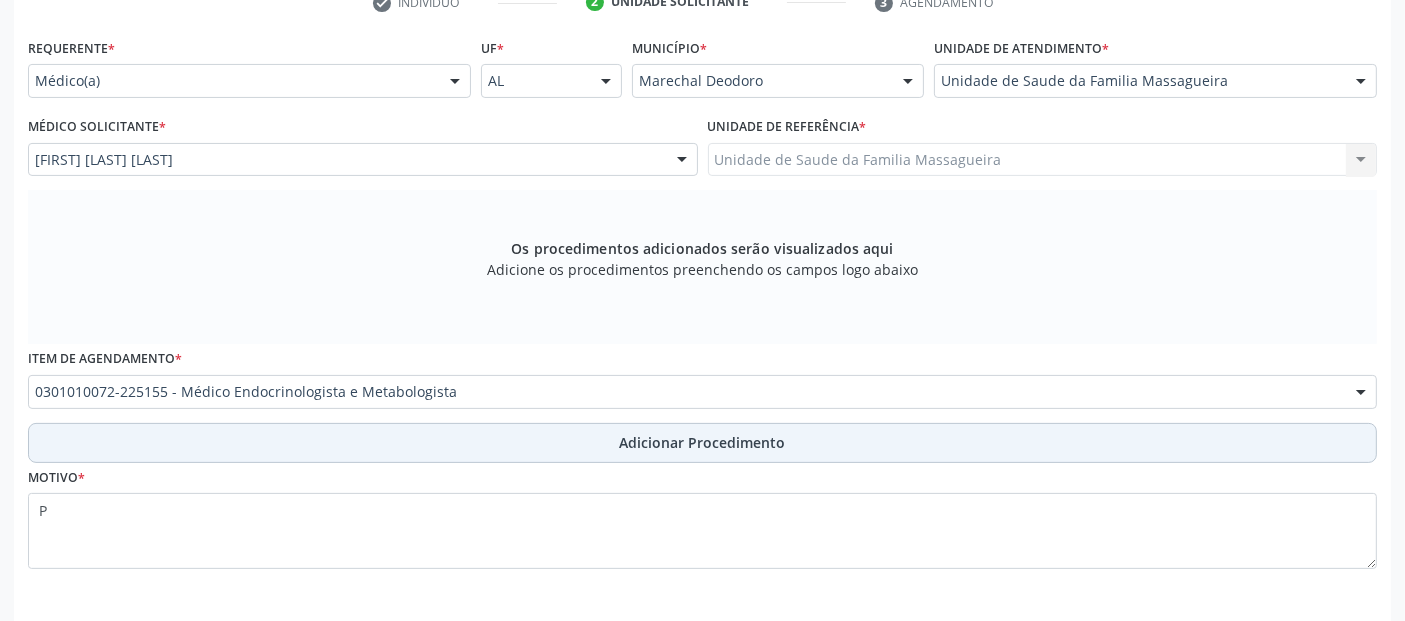 click on "Adicionar Procedimento" at bounding box center (702, 443) 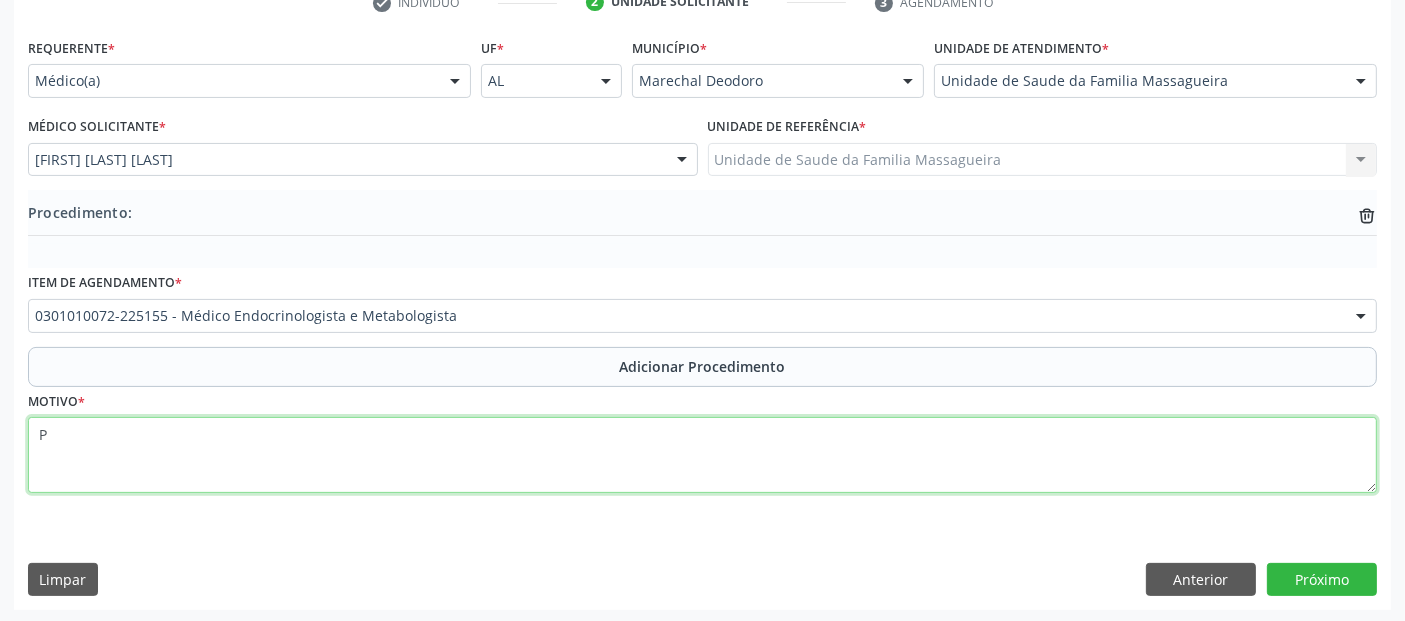 click on "P" at bounding box center [702, 455] 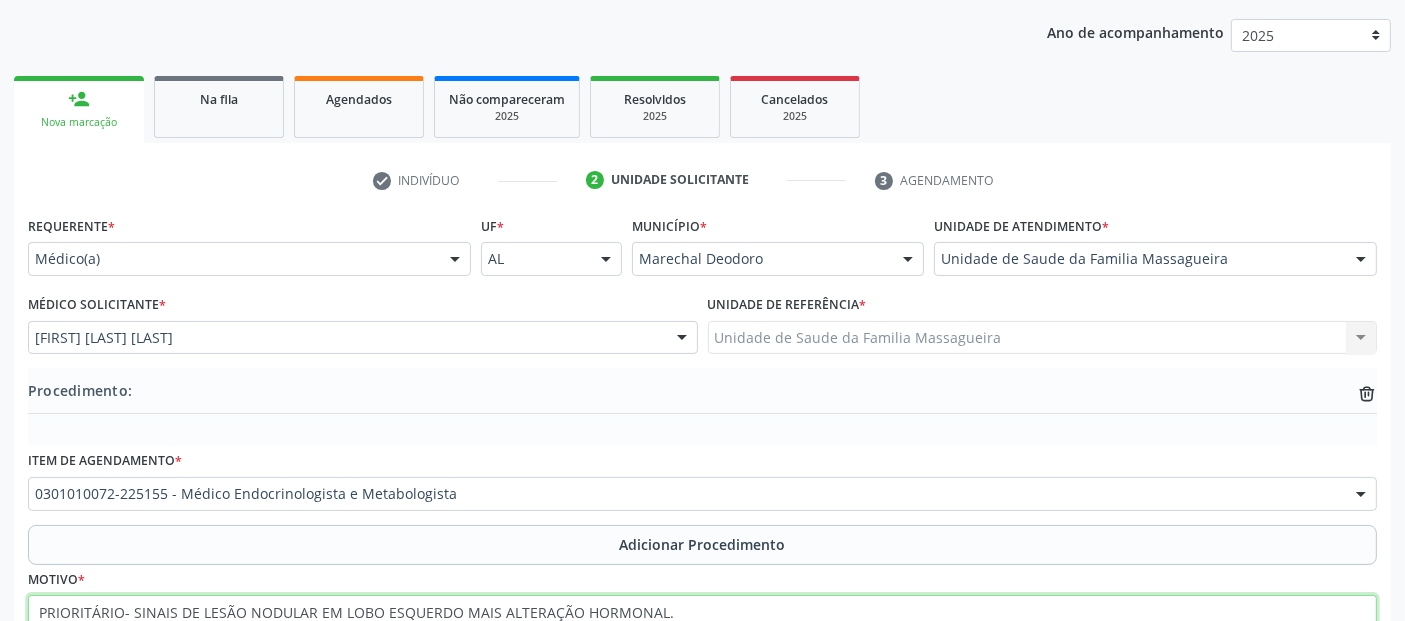 scroll, scrollTop: 429, scrollLeft: 0, axis: vertical 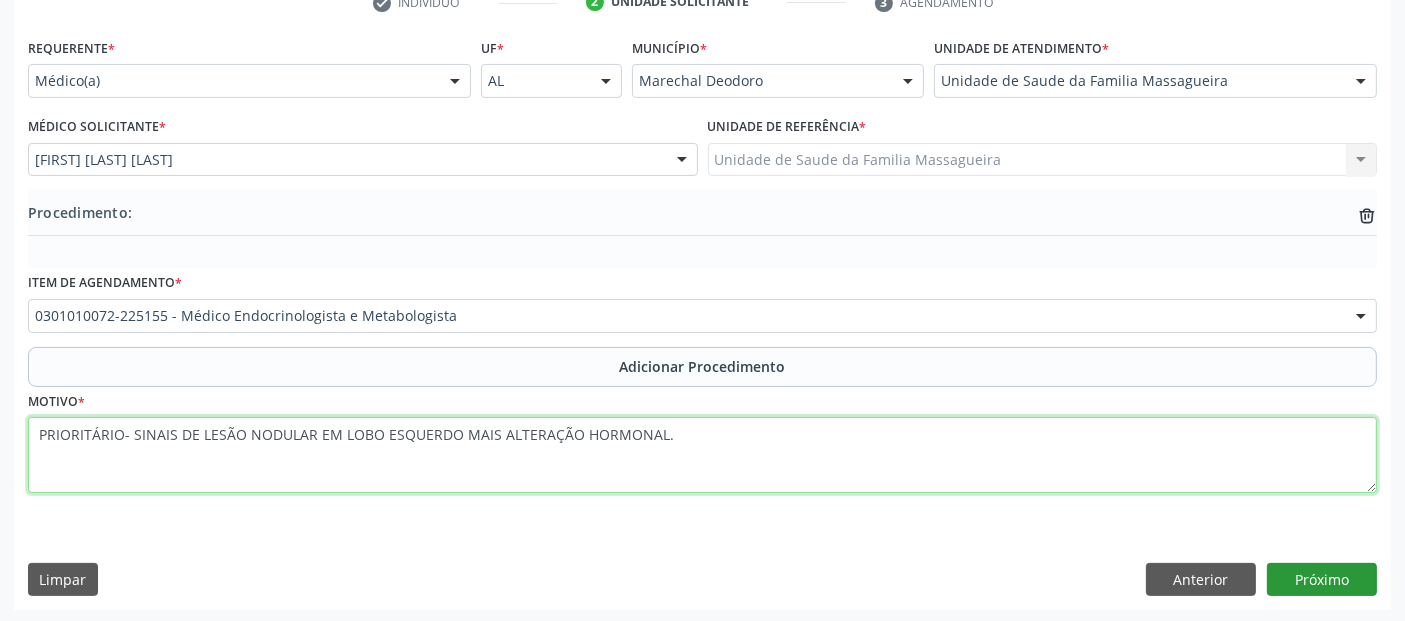 type on "PRIORITÁRIO- SINAIS DE LESÃO NODULAR EM LOBO ESQUERDO MAIS ALTERAÇÃO HORMONAL." 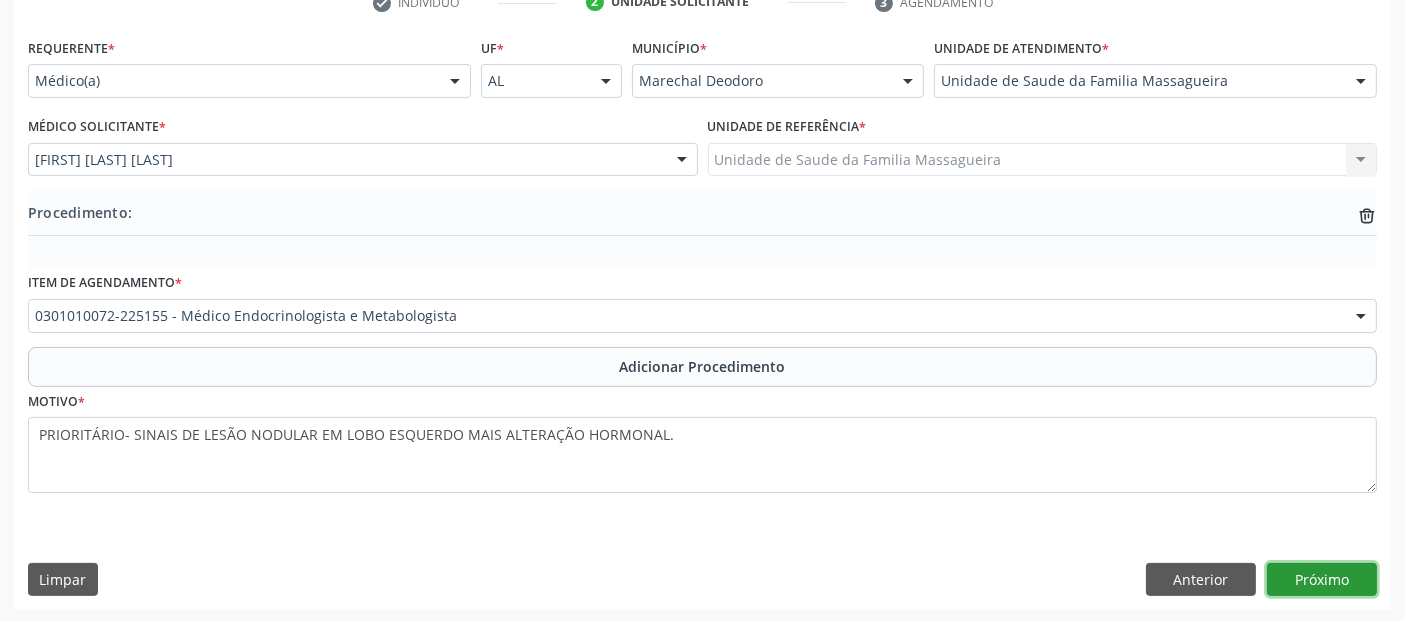 click on "Próximo" at bounding box center [1322, 580] 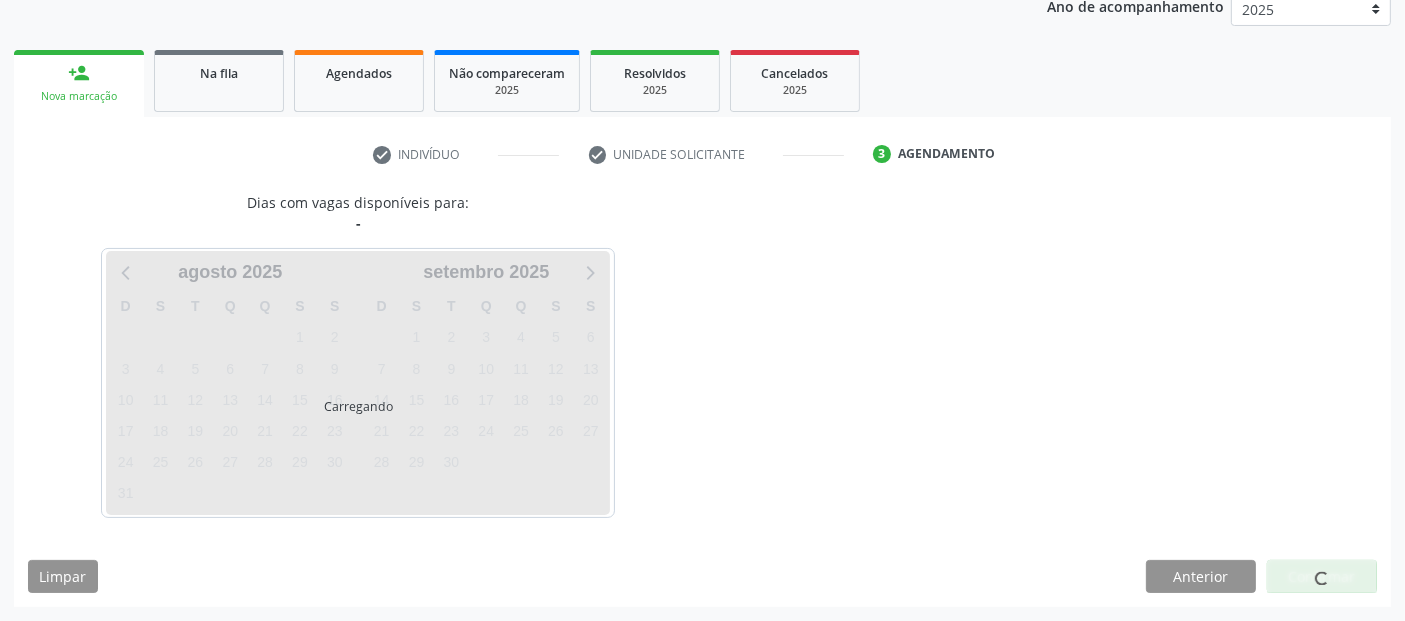scroll, scrollTop: 274, scrollLeft: 0, axis: vertical 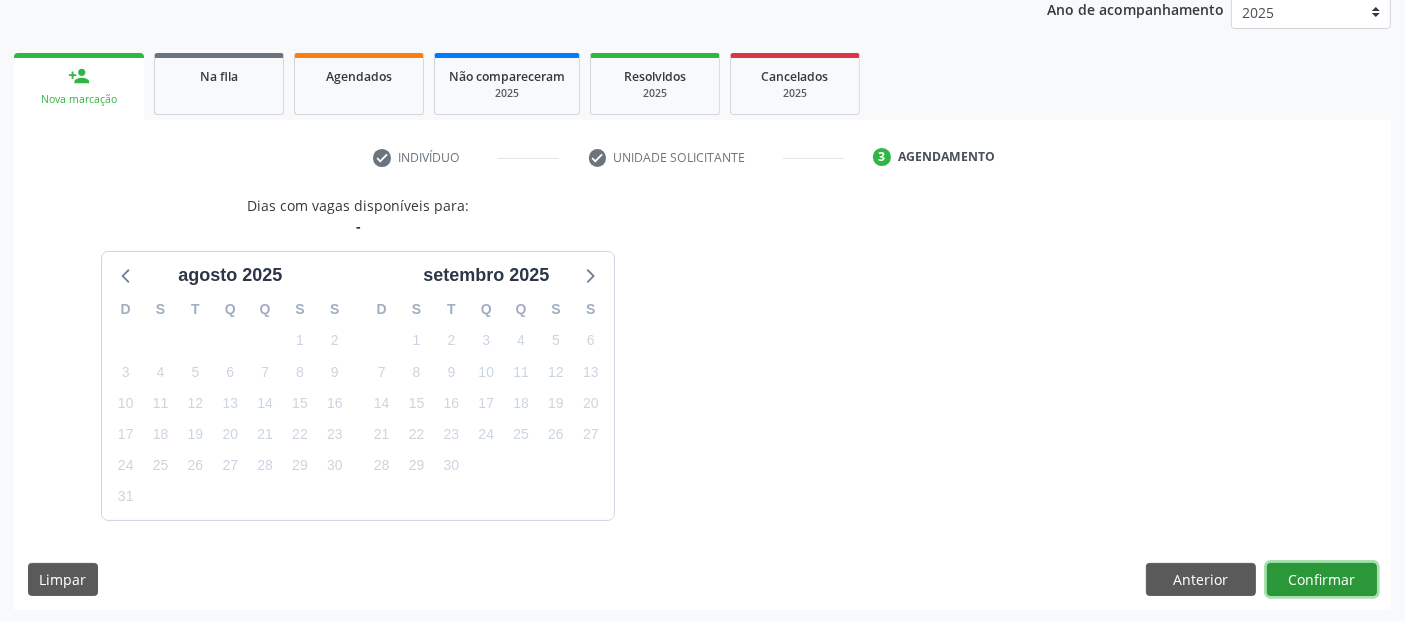 click on "Confirmar" at bounding box center [1322, 580] 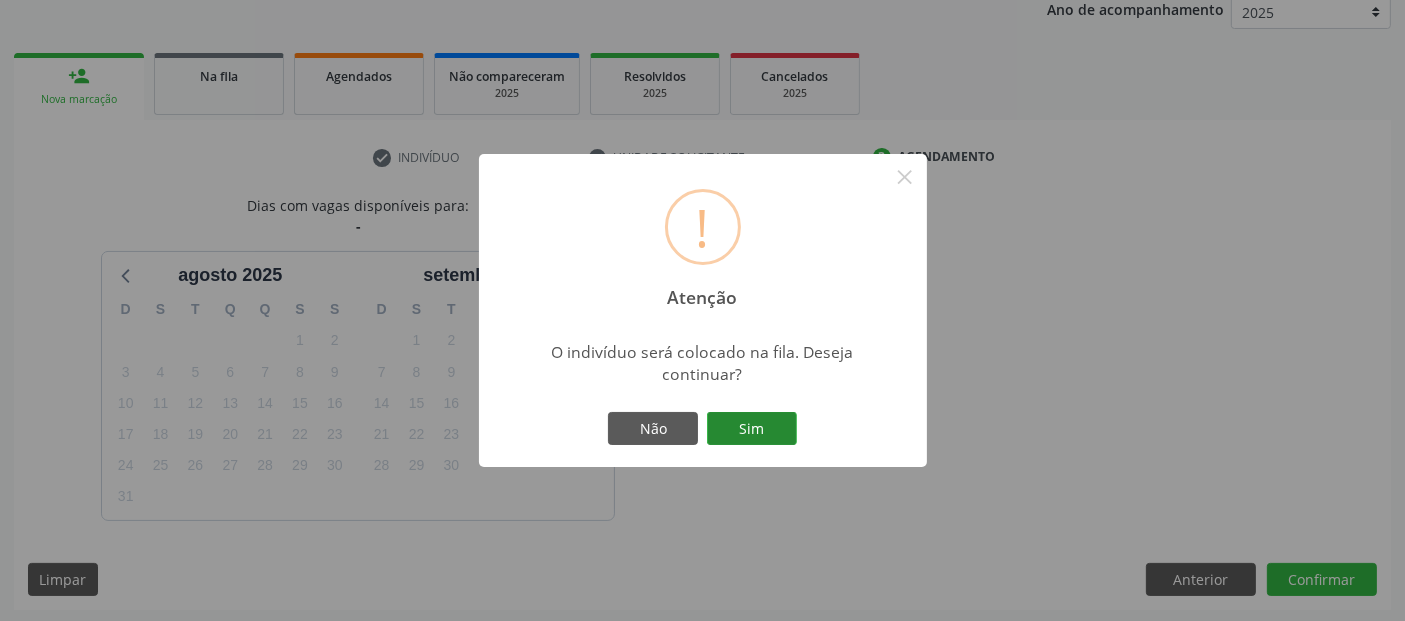 click on "Sim" at bounding box center [752, 429] 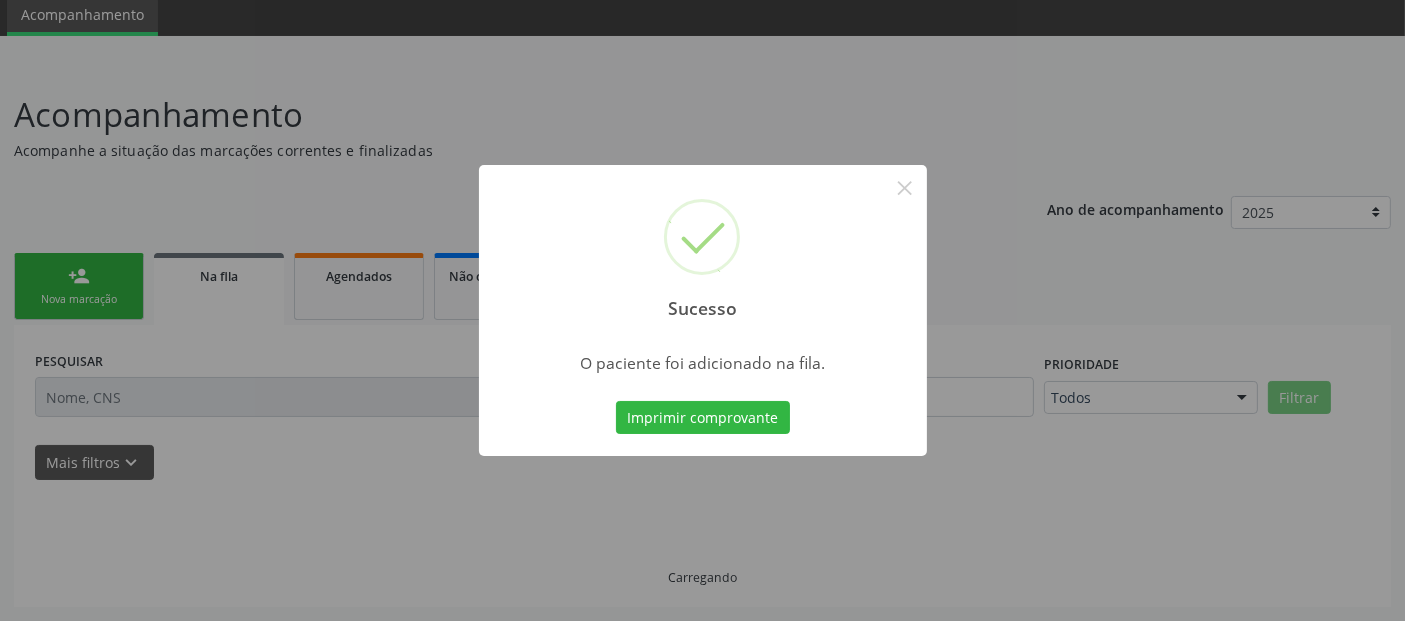 scroll, scrollTop: 71, scrollLeft: 0, axis: vertical 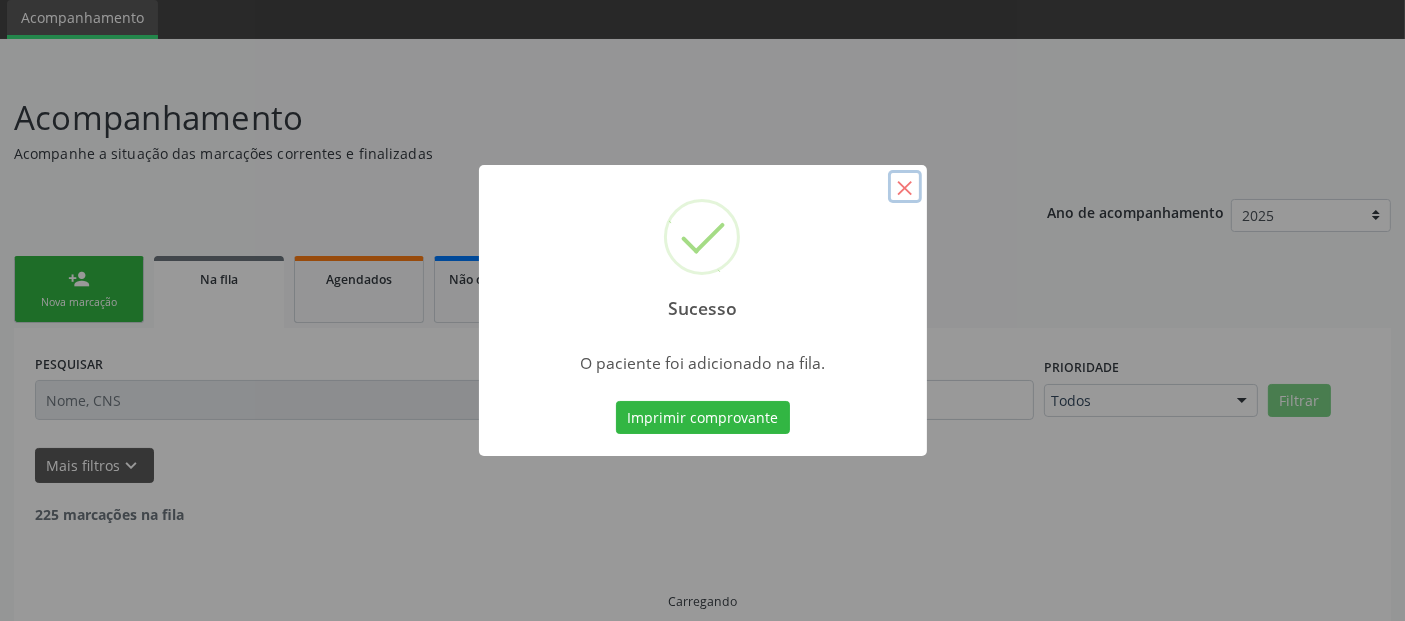 click on "×" at bounding box center (905, 187) 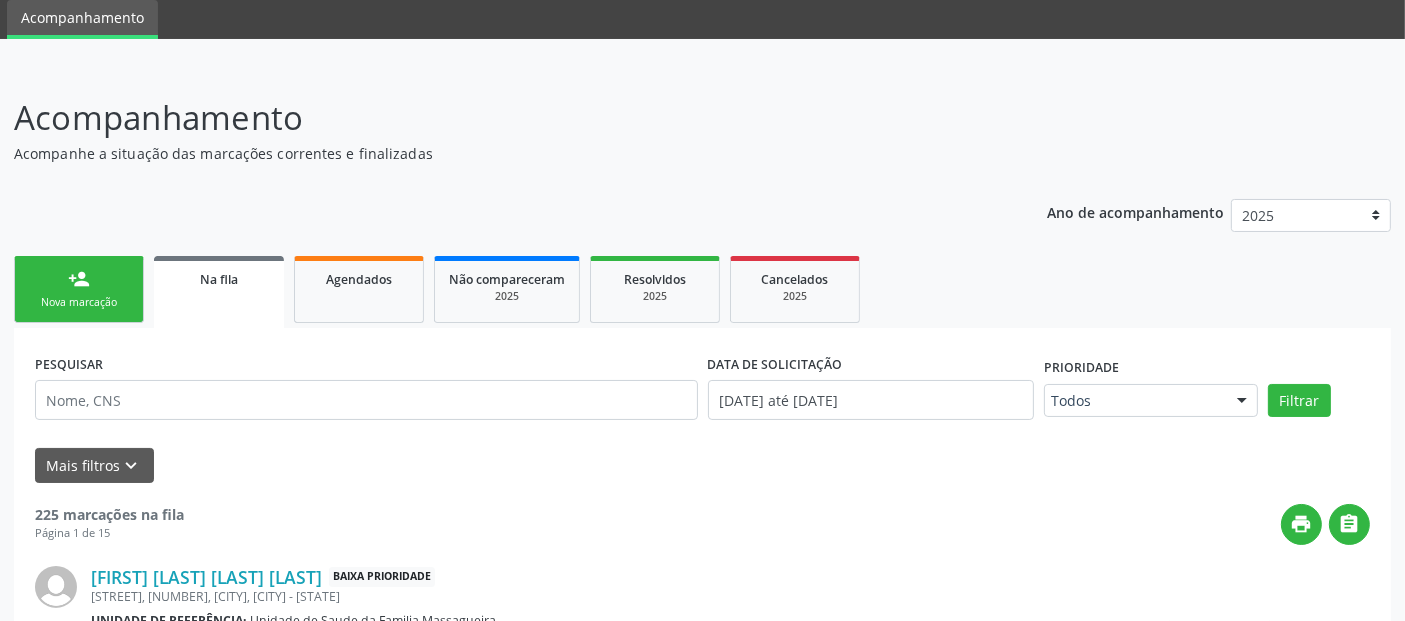 click on "Nova marcação" at bounding box center [79, 302] 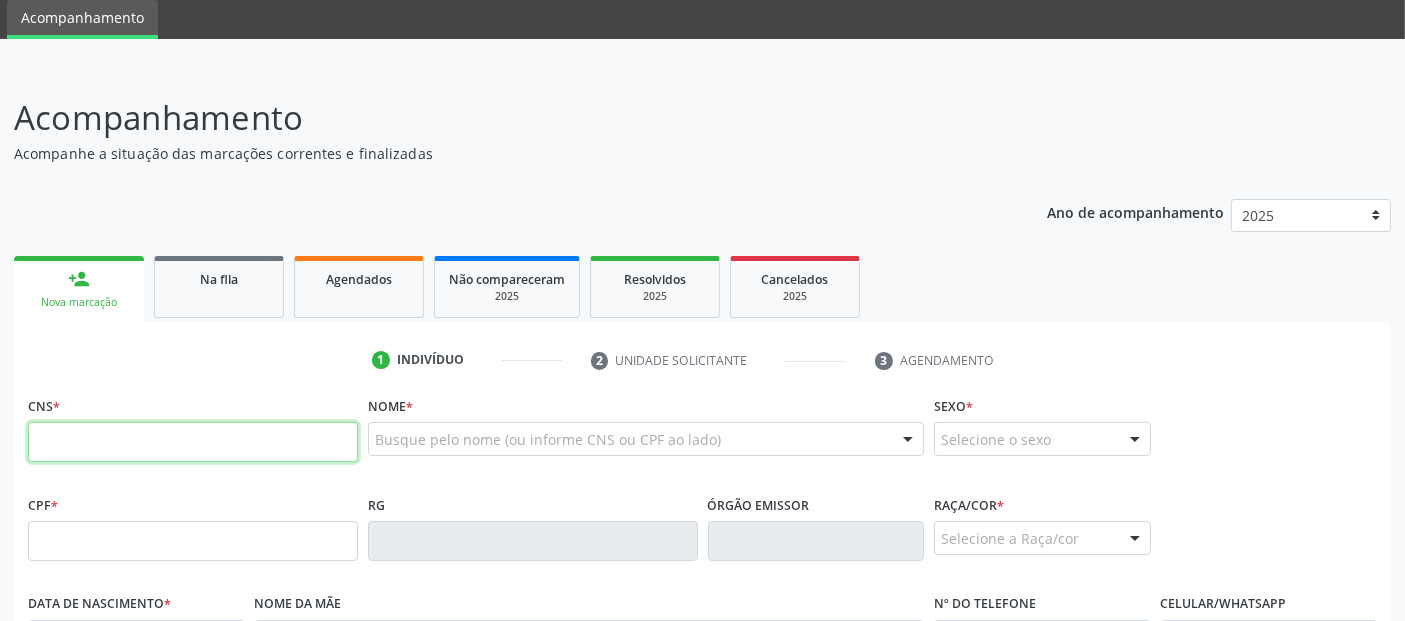 click at bounding box center [193, 442] 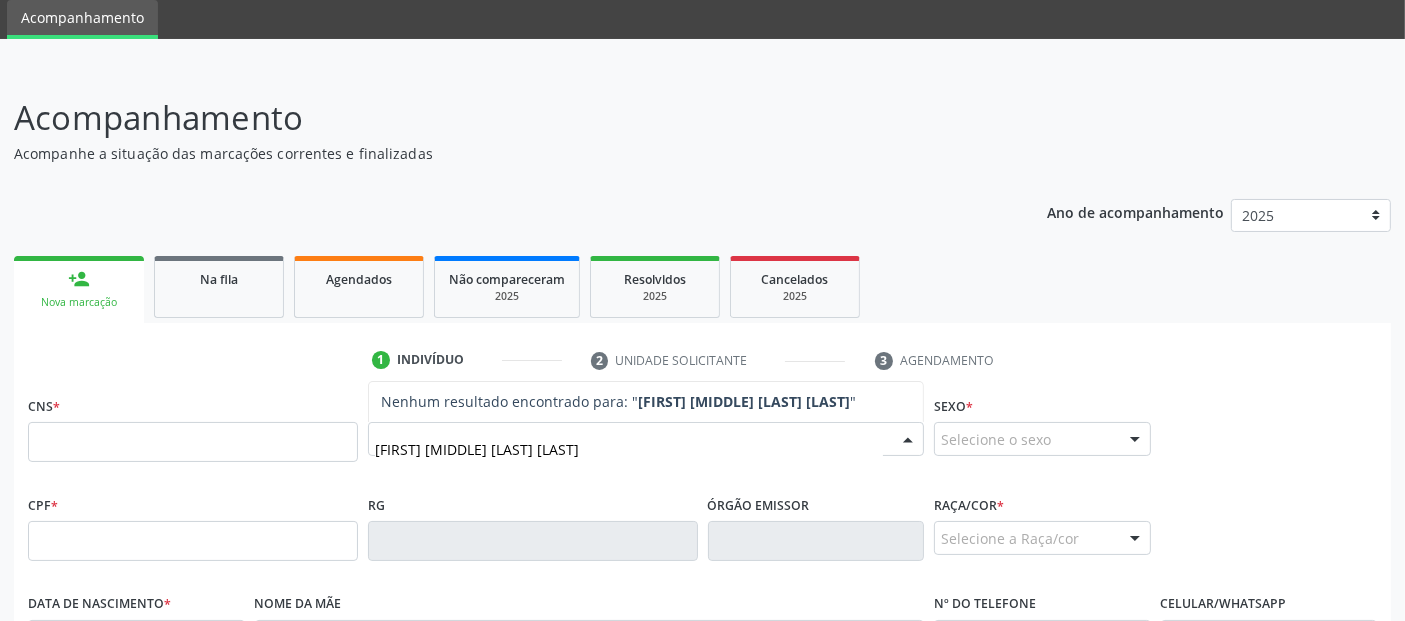type on "[FIRST] [MIDDLE] [LAST] [LAST]" 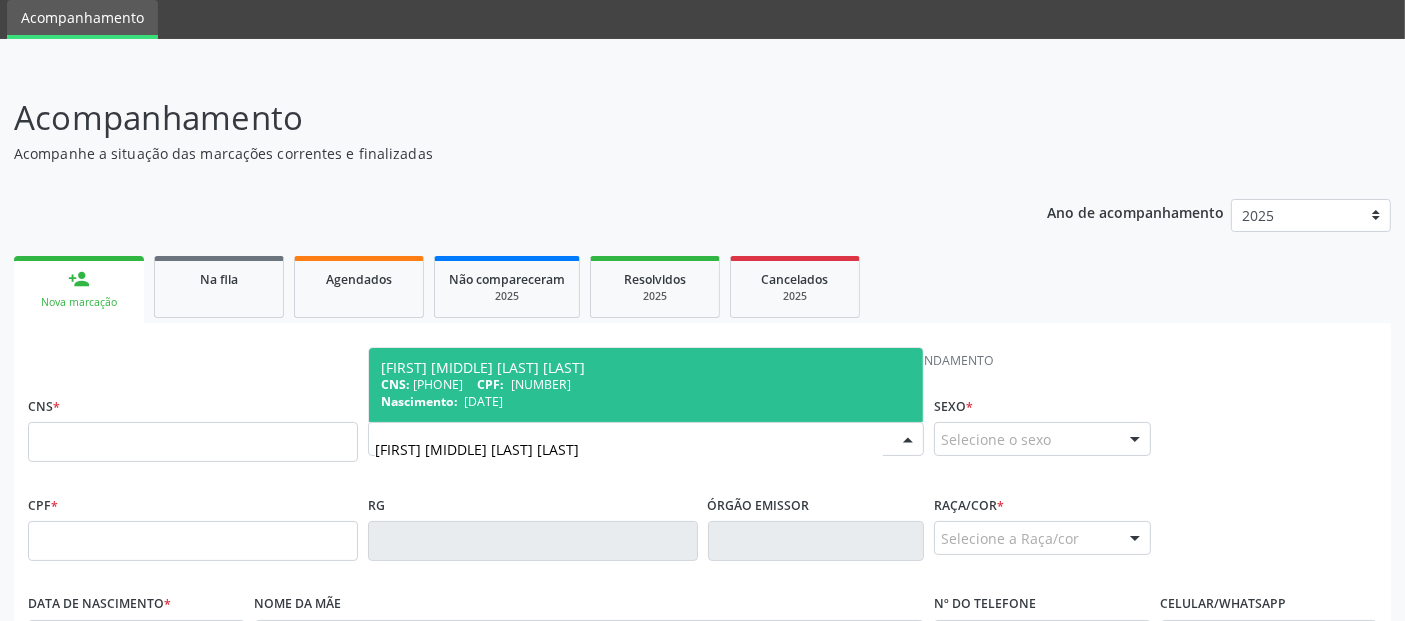 click on "[NUMBER]" at bounding box center [541, 384] 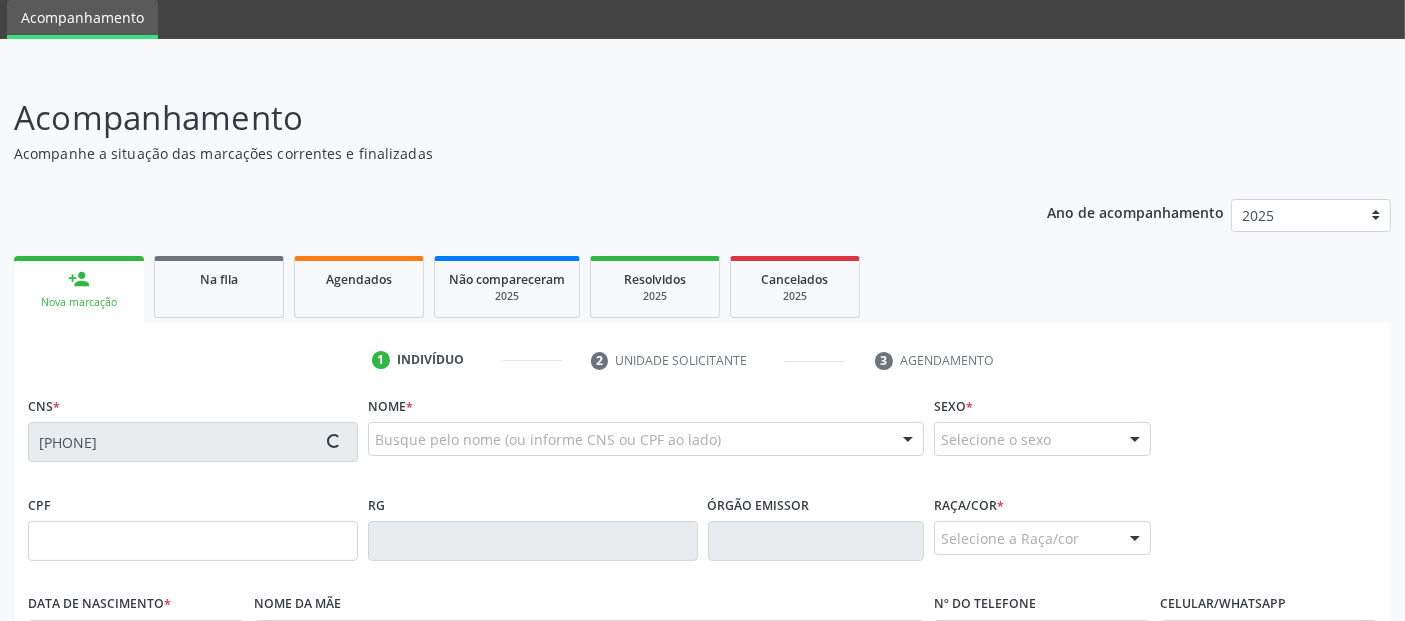 type on "[NUMBER]" 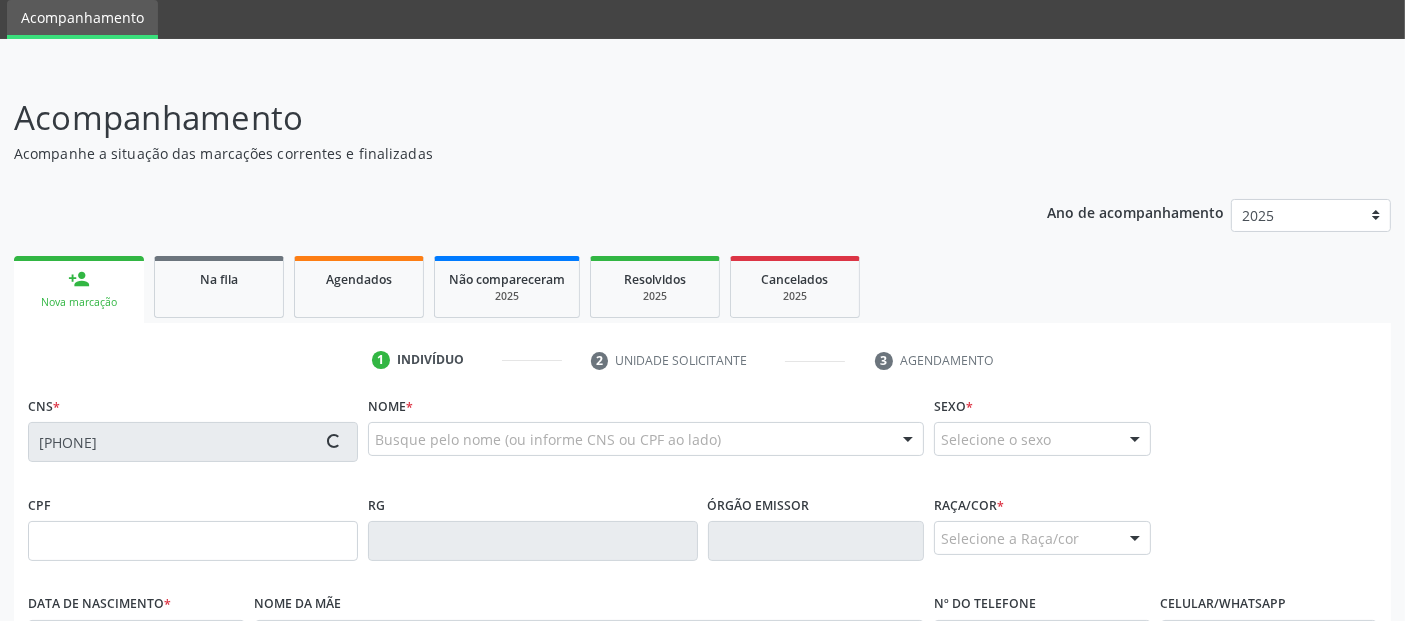 type on "[DATE]" 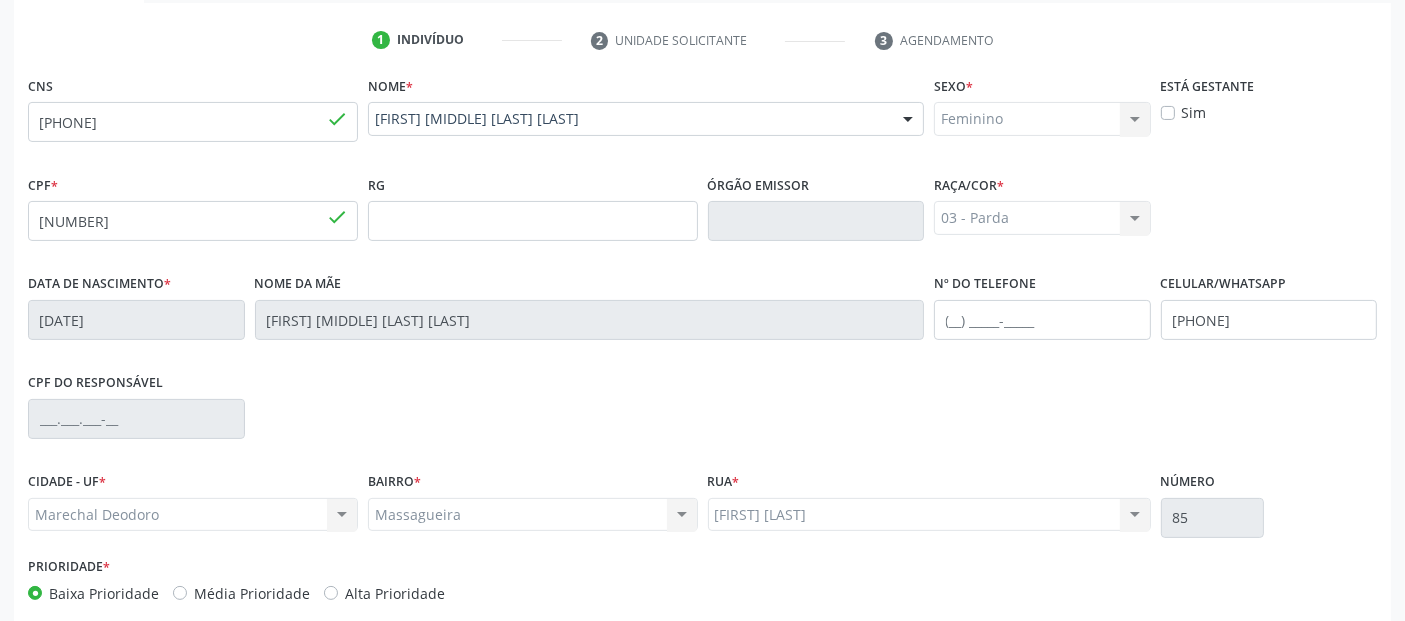 scroll, scrollTop: 489, scrollLeft: 0, axis: vertical 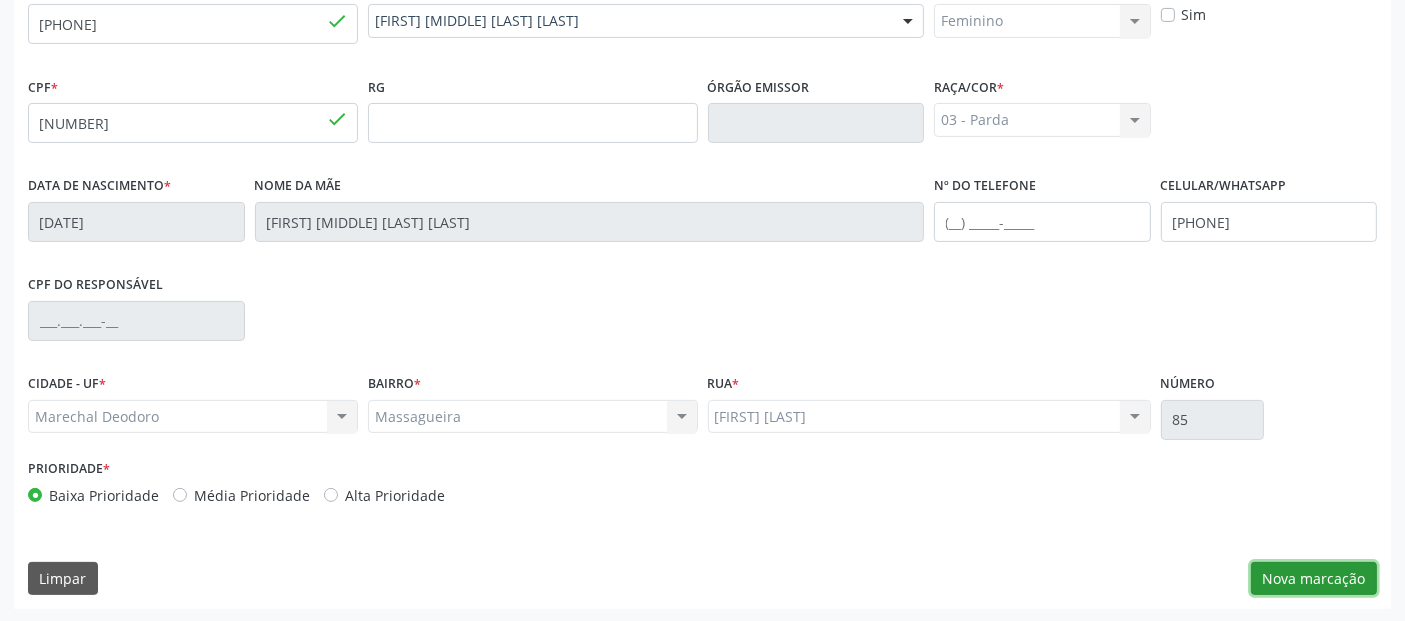 click on "Nova marcação" at bounding box center [1314, 579] 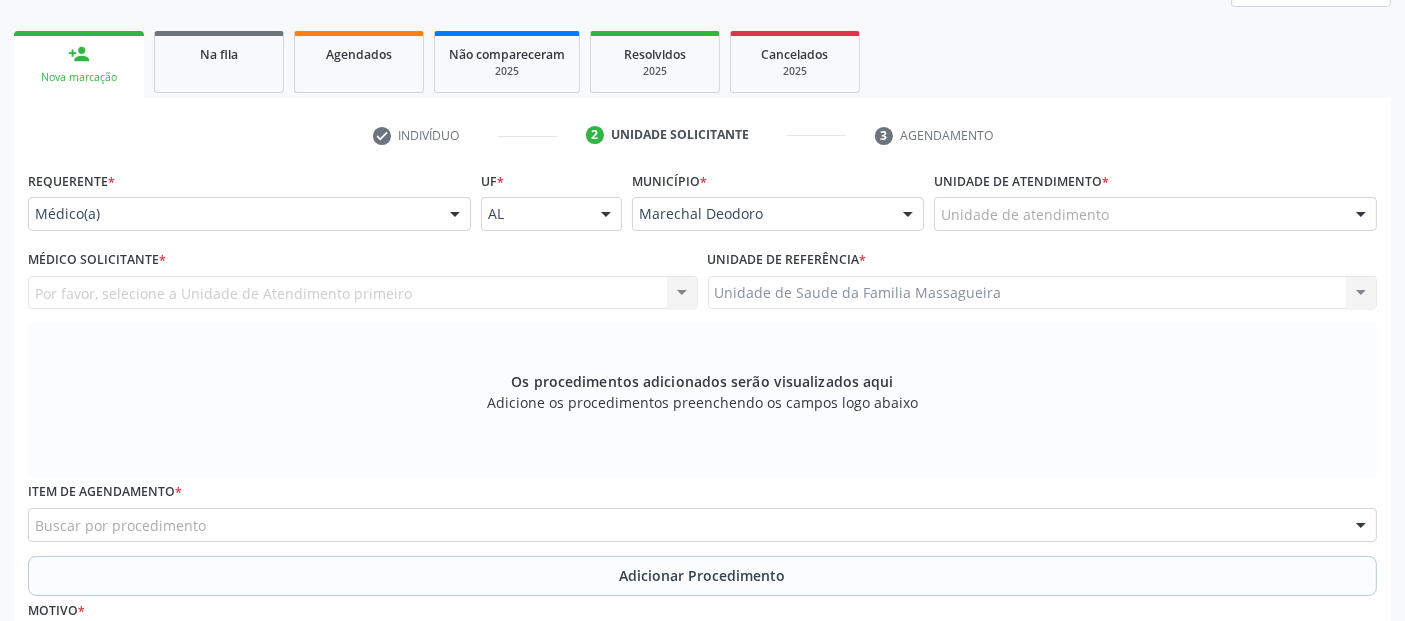 scroll, scrollTop: 288, scrollLeft: 0, axis: vertical 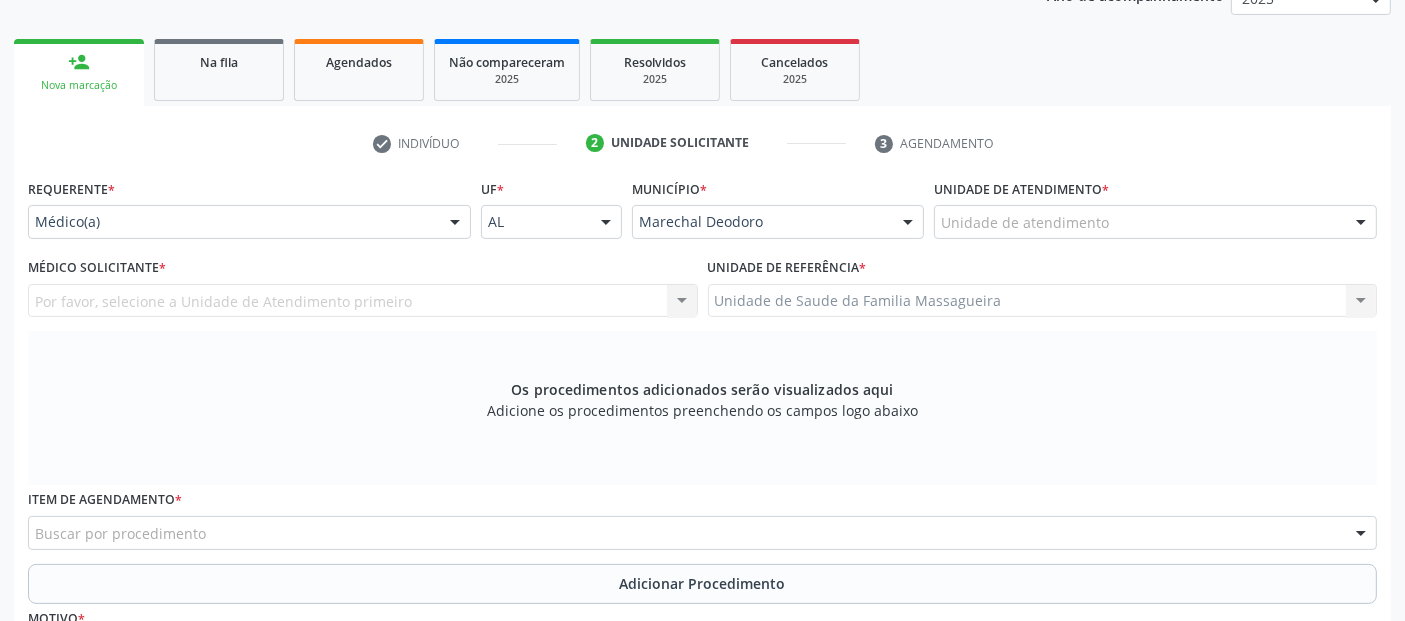 click on "Unidade de atendimento" at bounding box center [1155, 222] 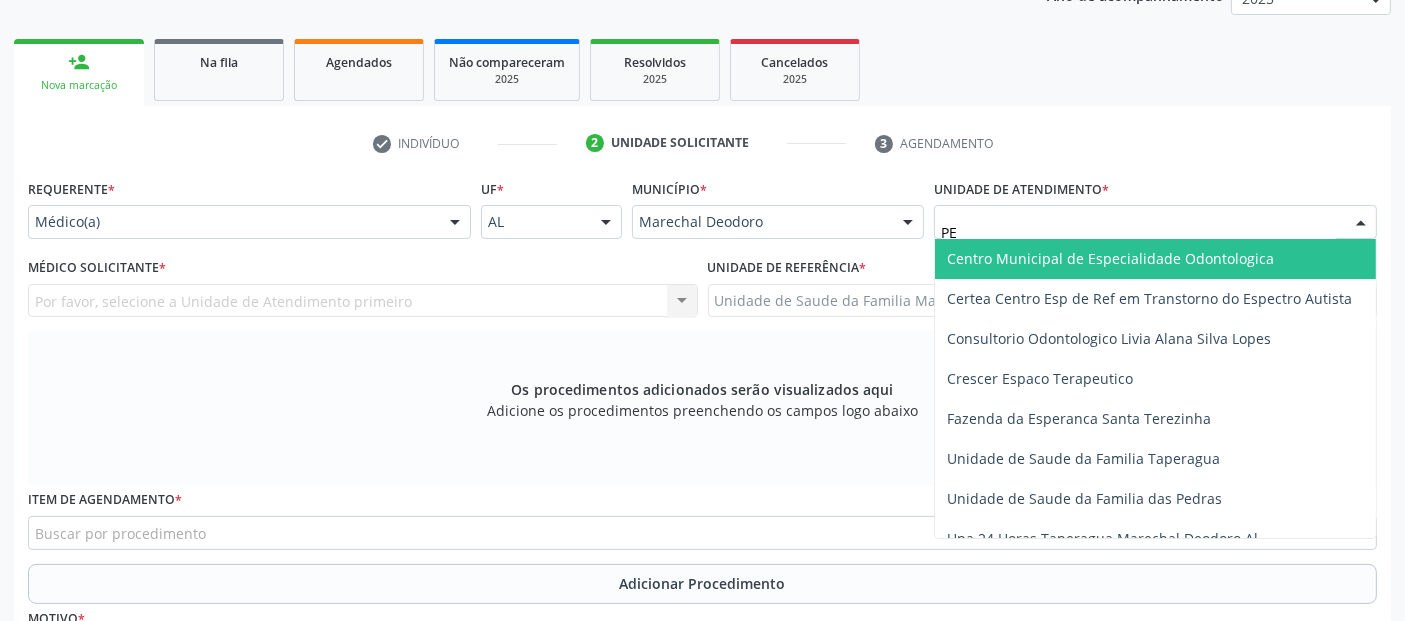 type on "P" 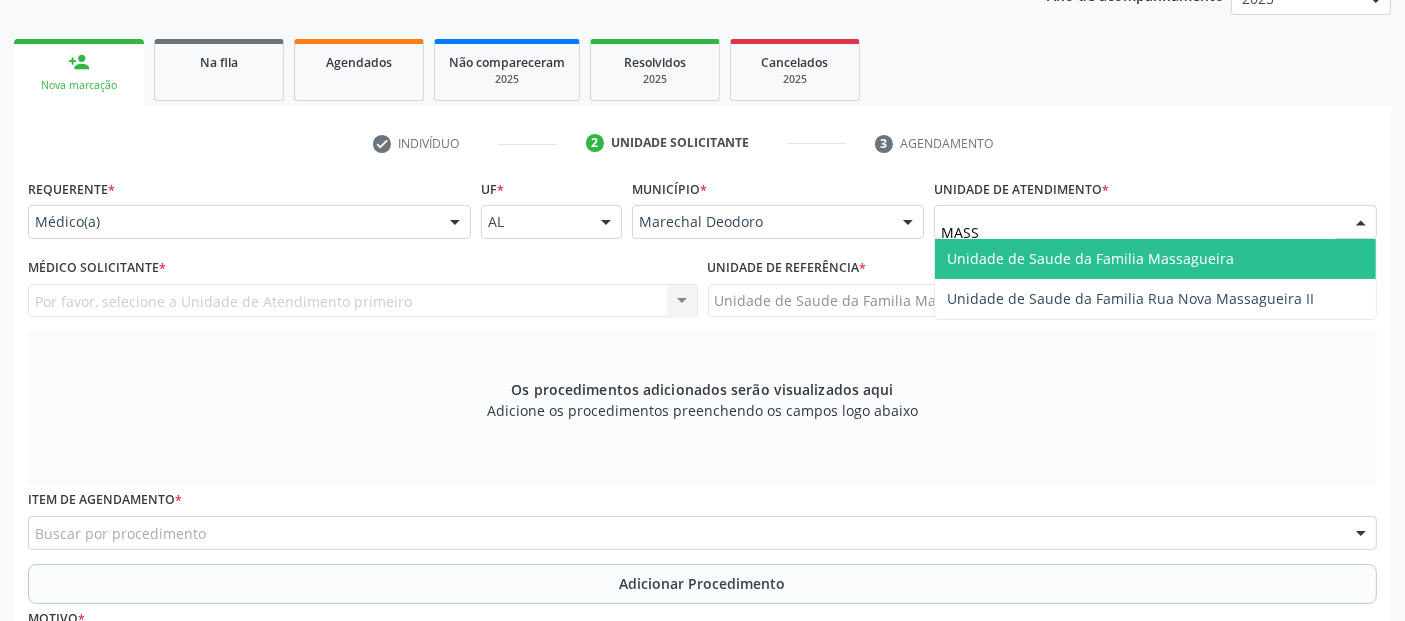 type on "MASSA" 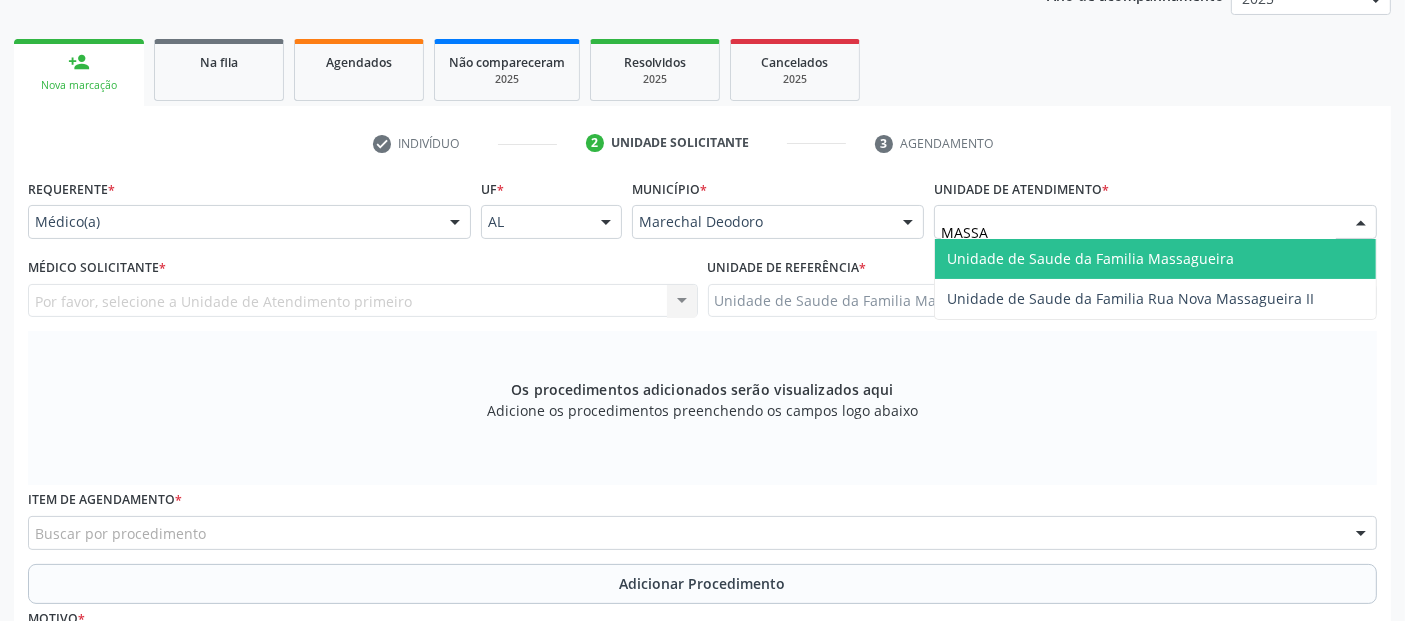 click on "Unidade de Saude da Familia Massagueira" at bounding box center (1090, 258) 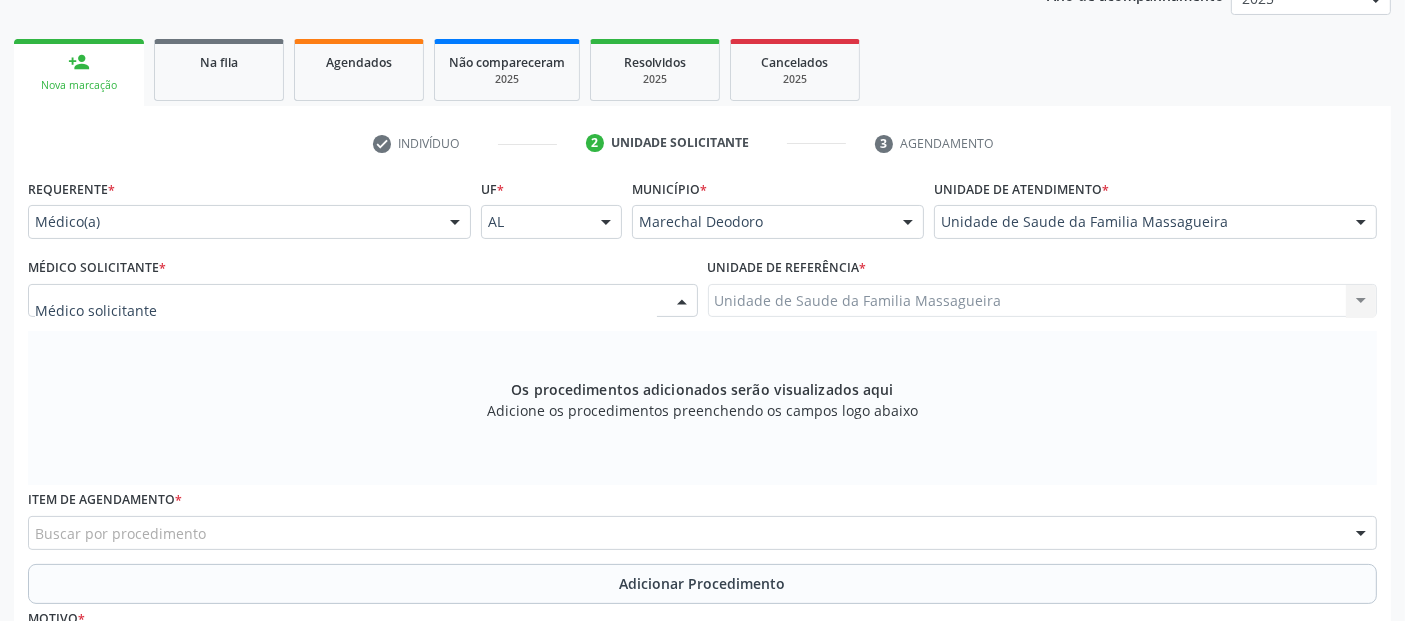 click at bounding box center (363, 301) 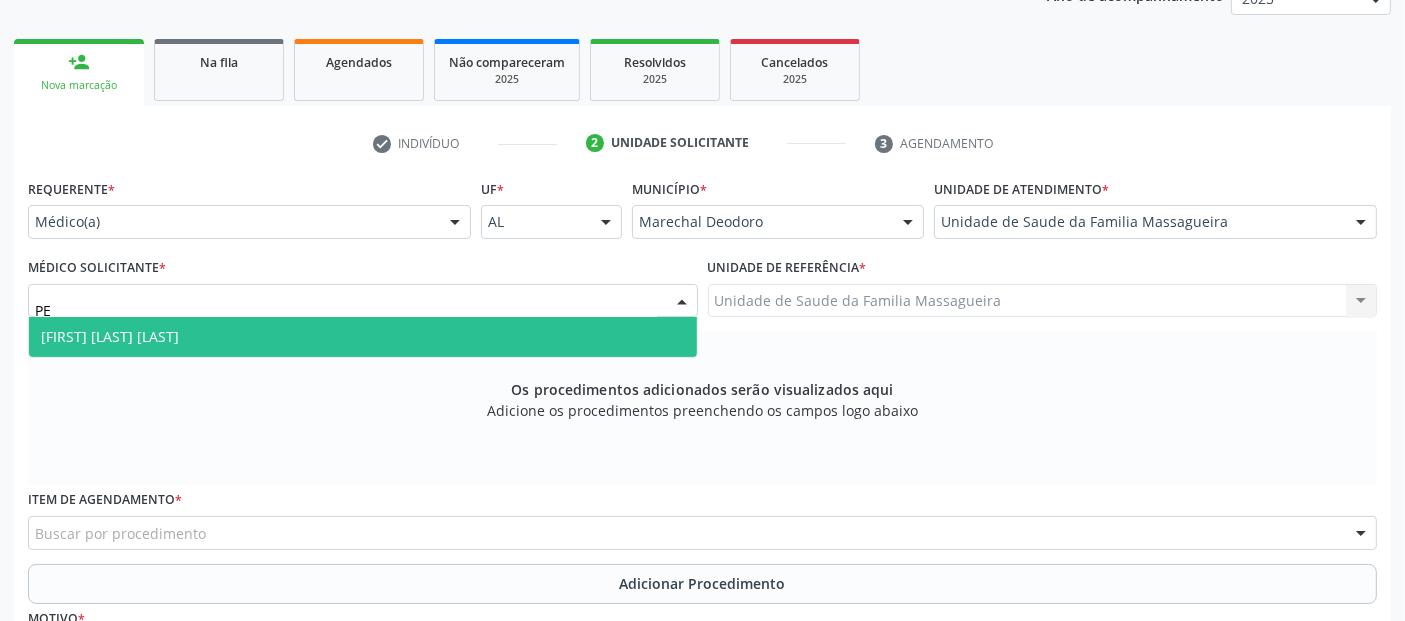 type on "PED" 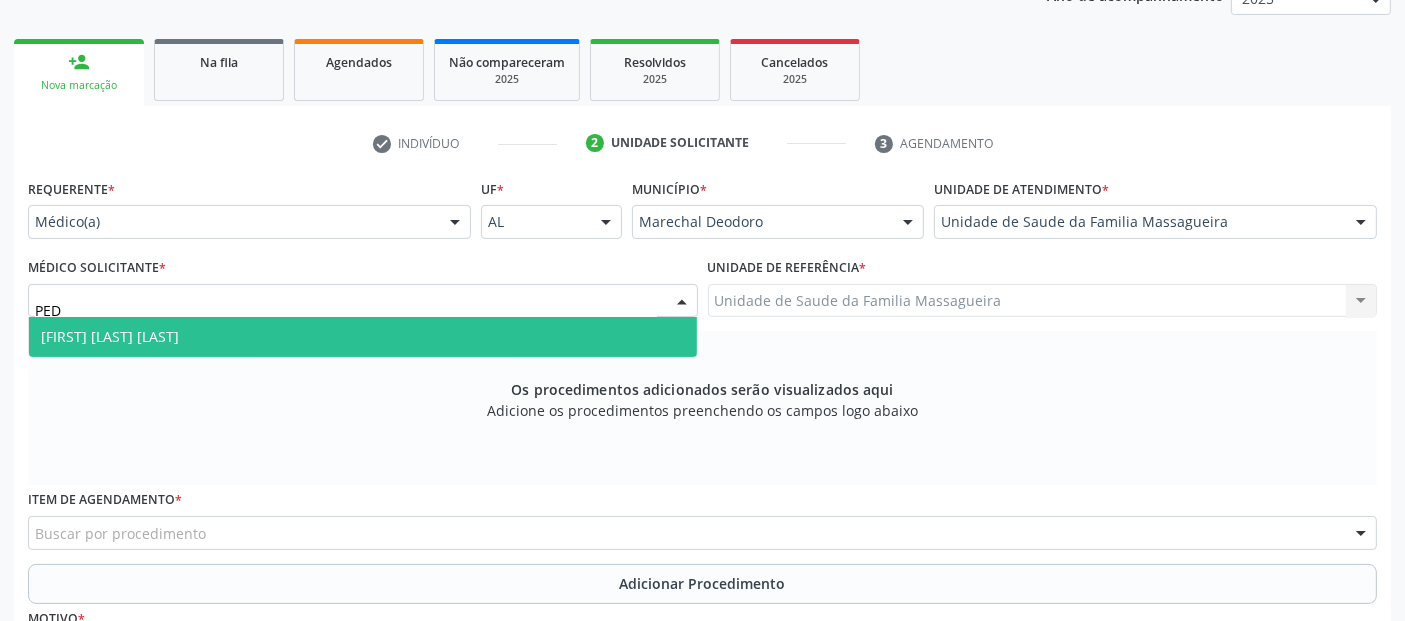 click on "[FIRST] [LAST] [LAST]" at bounding box center (363, 337) 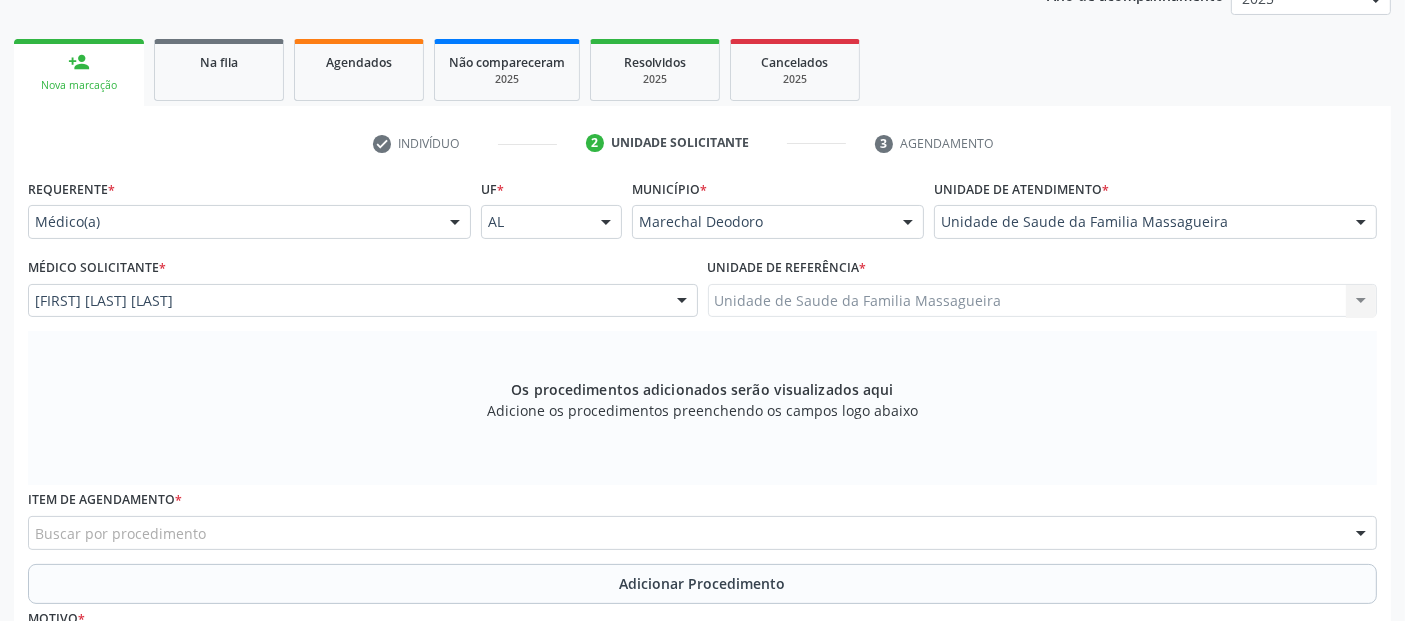 click on "Buscar por procedimento" at bounding box center [702, 533] 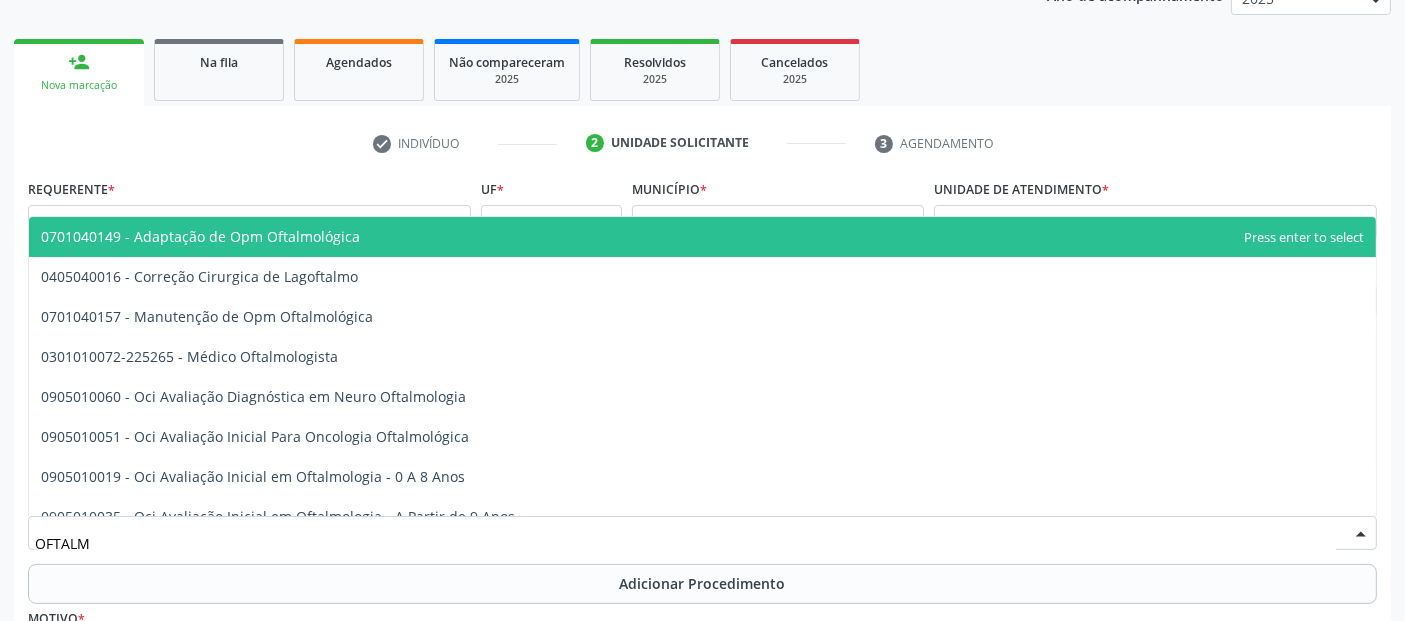 type on "OFTALMO" 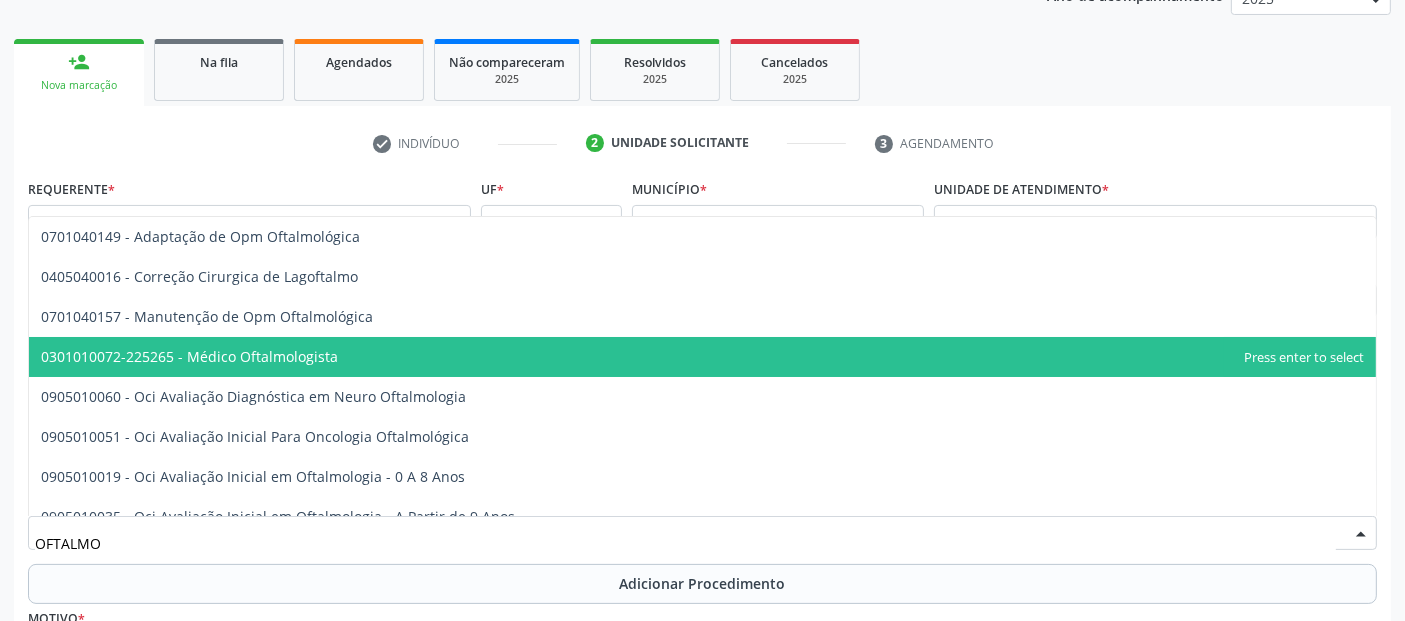 click on "0301010072-225265 - Médico Oftalmologista" at bounding box center (189, 356) 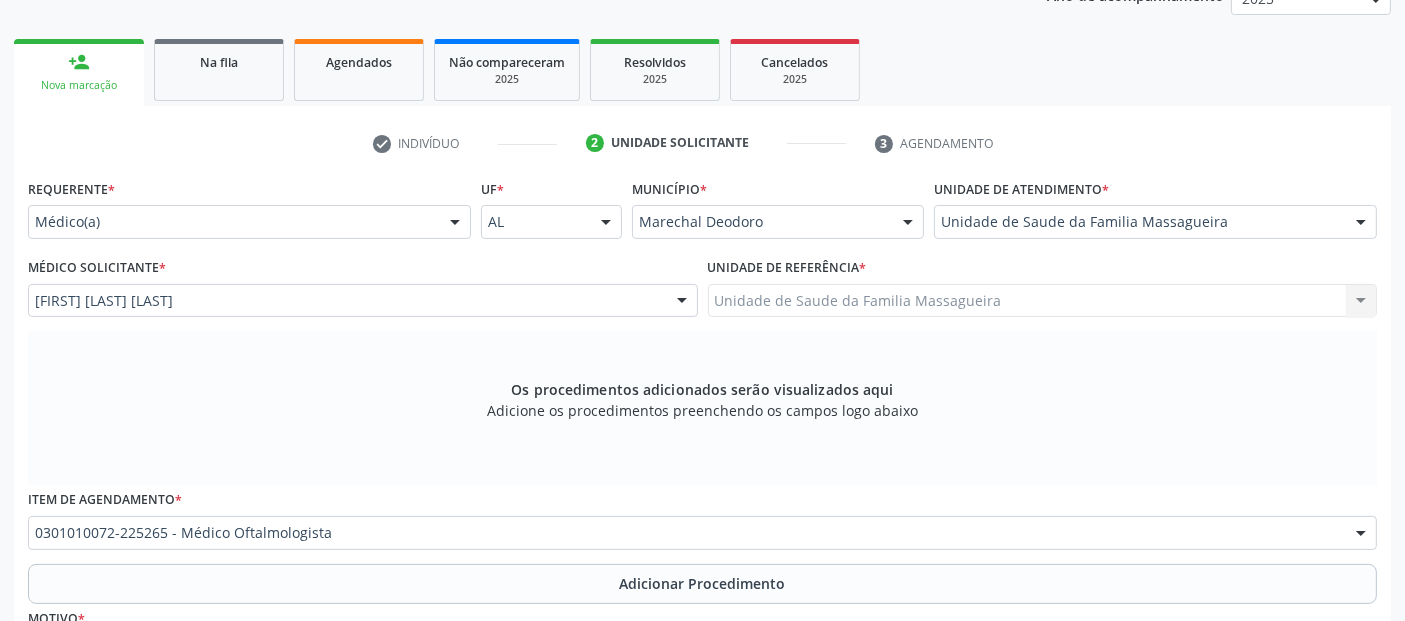 scroll, scrollTop: 505, scrollLeft: 0, axis: vertical 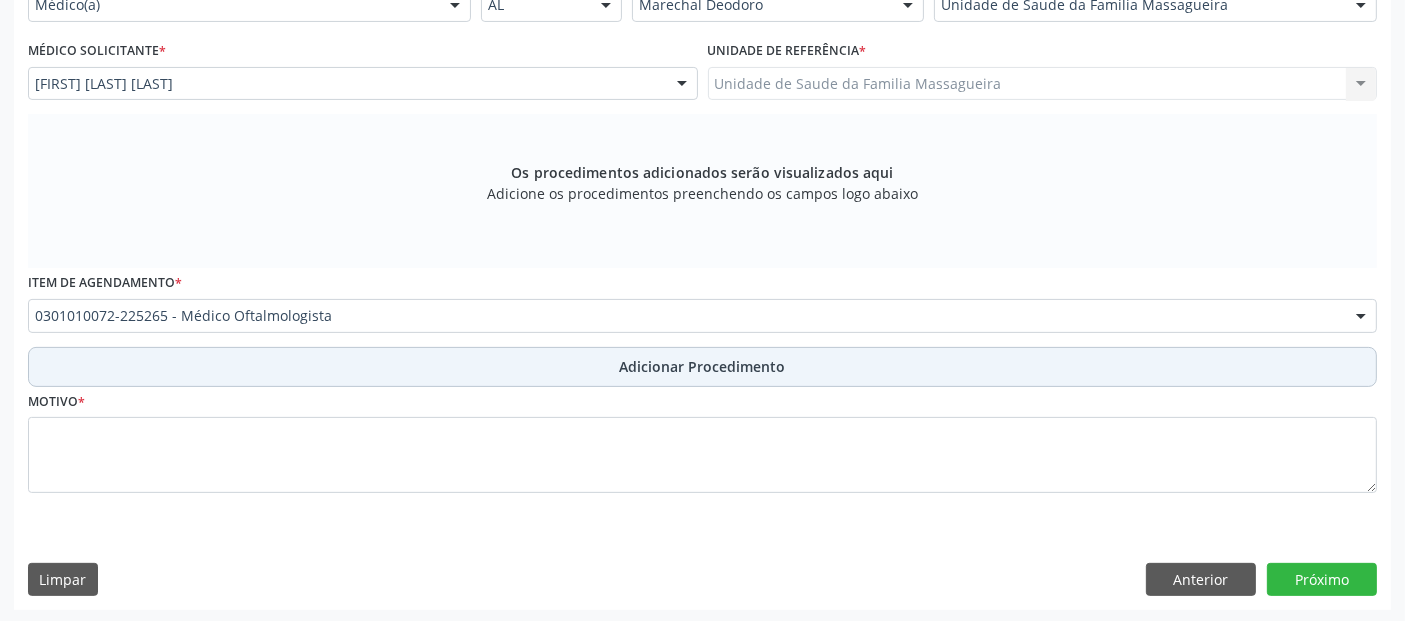click on "Adicionar Procedimento" at bounding box center [702, 367] 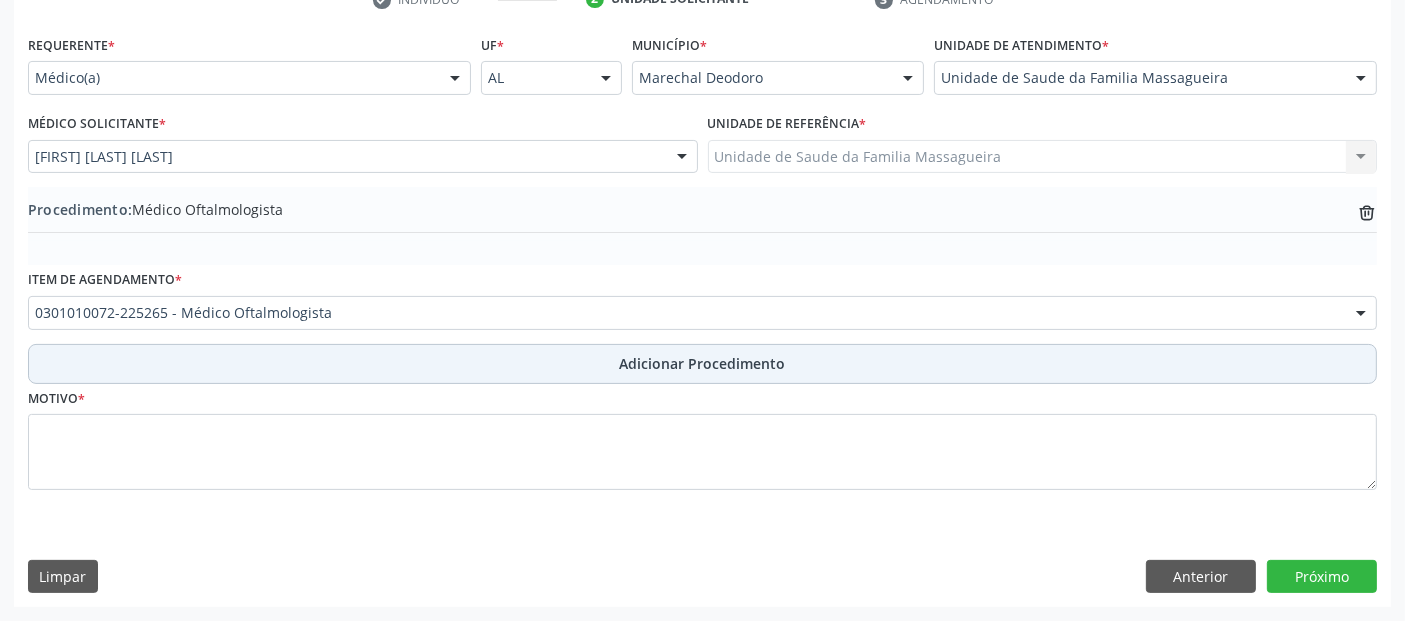 scroll, scrollTop: 429, scrollLeft: 0, axis: vertical 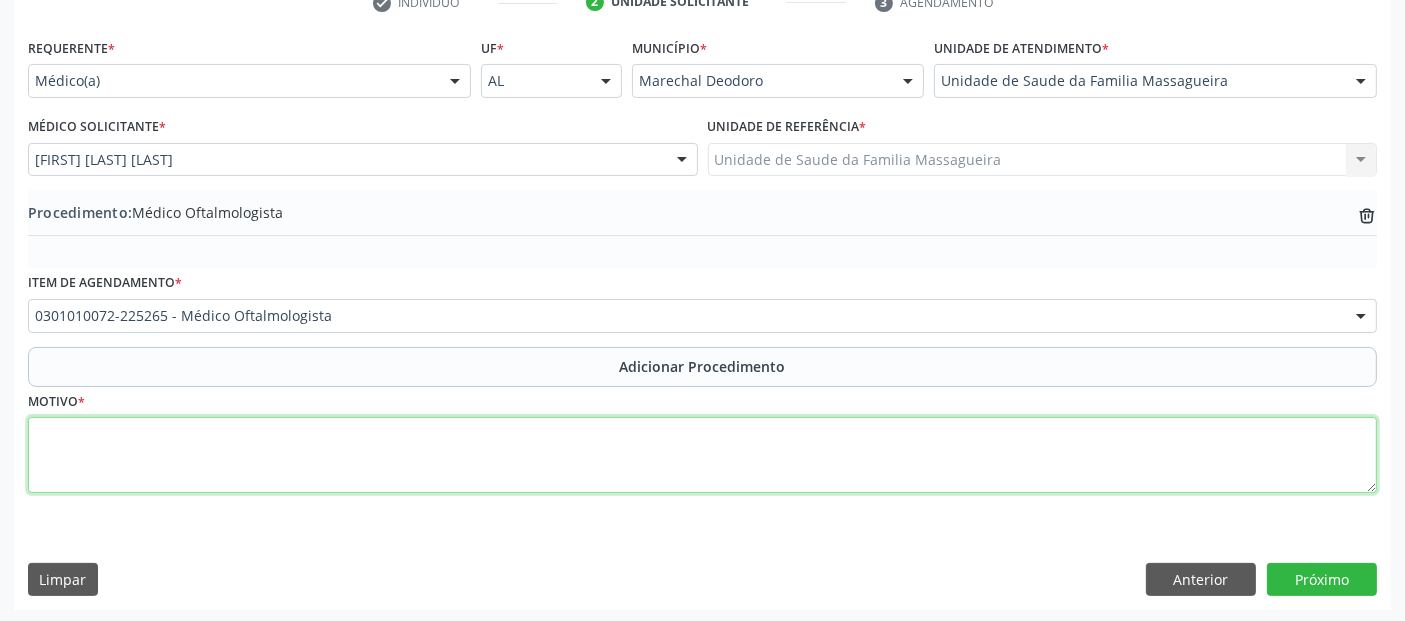click at bounding box center (702, 455) 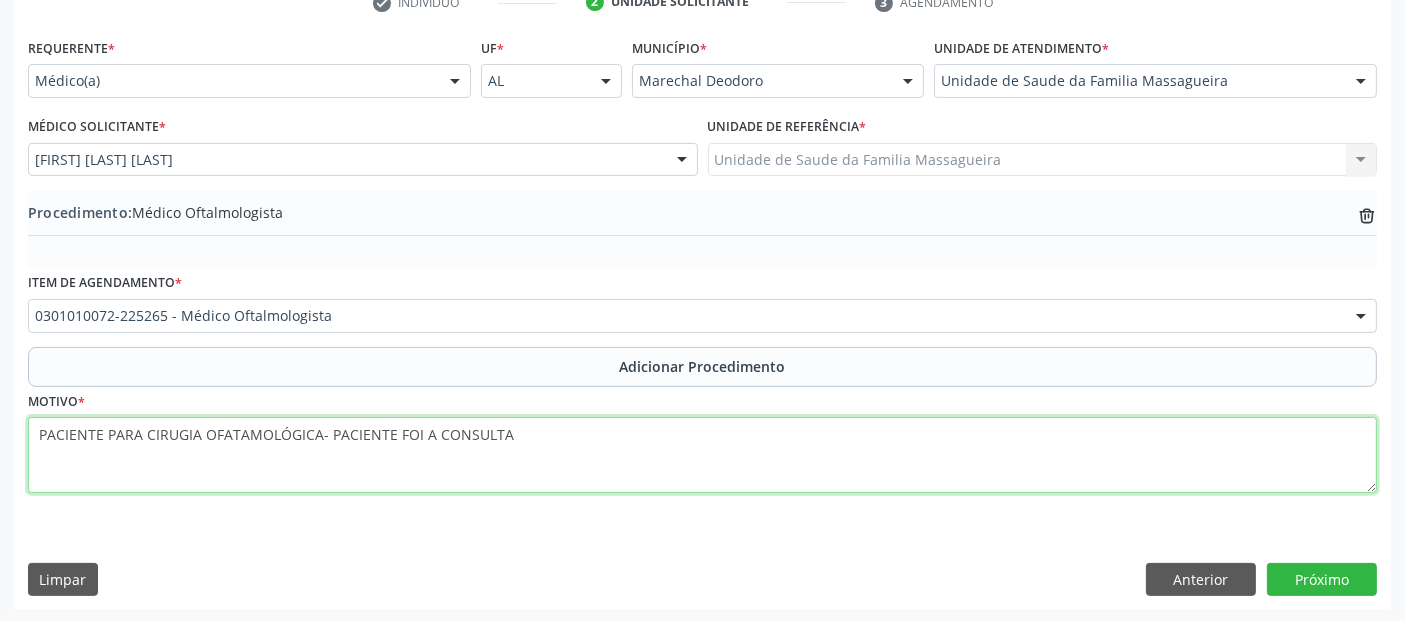 click on "PACIENTE PARA CIRUGIA OFATAMOLÓGICA- PACIENTE FOI A CONSULTA" at bounding box center [702, 455] 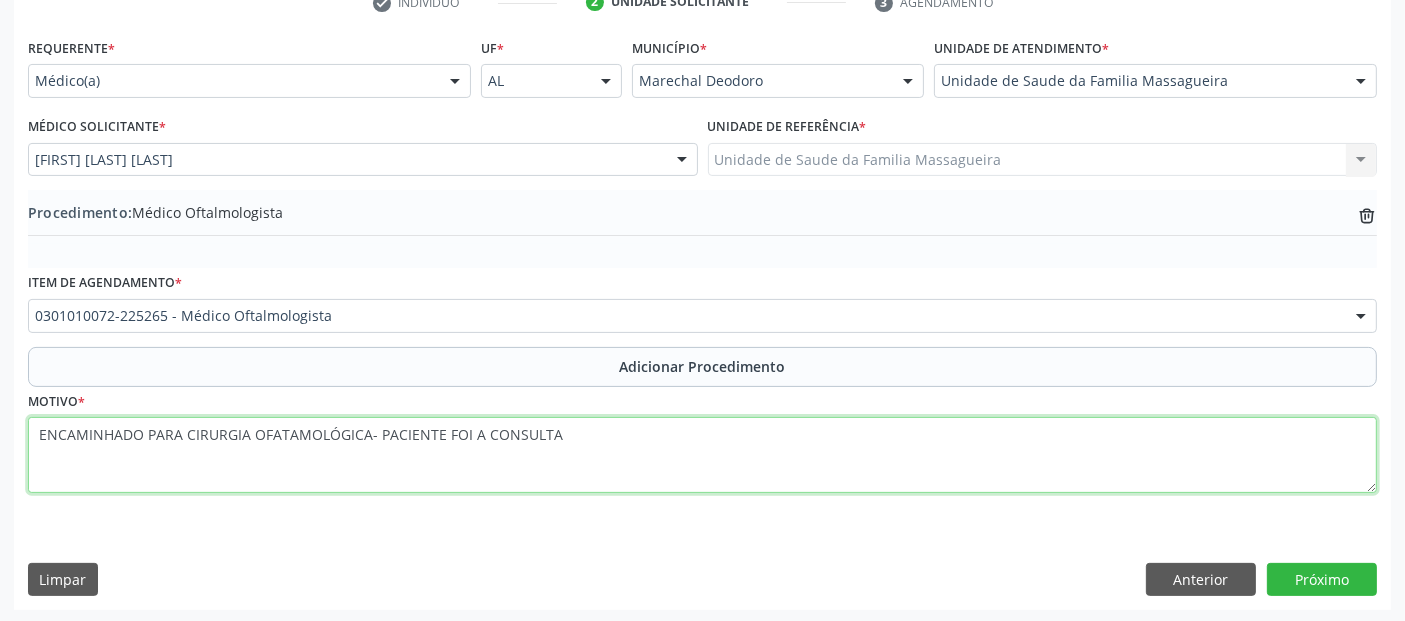 click on "ENCAMINHADO PARA CIRURGIA OFATAMOLÓGICA- PACIENTE FOI A CONSULTA" at bounding box center [702, 455] 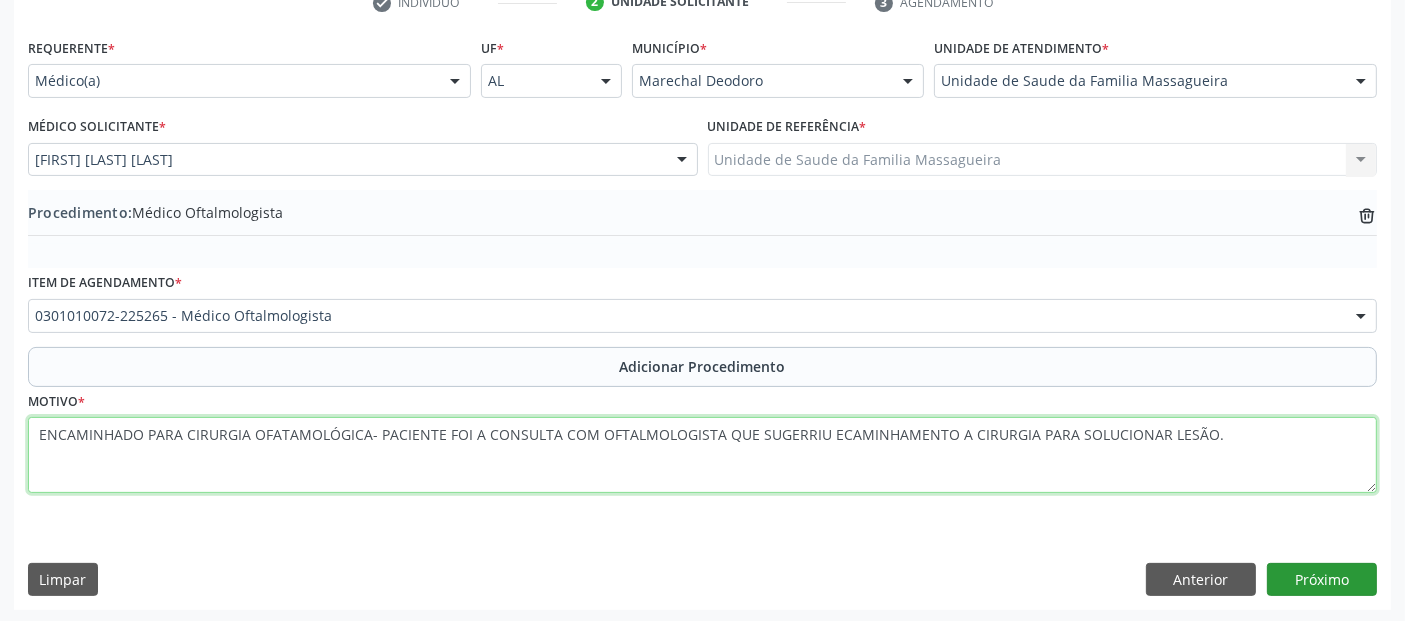 type on "ENCAMINHADO PARA CIRURGIA OFATAMOLÓGICA- PACIENTE FOI A CONSULTA COM OFTALMOLOGISTA QUE SUGERRIU ECAMINHAMENTO A CIRURGIA PARA SOLUCIONAR LESÃO." 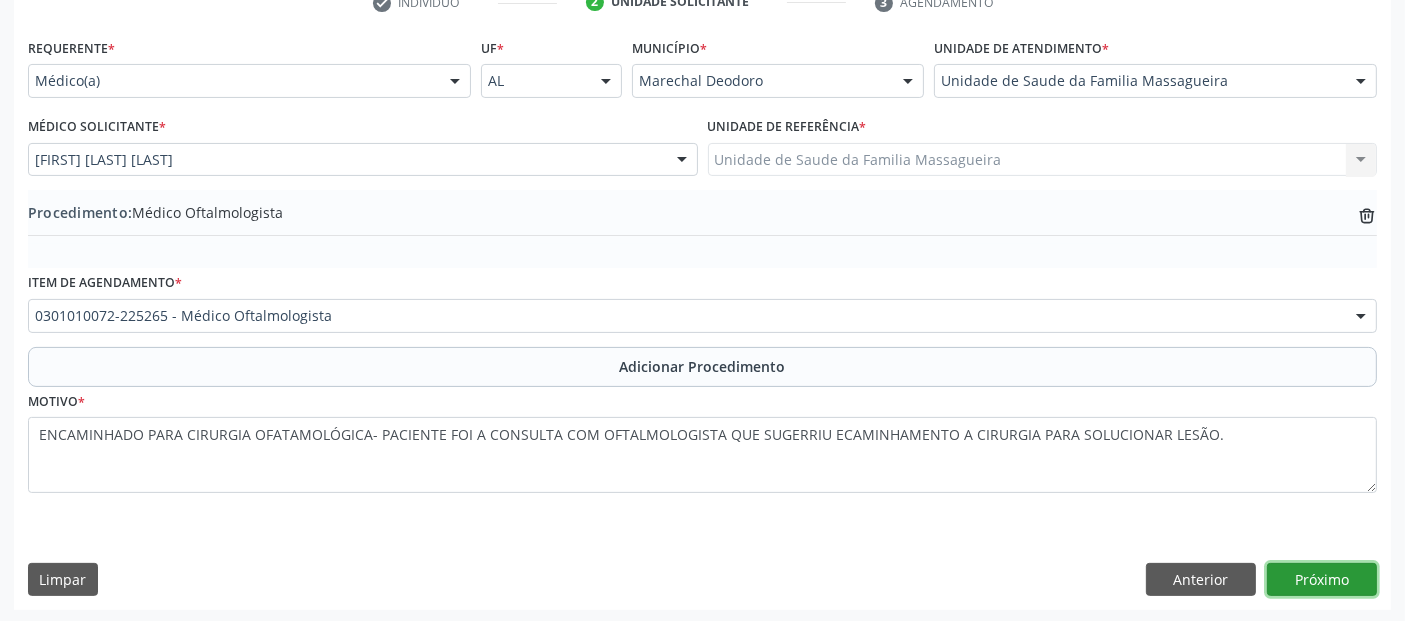 click on "Próximo" at bounding box center (1322, 580) 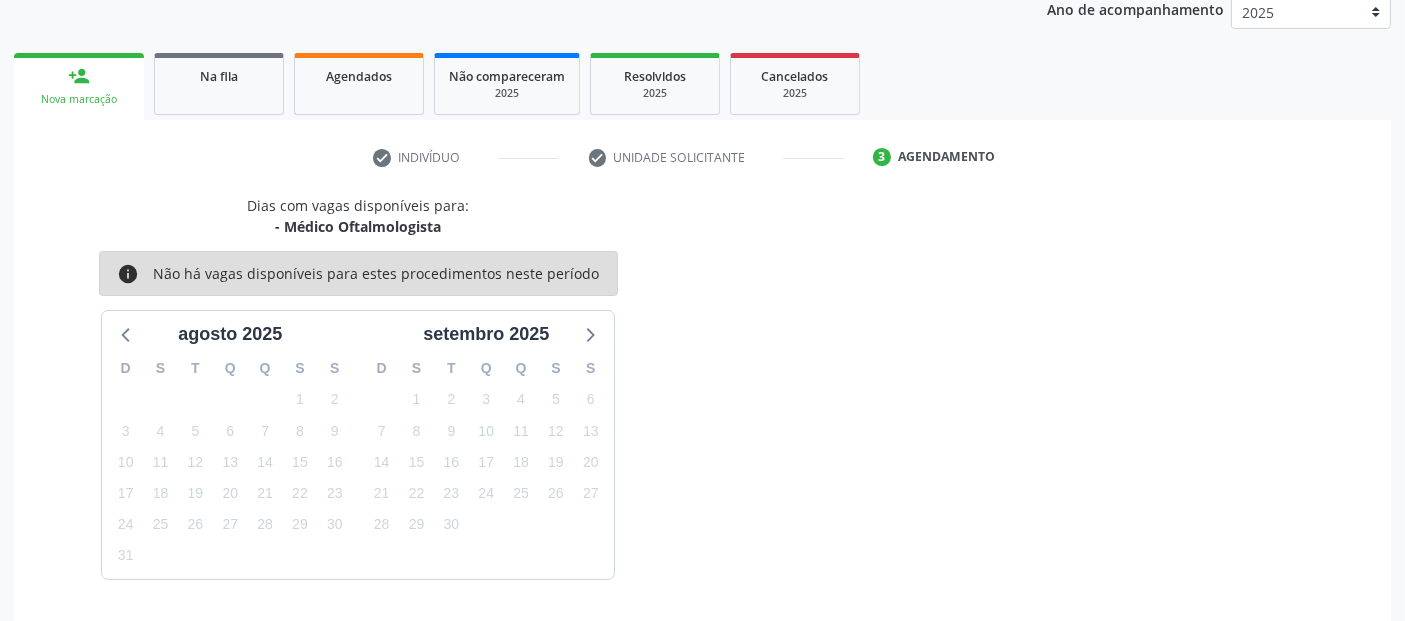 scroll, scrollTop: 333, scrollLeft: 0, axis: vertical 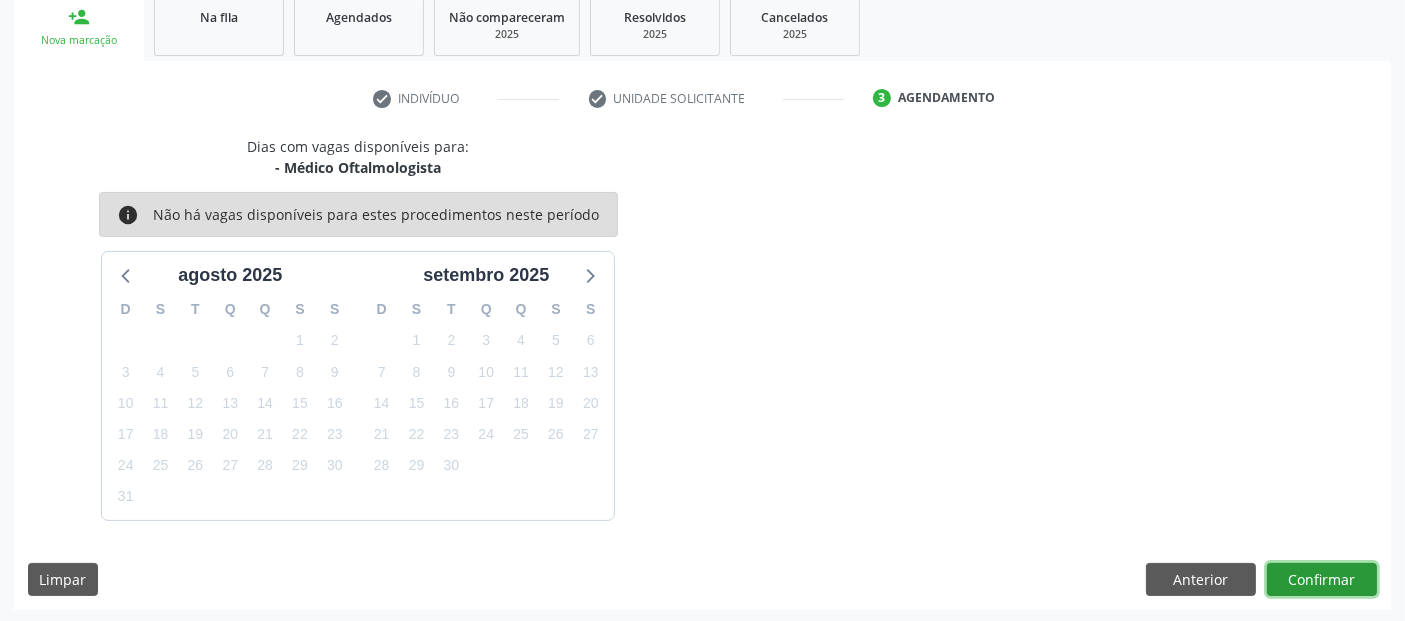 click on "Confirmar" at bounding box center (1322, 580) 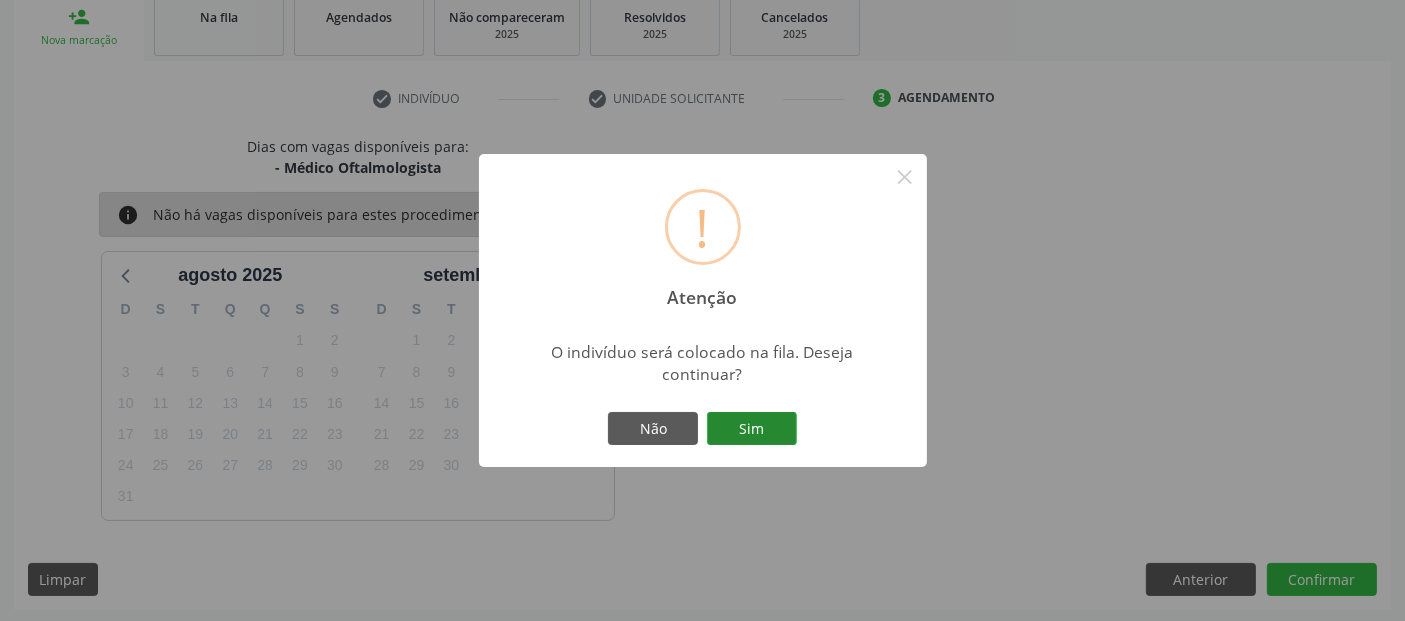 click on "Sim" at bounding box center (752, 429) 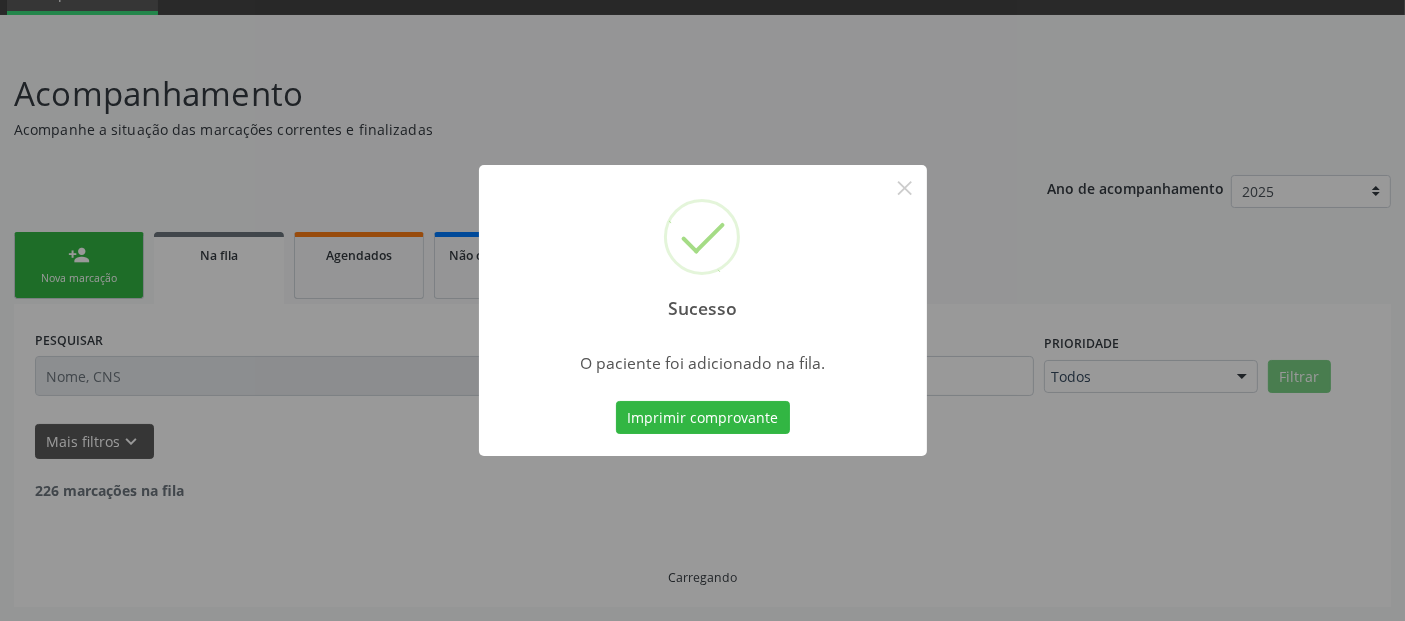 scroll, scrollTop: 71, scrollLeft: 0, axis: vertical 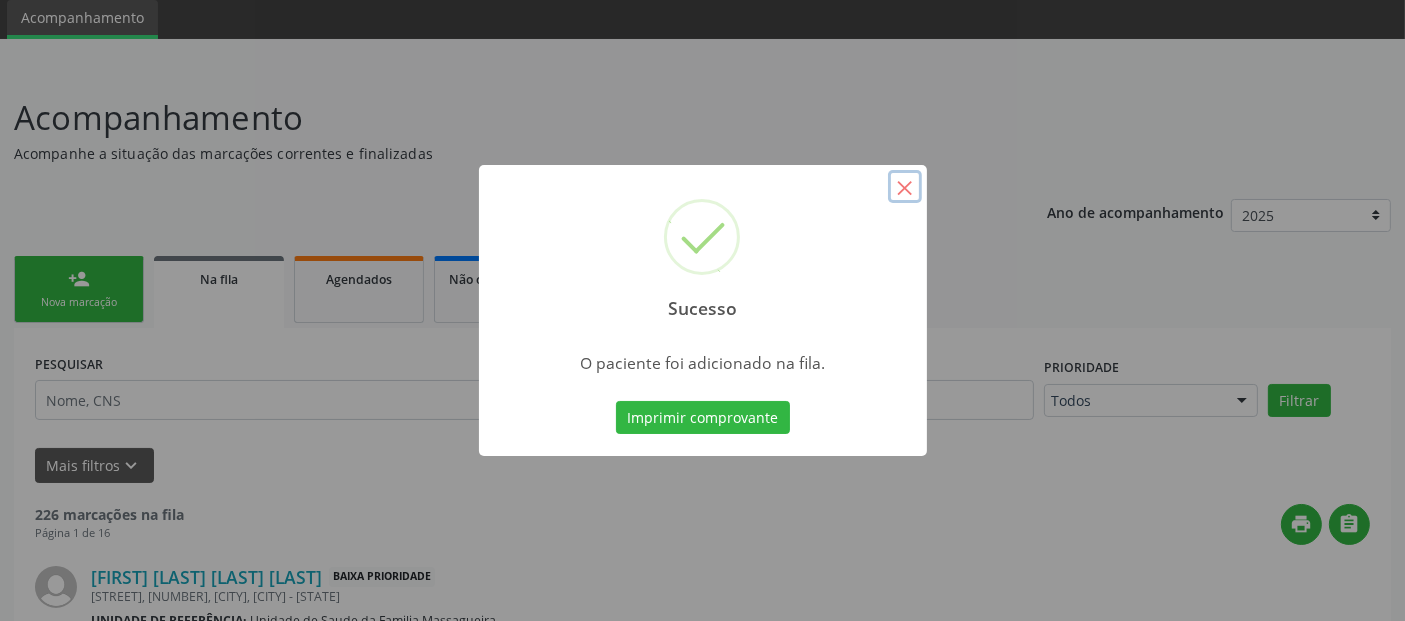 click on "×" at bounding box center [905, 187] 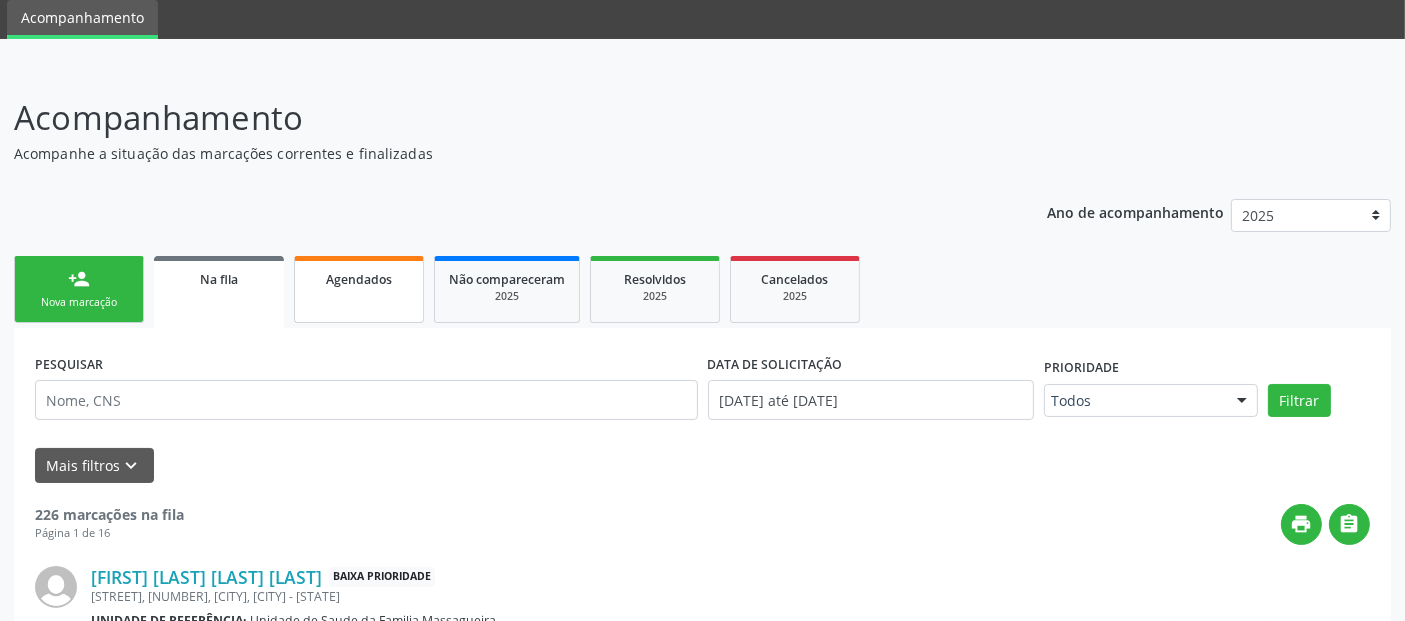 click on "Agendados" at bounding box center (359, 289) 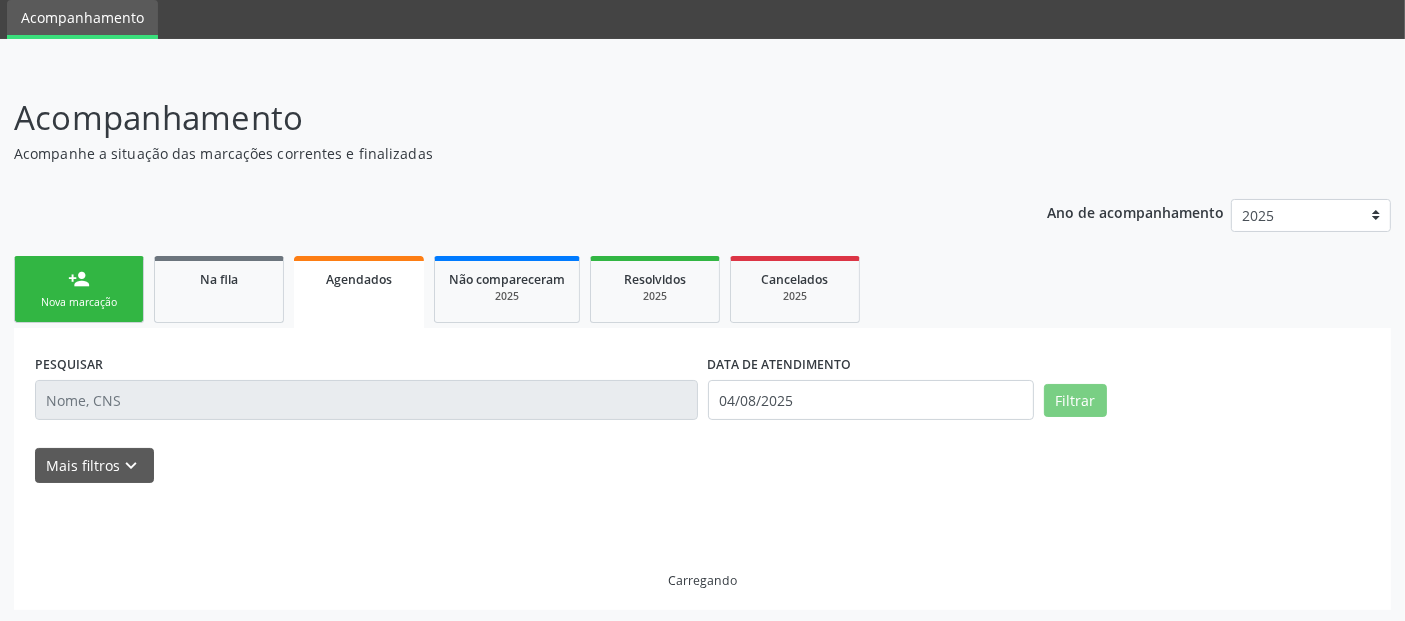 scroll, scrollTop: 7, scrollLeft: 0, axis: vertical 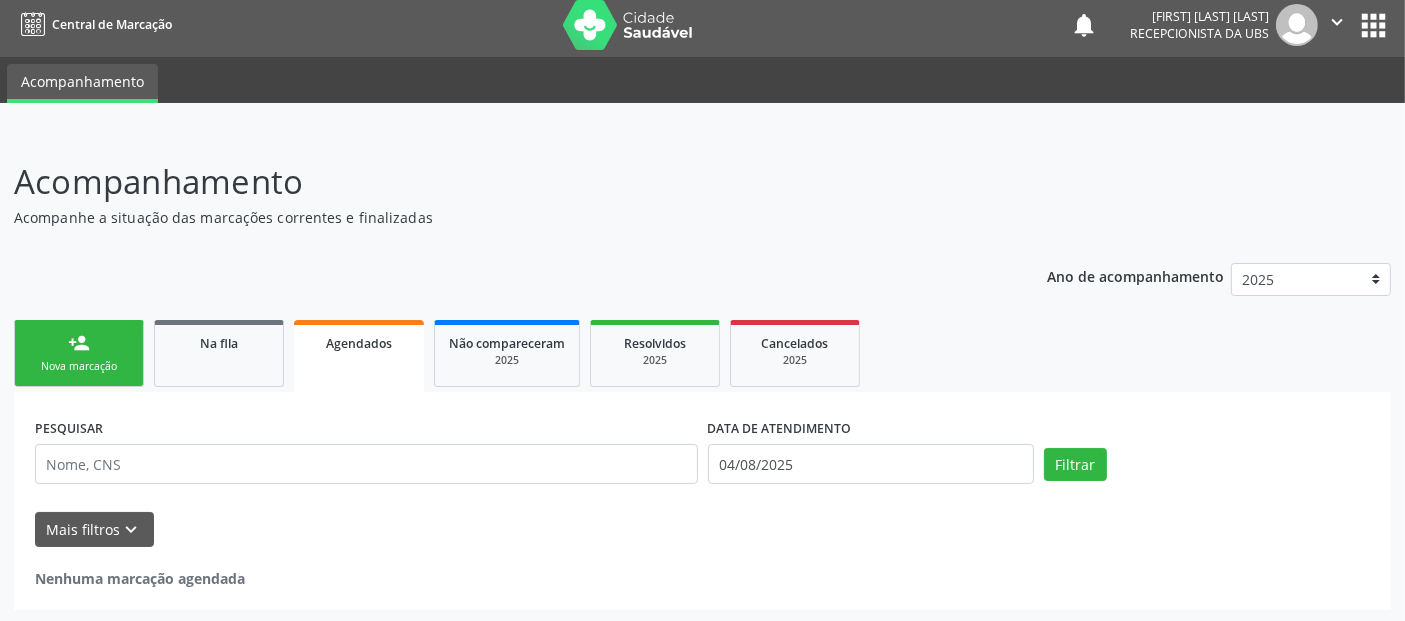 drag, startPoint x: 1393, startPoint y: 352, endPoint x: 1395, endPoint y: 530, distance: 178.01123 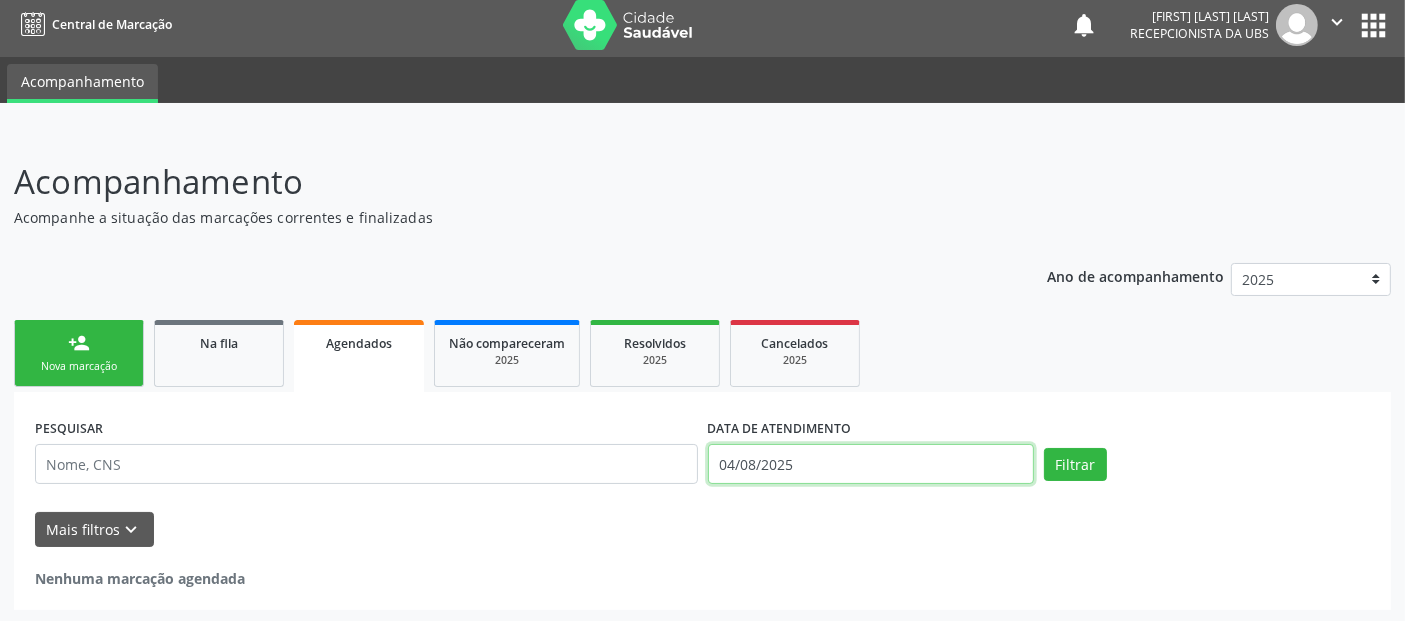 click on "04/08/2025" at bounding box center [871, 464] 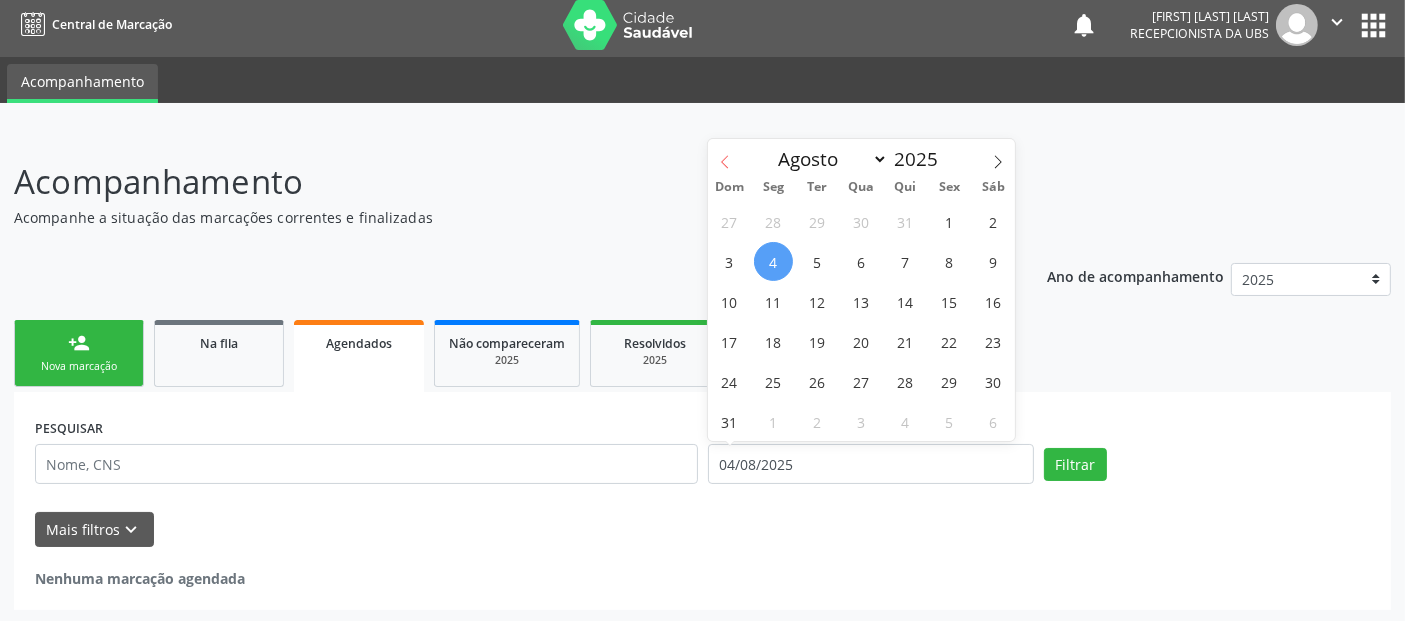 click 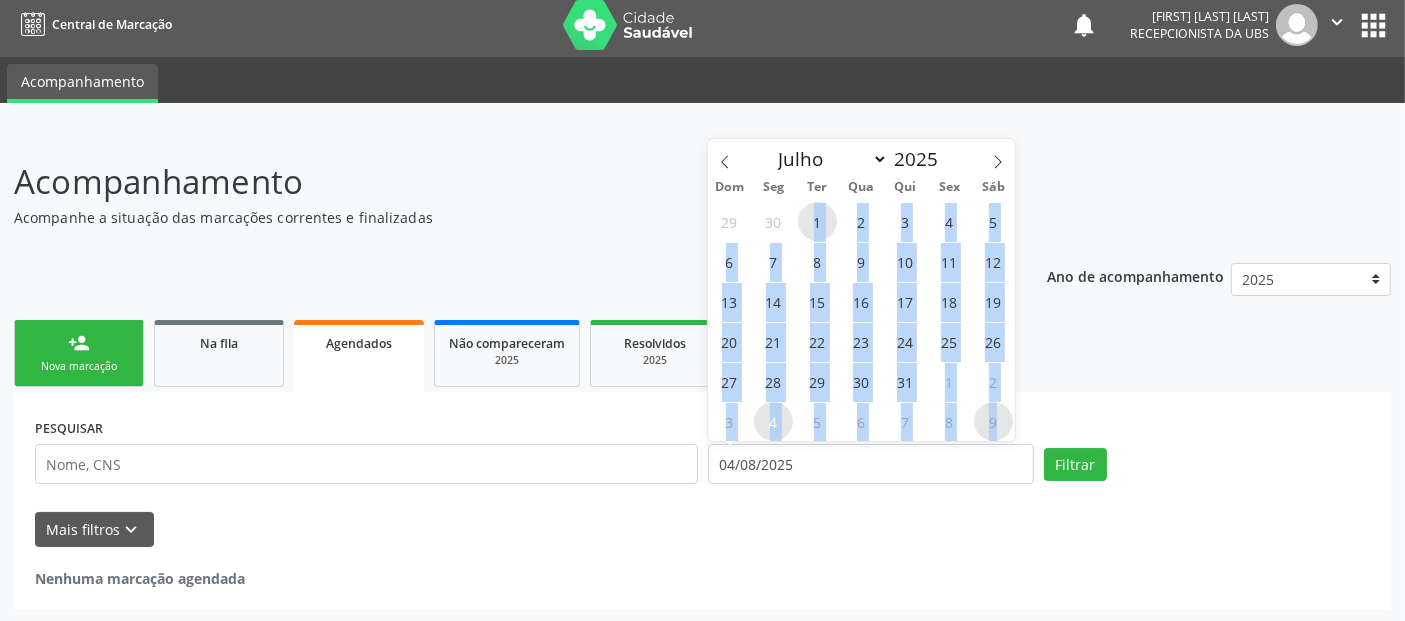 drag, startPoint x: 856, startPoint y: 244, endPoint x: 1000, endPoint y: 423, distance: 229.73245 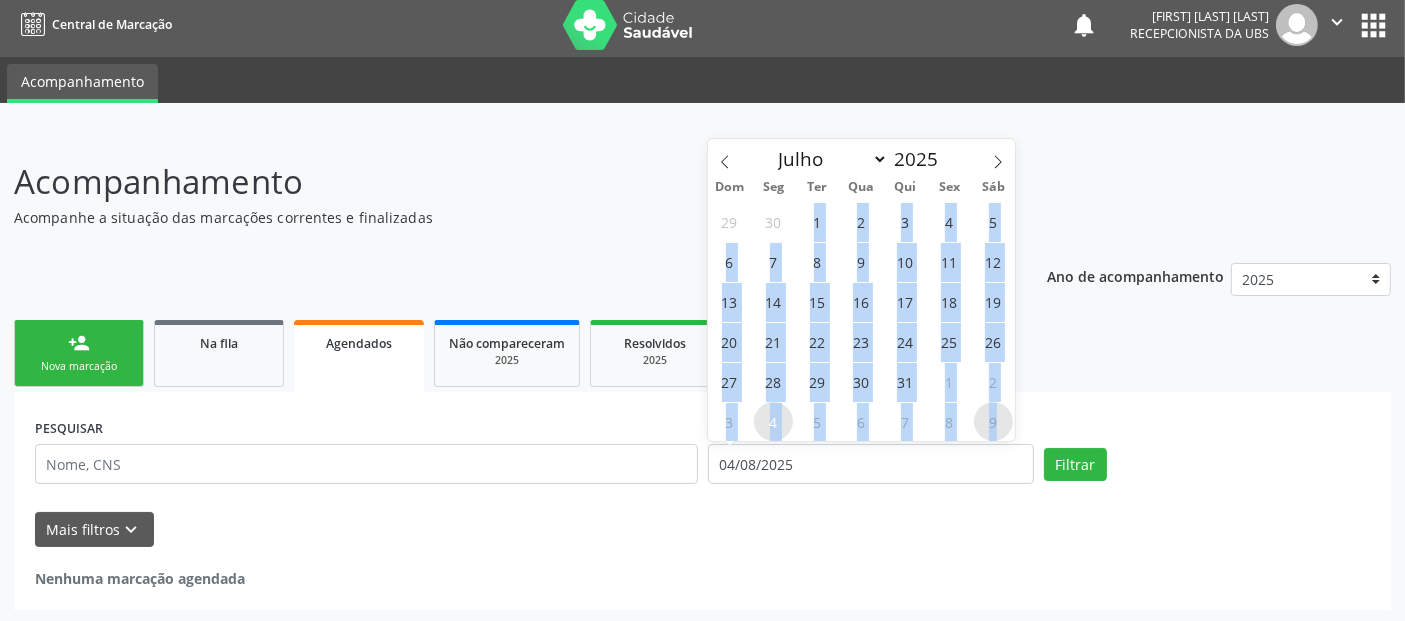 click on "9" at bounding box center [993, 421] 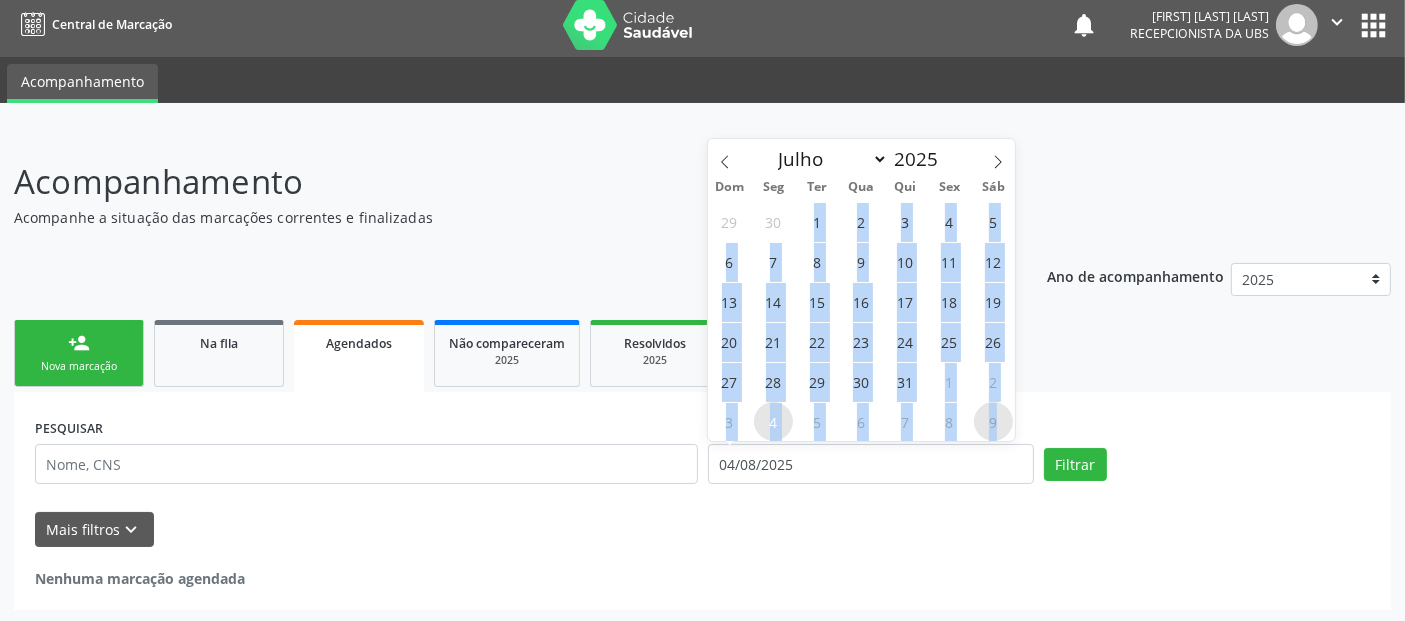 type on "09/08/2025" 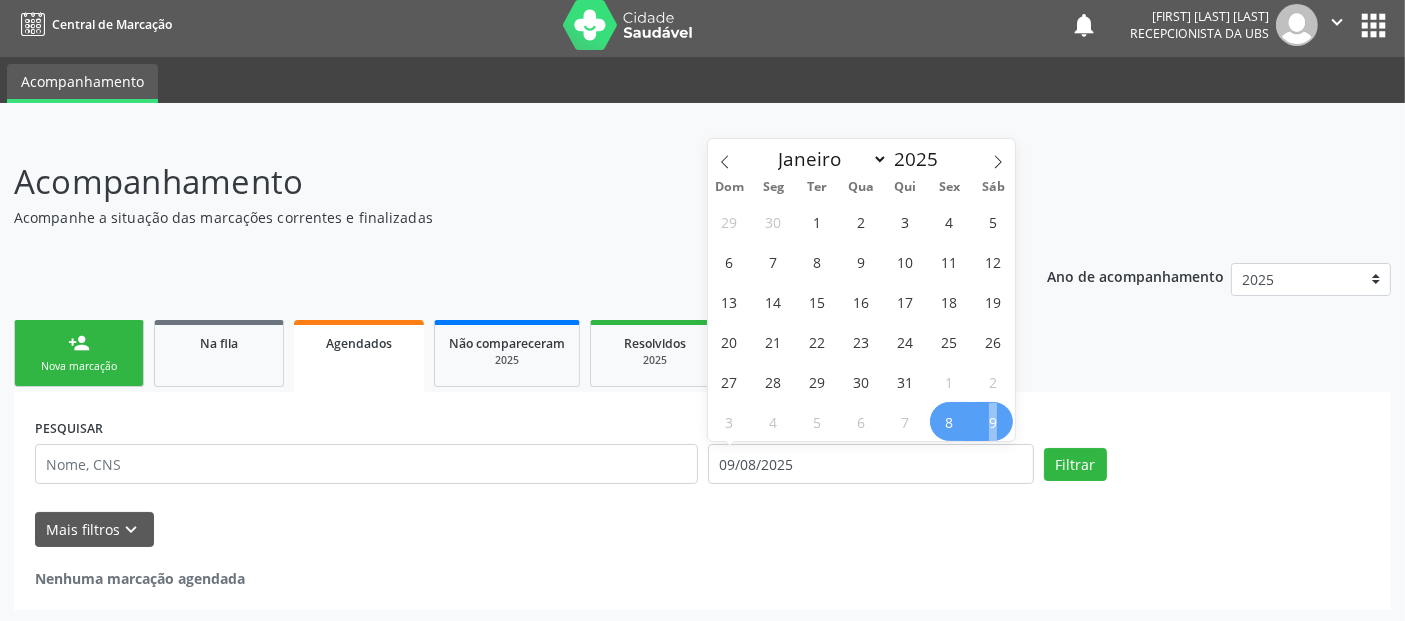 drag, startPoint x: 996, startPoint y: 427, endPoint x: 954, endPoint y: 419, distance: 42.755116 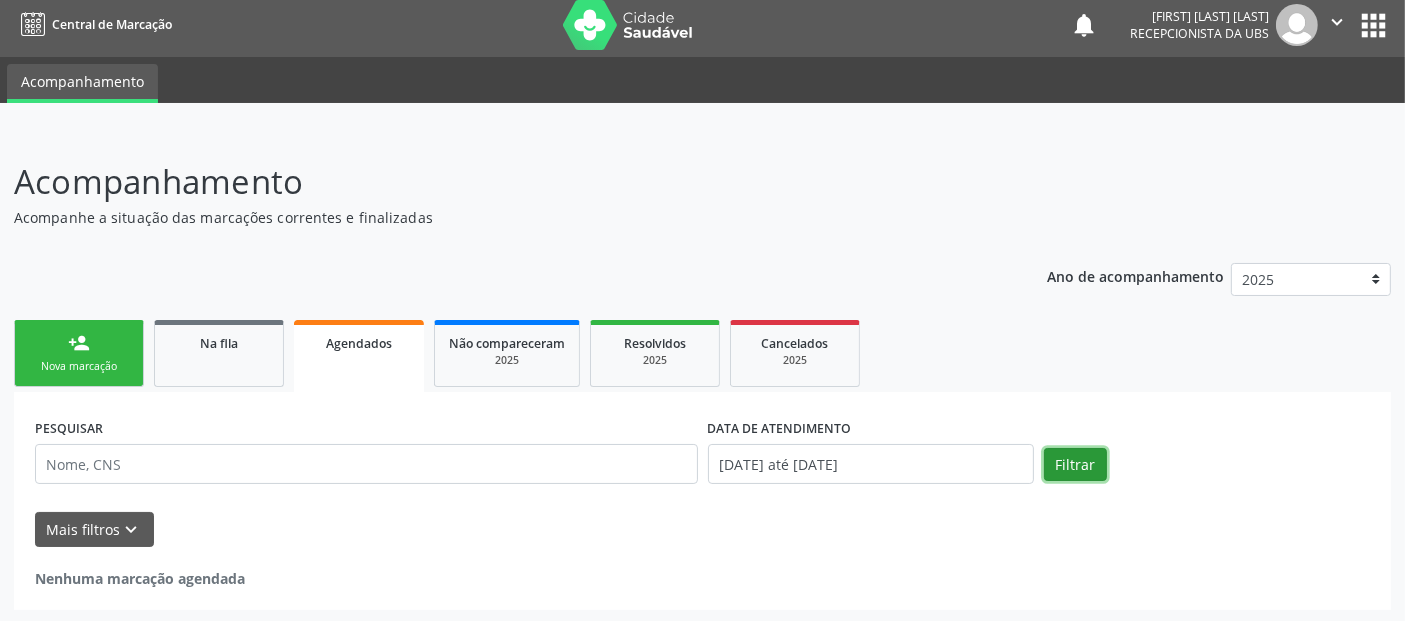 click on "Filtrar" at bounding box center [1075, 465] 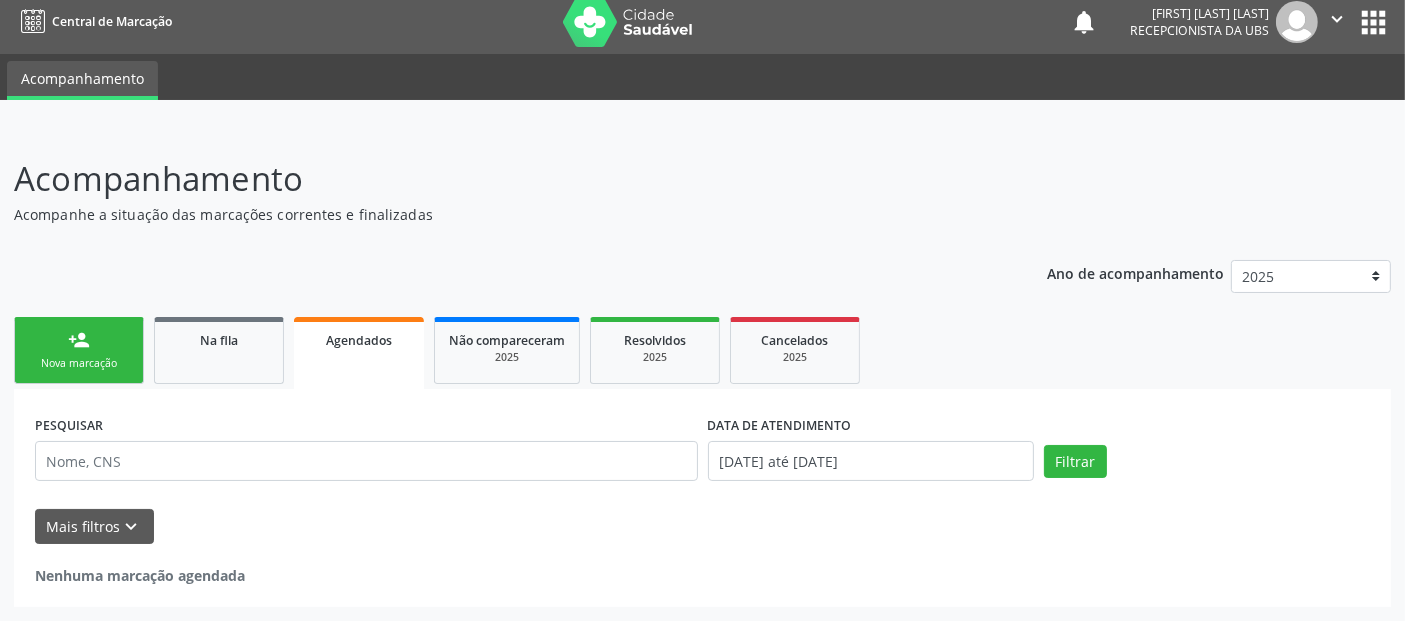 scroll, scrollTop: 7, scrollLeft: 0, axis: vertical 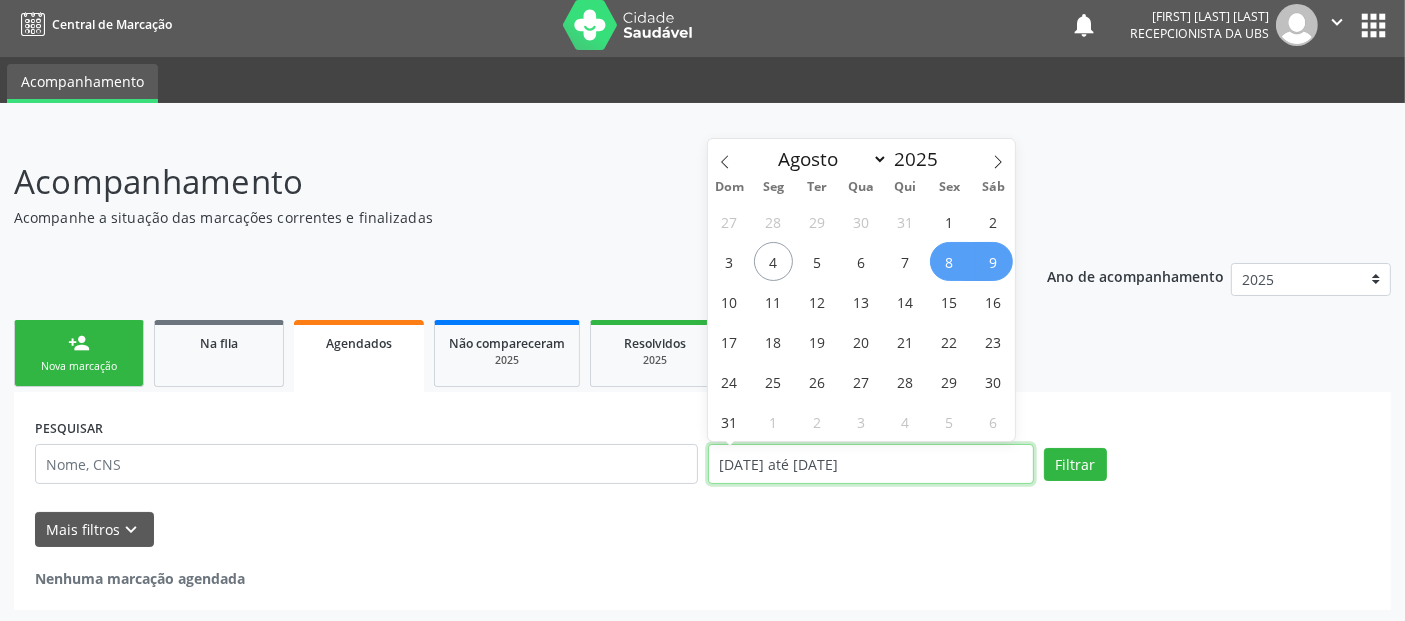 click on "[DATE] até [DATE]" at bounding box center [871, 464] 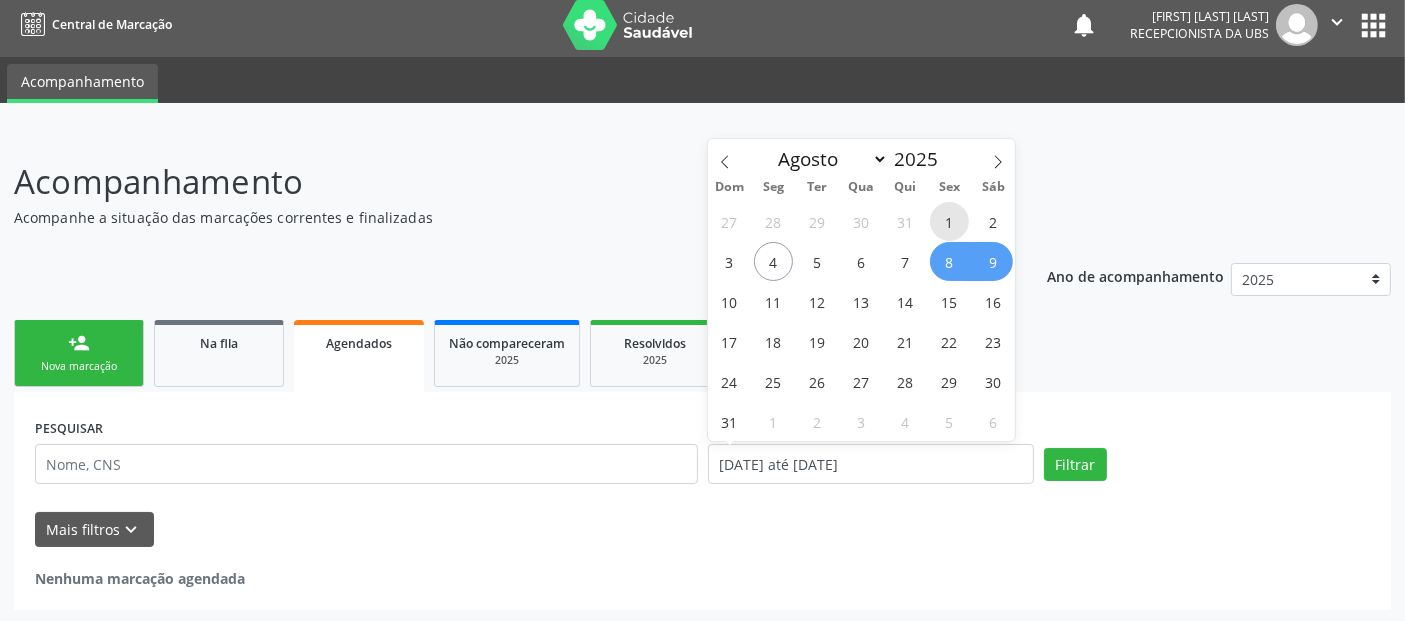 click on "1" at bounding box center (949, 221) 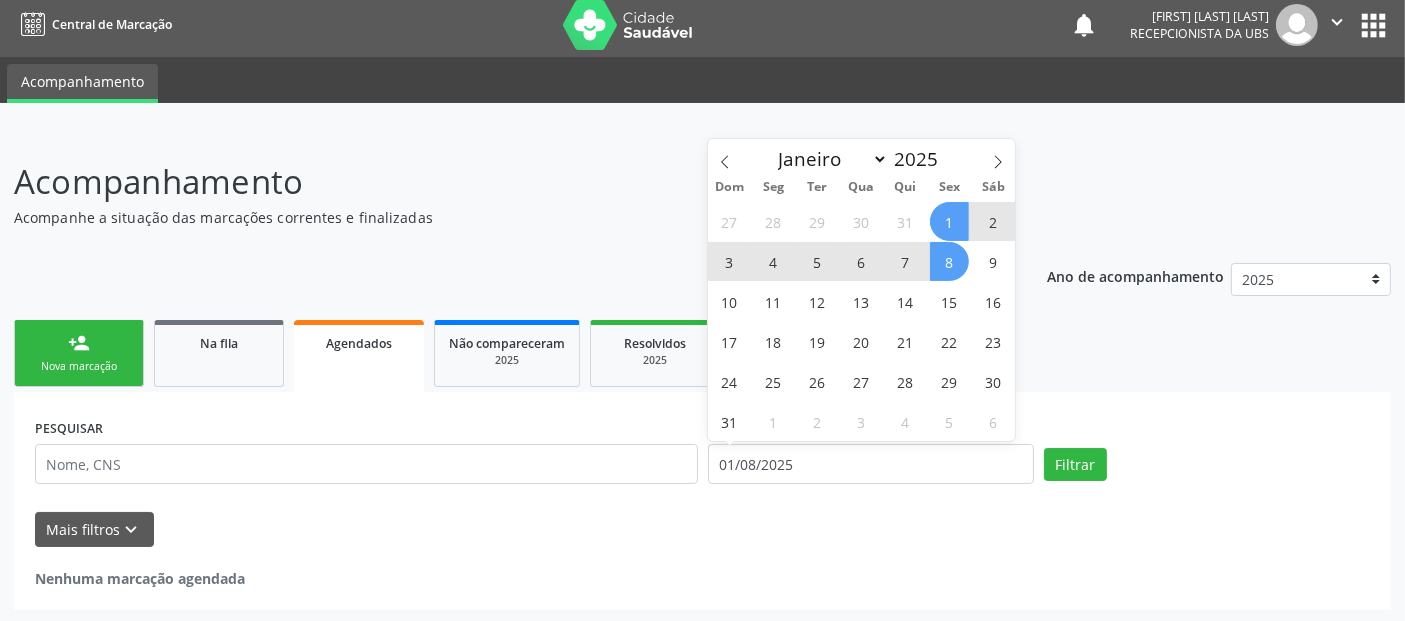 click on "8" at bounding box center [949, 261] 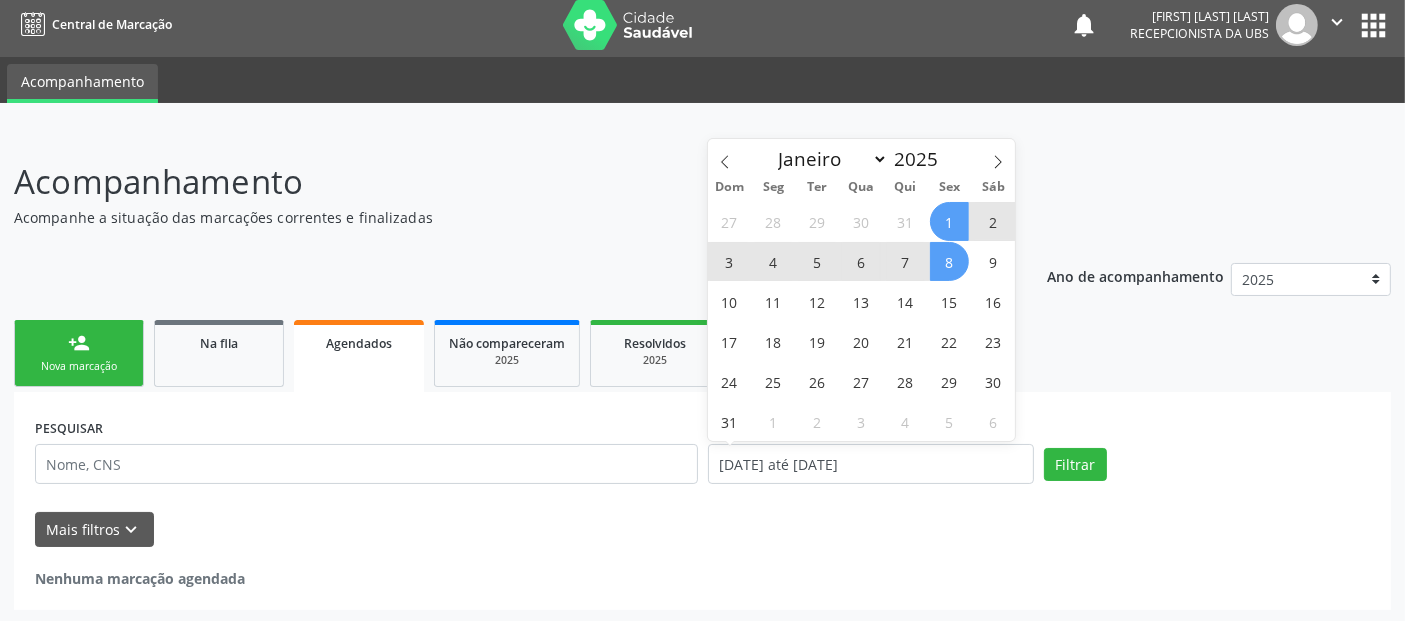 select on "7" 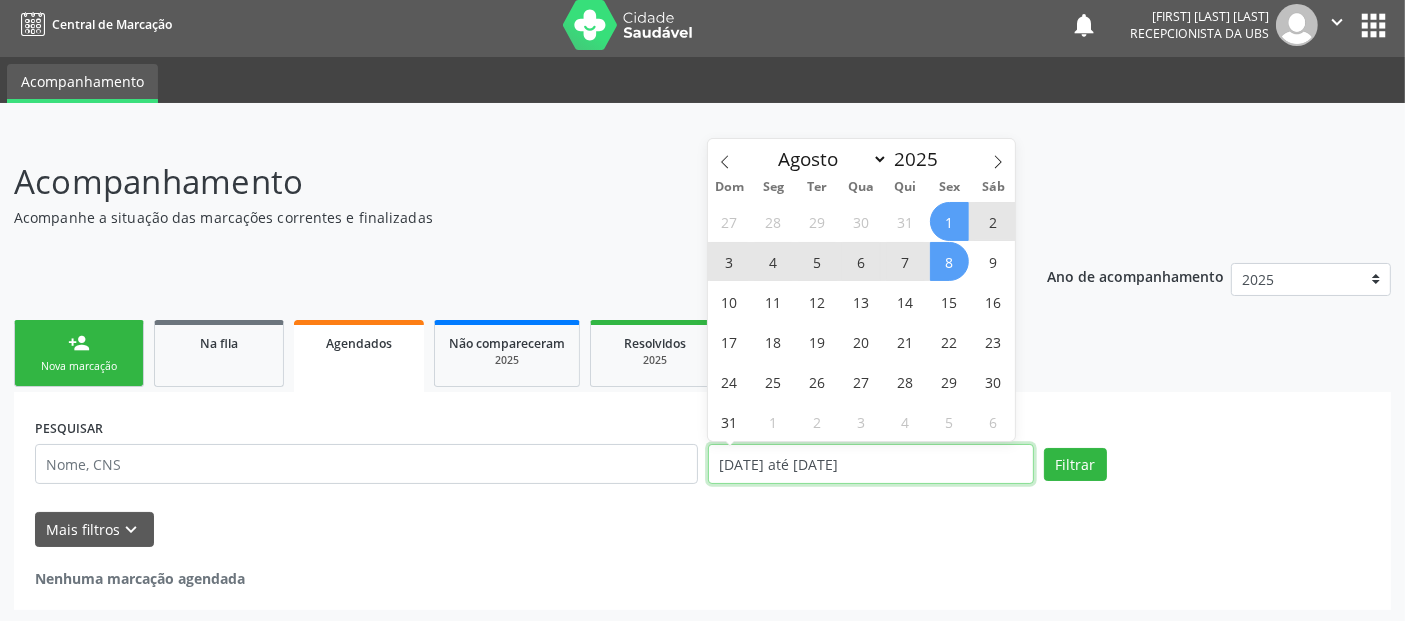 click on "[DATE] até [DATE]" at bounding box center [871, 464] 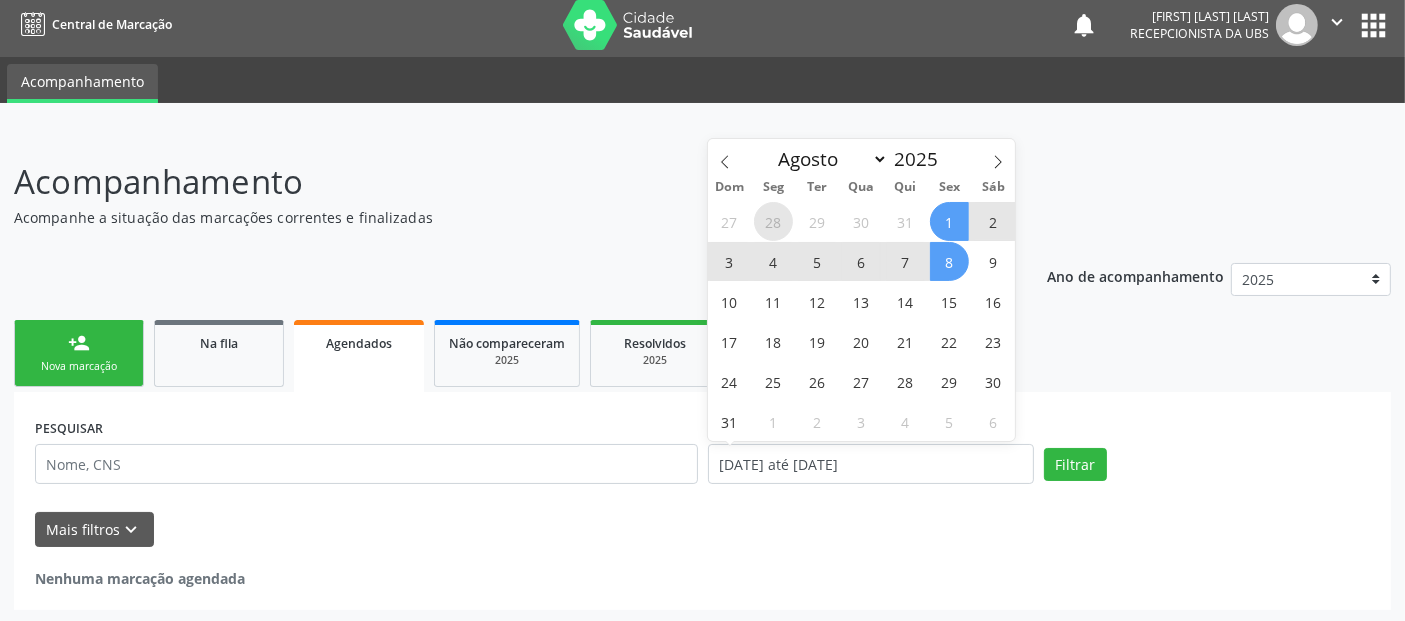 click on "28" at bounding box center (773, 221) 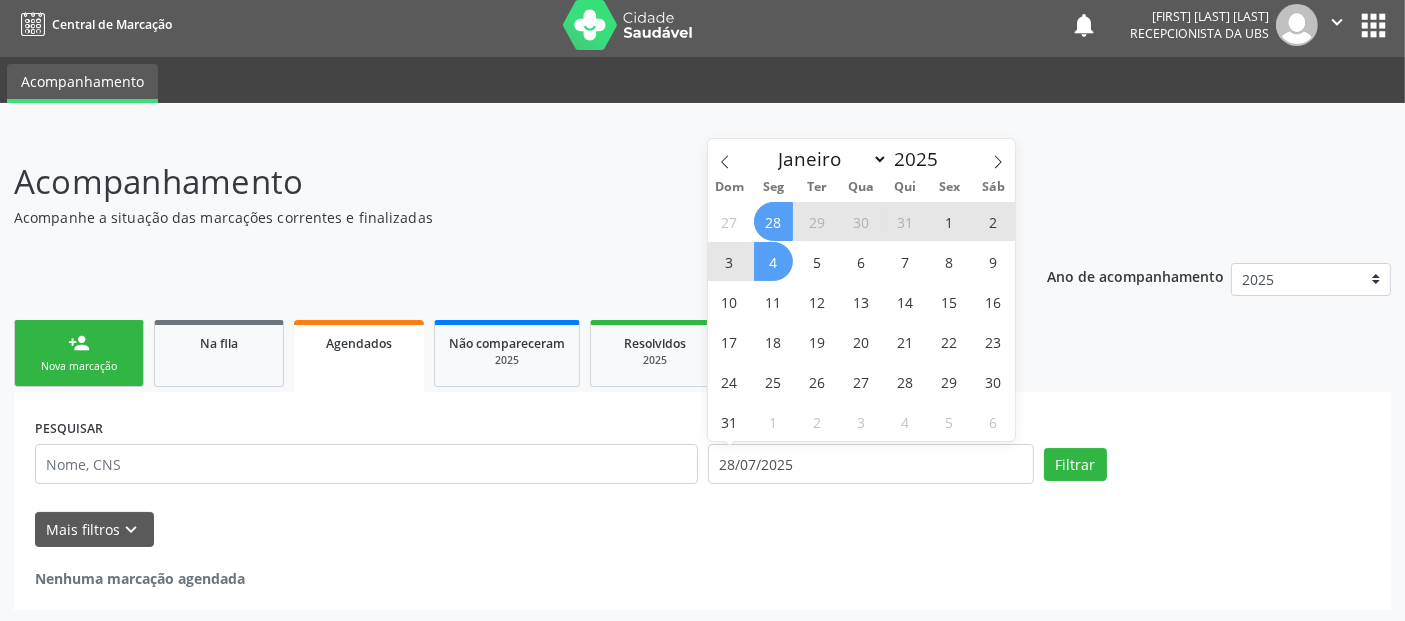 click on "4" at bounding box center (773, 261) 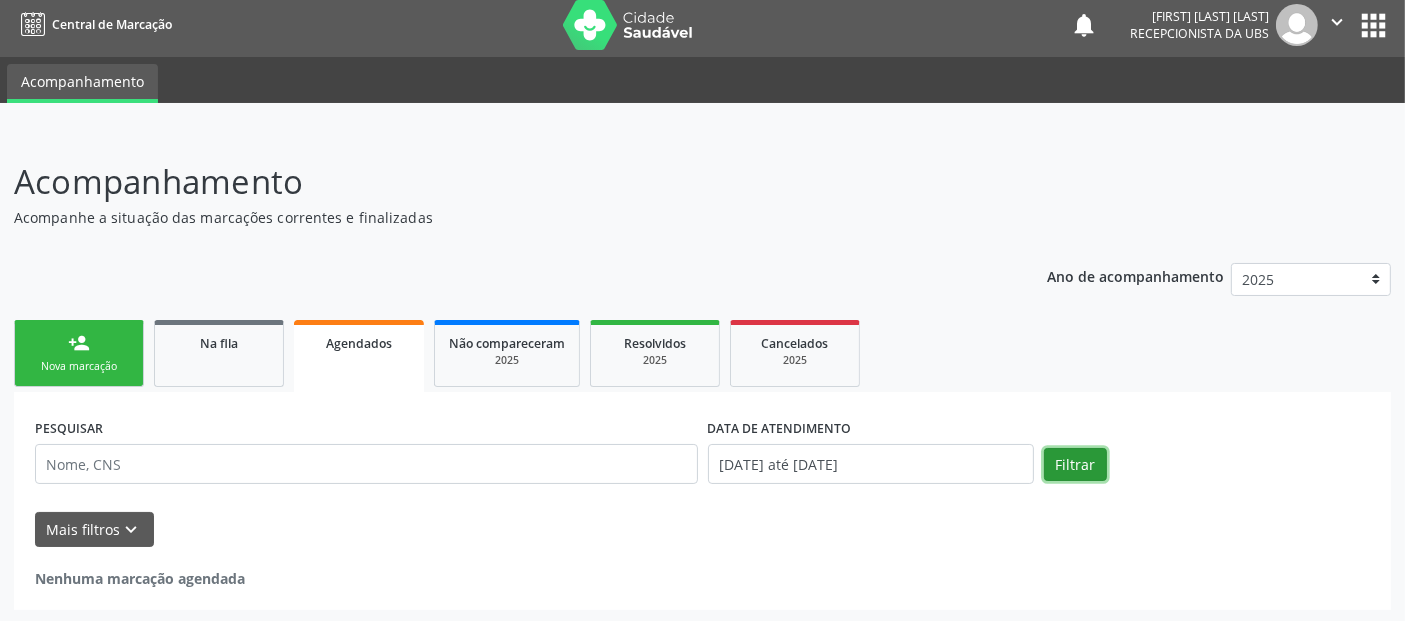 click on "Filtrar" at bounding box center [1075, 465] 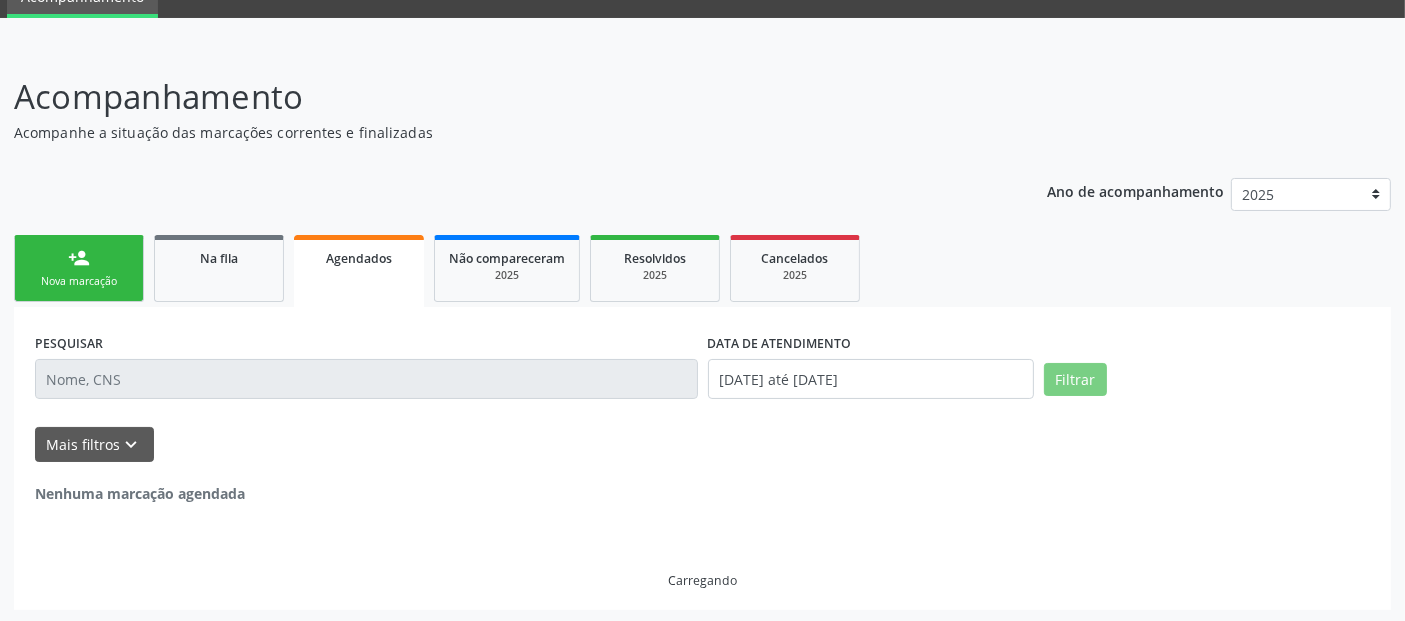 scroll, scrollTop: 7, scrollLeft: 0, axis: vertical 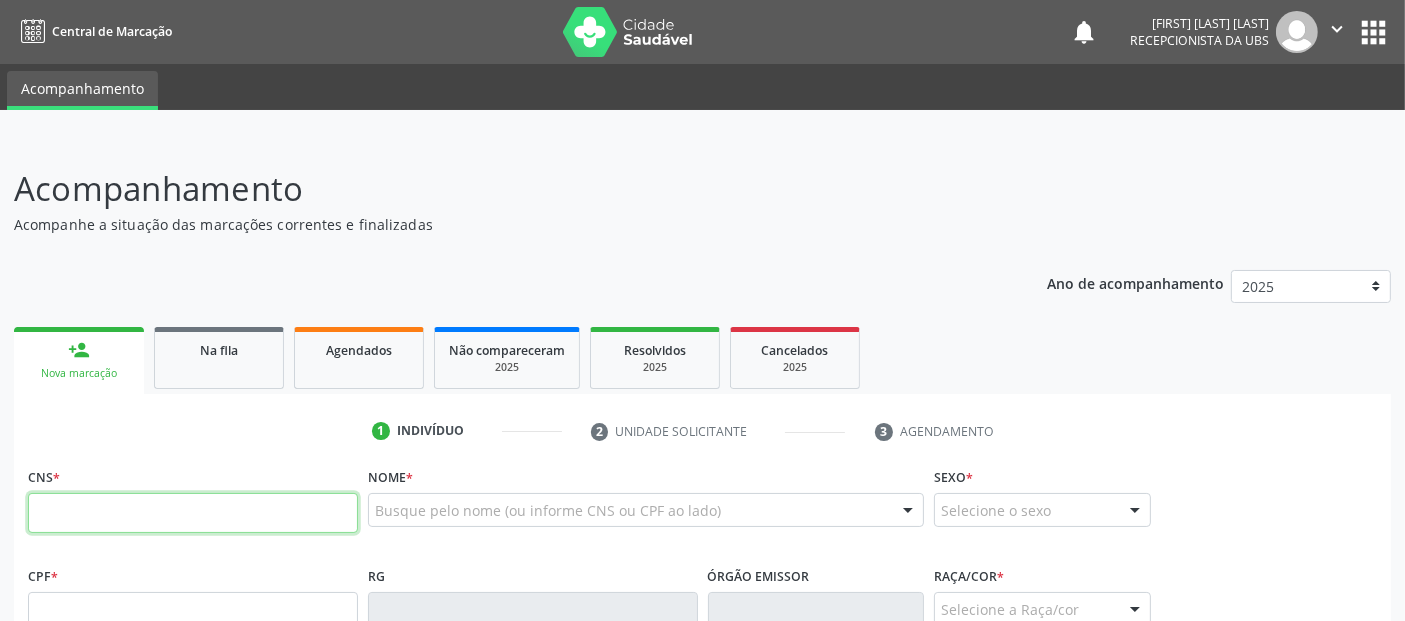 click at bounding box center [193, 513] 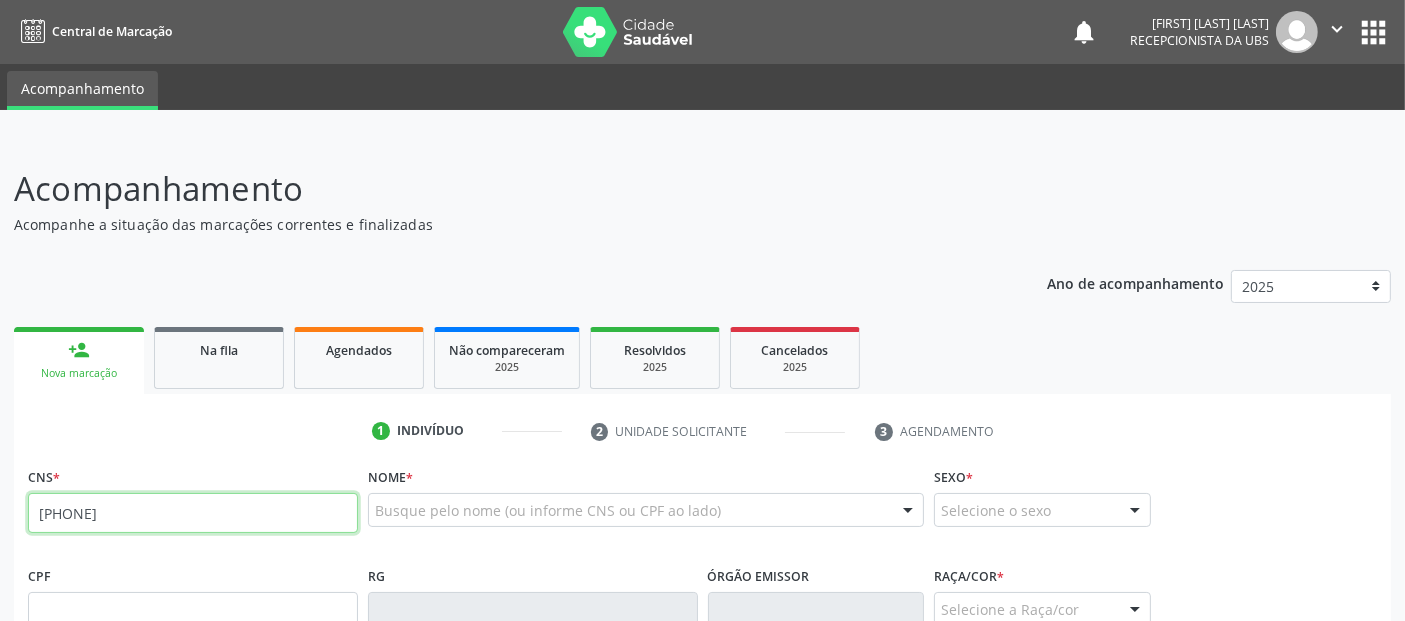 type on "703 5090 8308 6830" 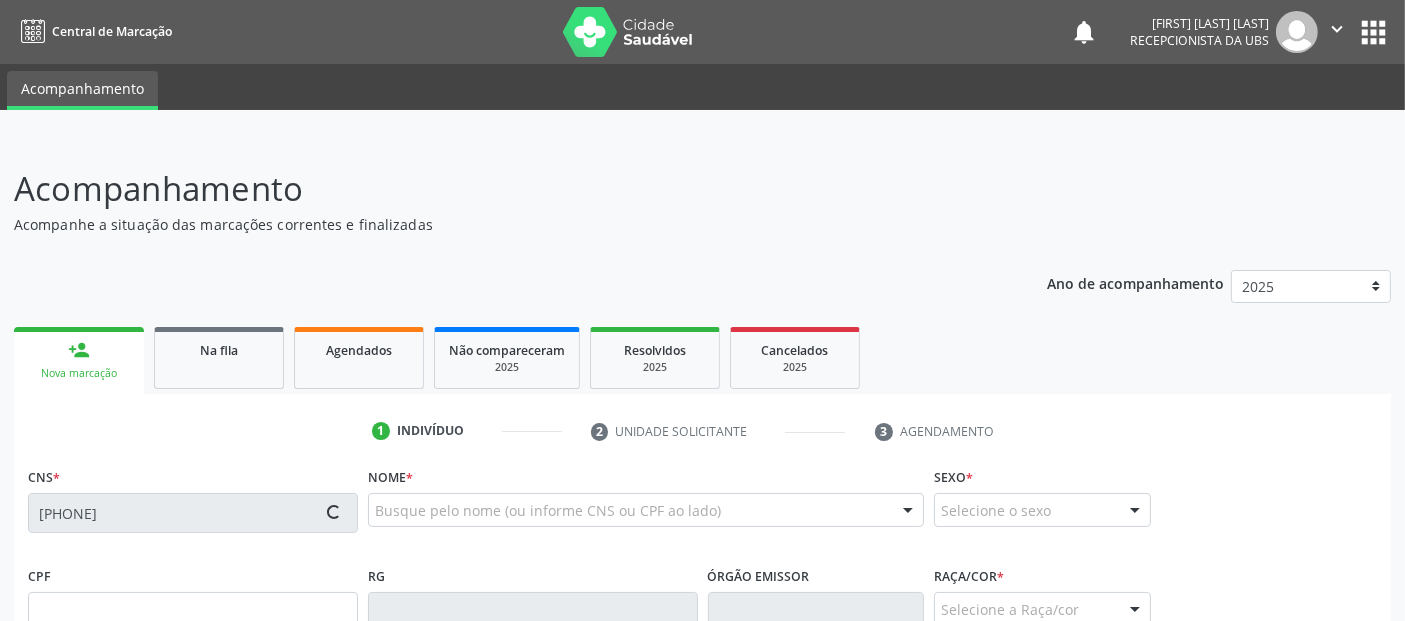 type on "007.556.864-03" 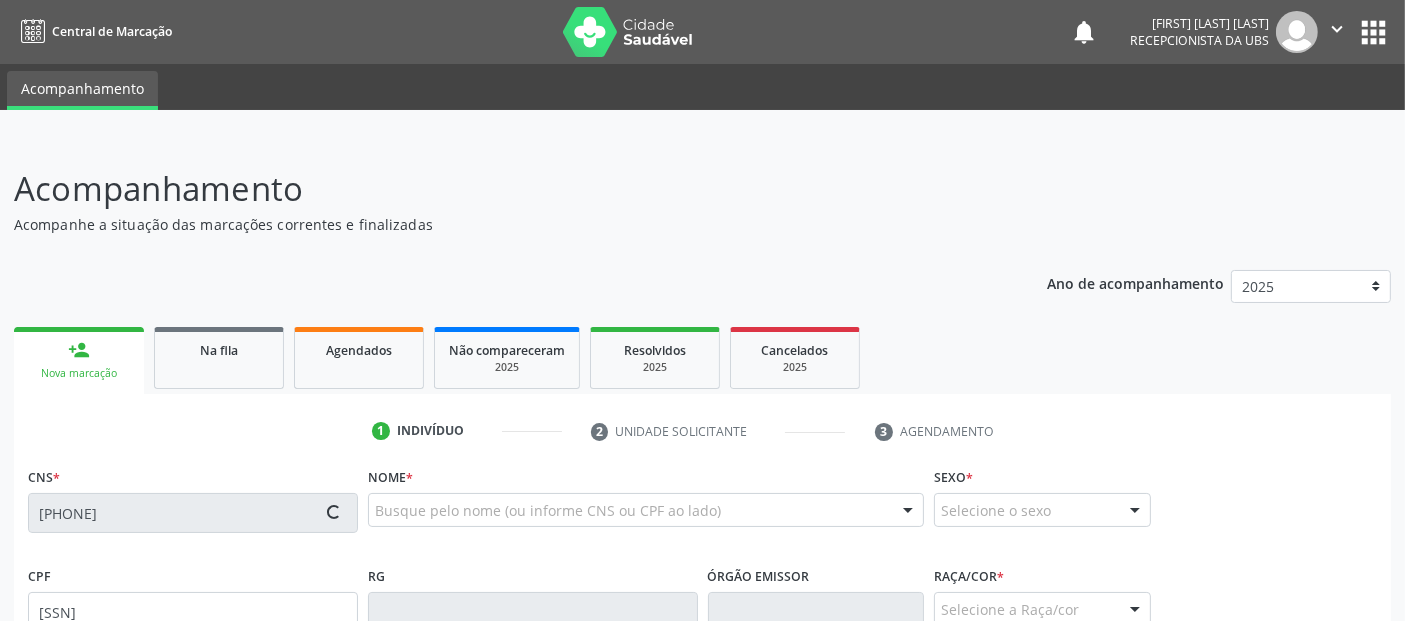 type on "01/06/1954" 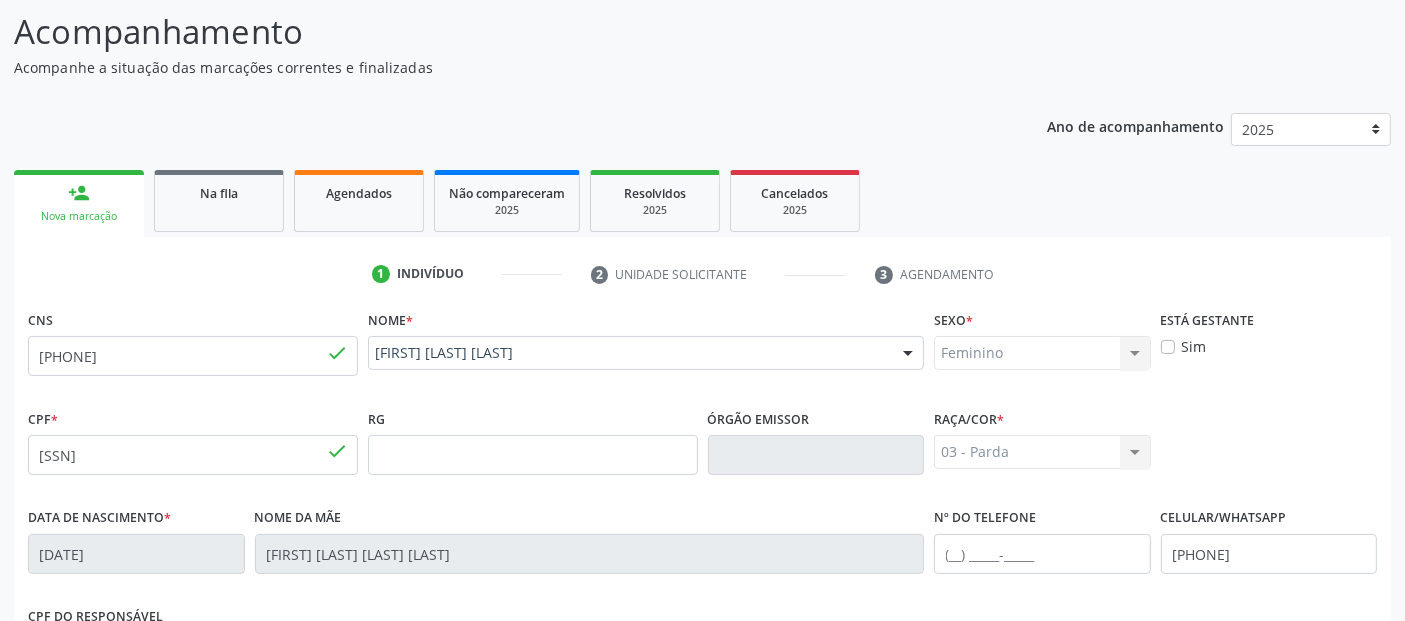 scroll, scrollTop: 489, scrollLeft: 0, axis: vertical 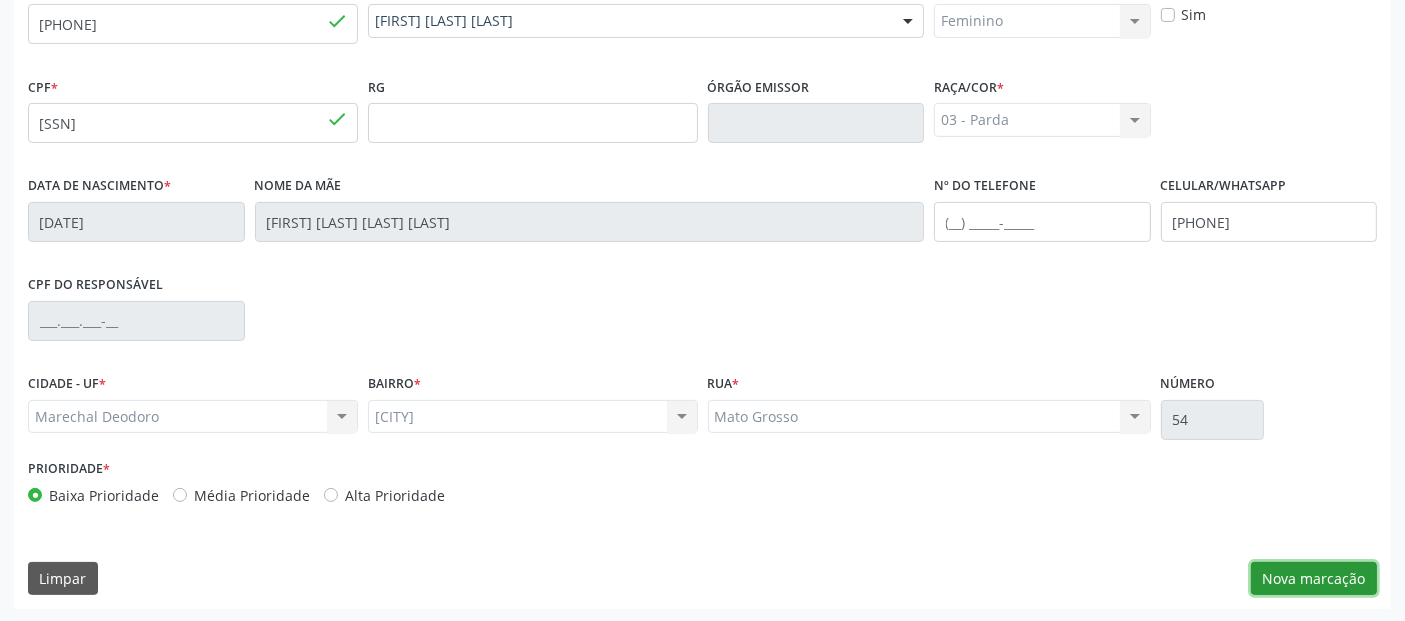 click on "Nova marcação" at bounding box center [1314, 579] 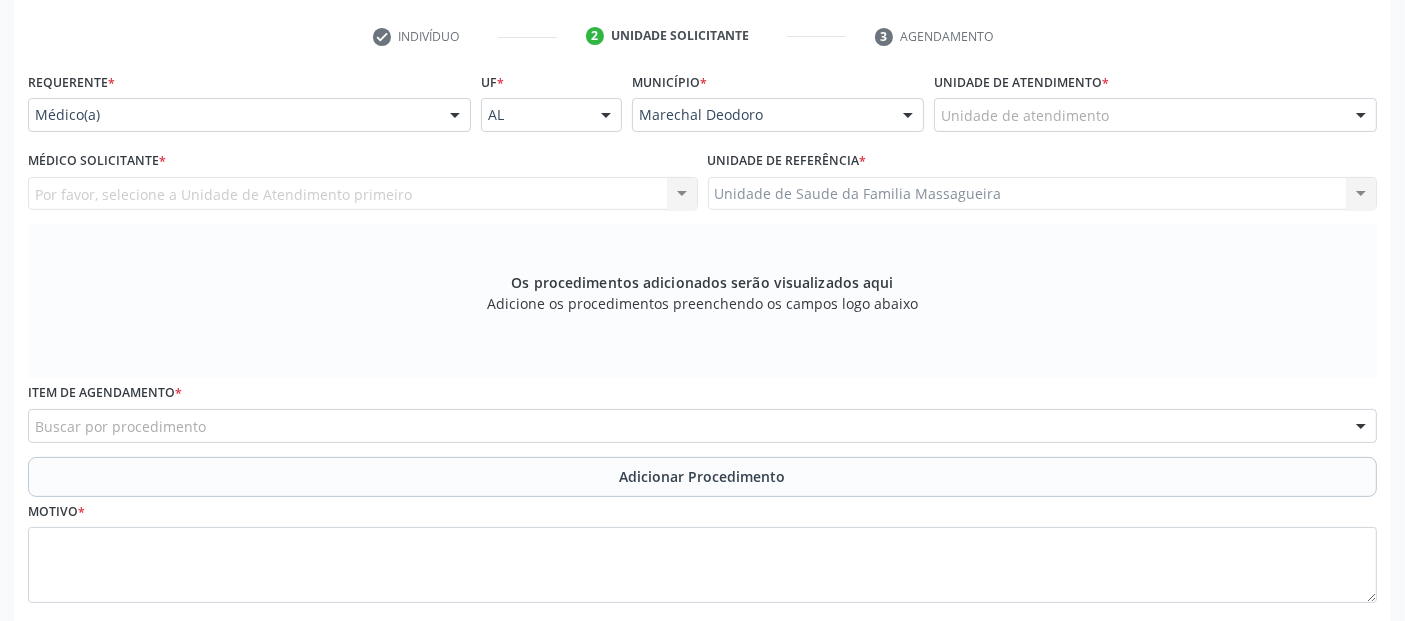 scroll, scrollTop: 375, scrollLeft: 0, axis: vertical 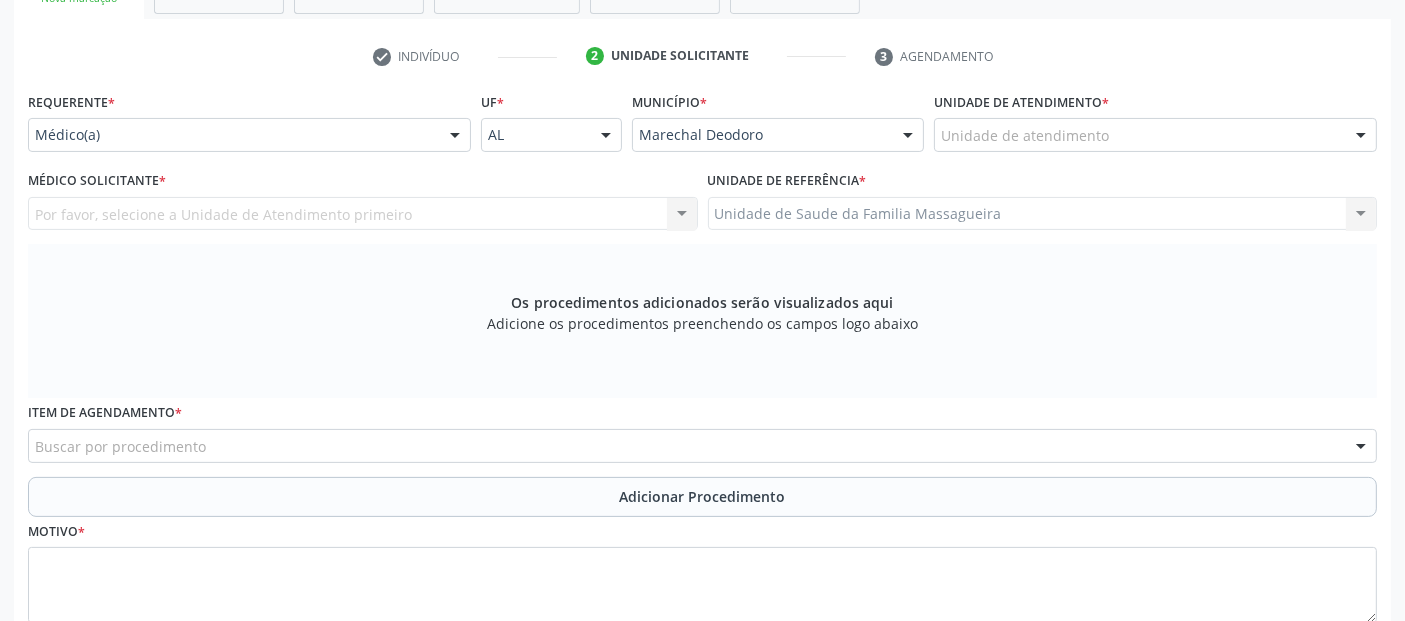 click on "Unidade de atendimento
*
Unidade de atendimento
Aeronave Baron 58   Aeronave Cessna   Associacao Divina Misericordia   Caps Maria Celia de Araujo Sarmento   Central Municipal de Rede de Frio de Marechal Deodoro   Central de Abastecimento Farmaceutico Caf   Centro Municipal de Especialidade Odontologica   Centro de Parto Normal Imaculada Conceicao   Centro de Saude Professor Estacio de Lima   Certea Centro Esp de Ref em Transtorno do Espectro Autista   Clinica Escola de Medicina Veterinaria do Cesmac   Clinica de Reestruturacao Renovar Crer   Consultorio Odontologico Livia Alana Silva Lopes   Crescer Espaco Terapeutico   Espaco Klecia Ribeiro   Fazenda da Esperanca Santa Terezinha   Helicoptero Falcao 5   Labmar   Laboratorio Marechal   Laboratorio Marechal Deodoro   Laboratorio de Protese Dentaria Marechal Deodoro   Melhor em Casa   Posto de Apoio Mucuri   Posto de Saude Saco   Posto de Saude do Riacho Velho   Secretaria Municipal de Saude" at bounding box center (1155, 126) 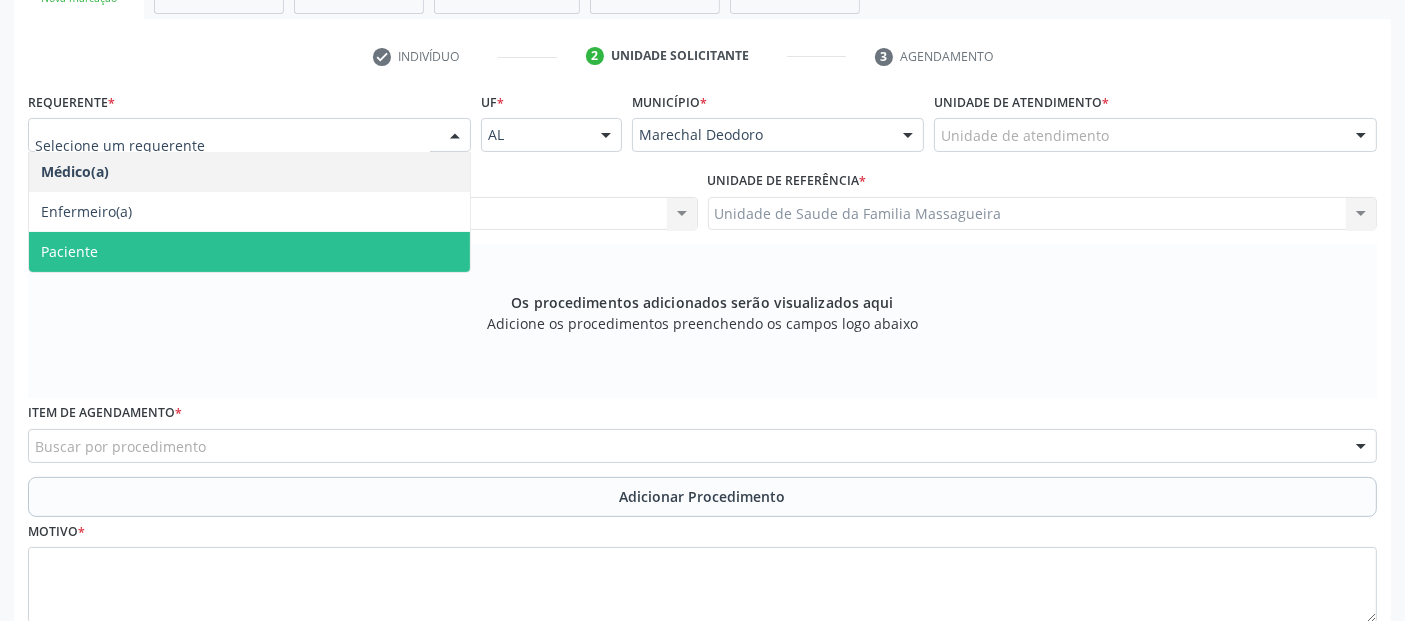 click on "Paciente" at bounding box center (249, 252) 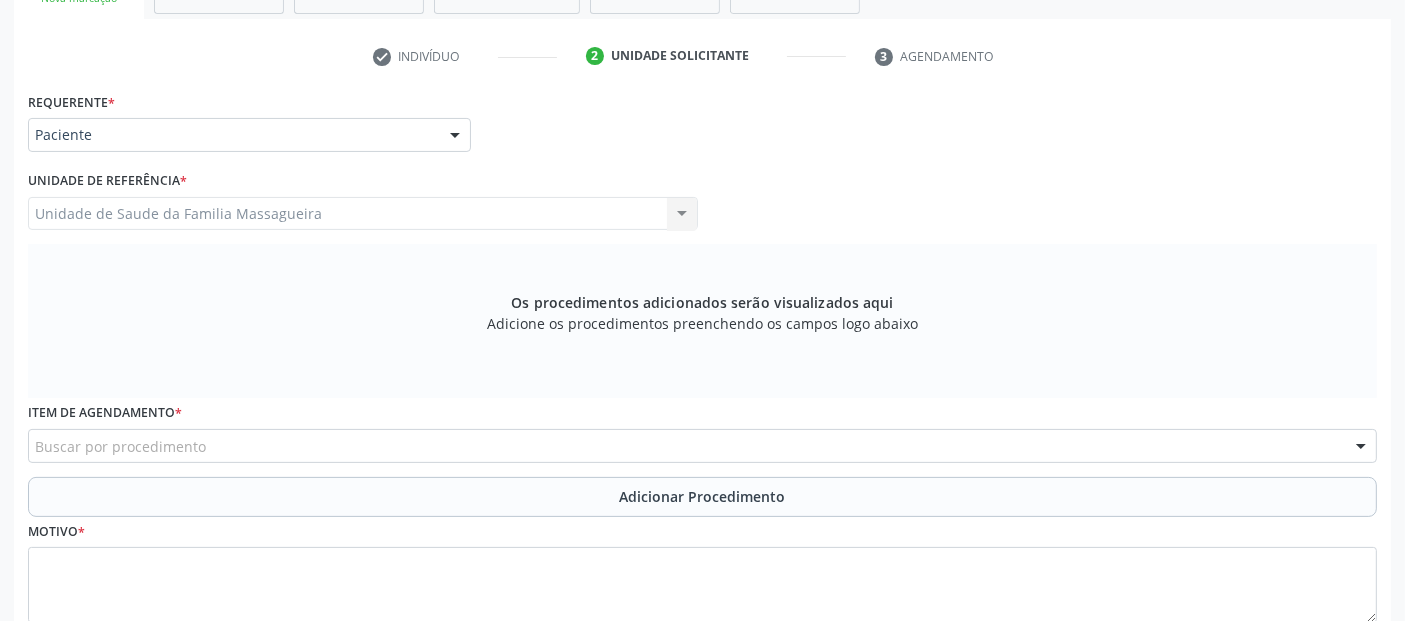 scroll, scrollTop: 505, scrollLeft: 0, axis: vertical 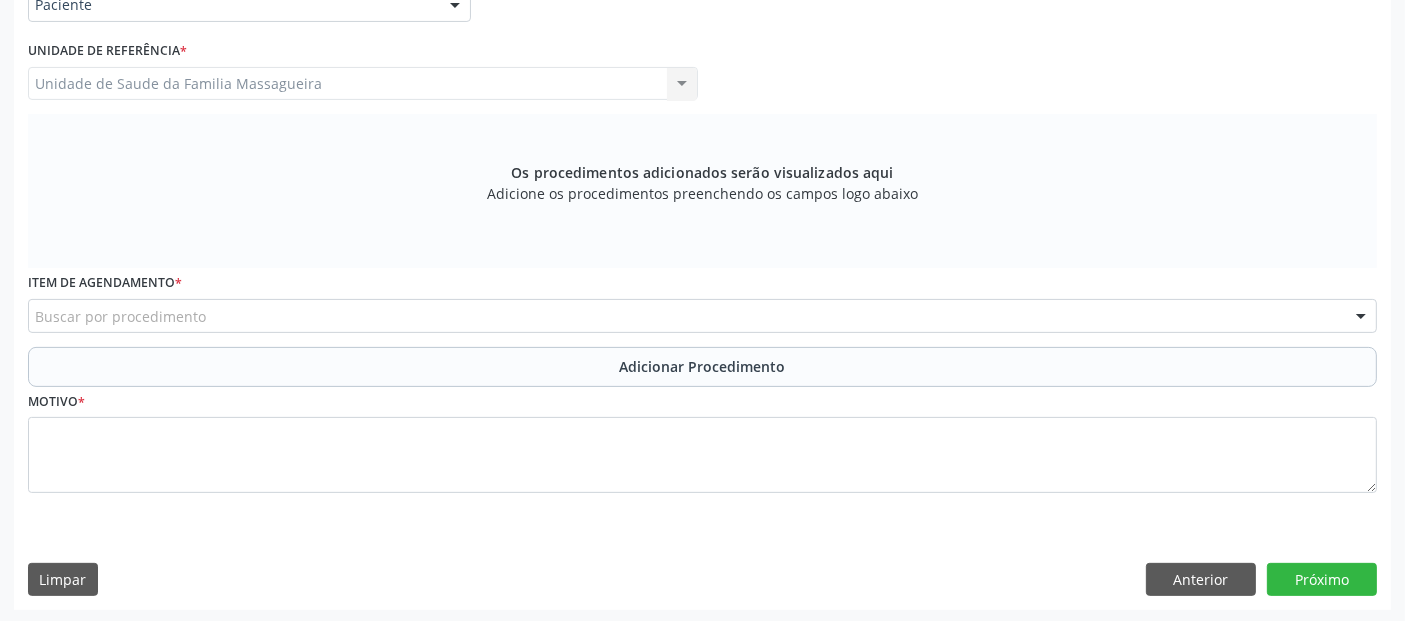 click on "Buscar por procedimento" at bounding box center [702, 316] 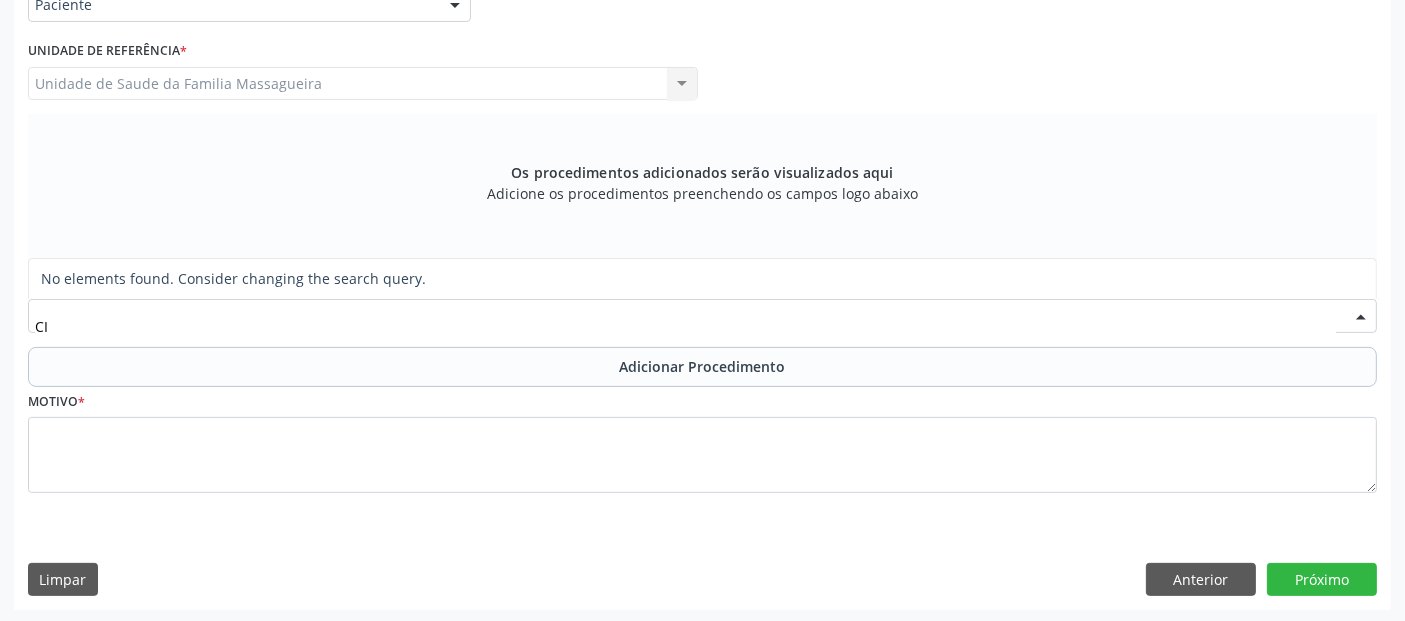 type on "C" 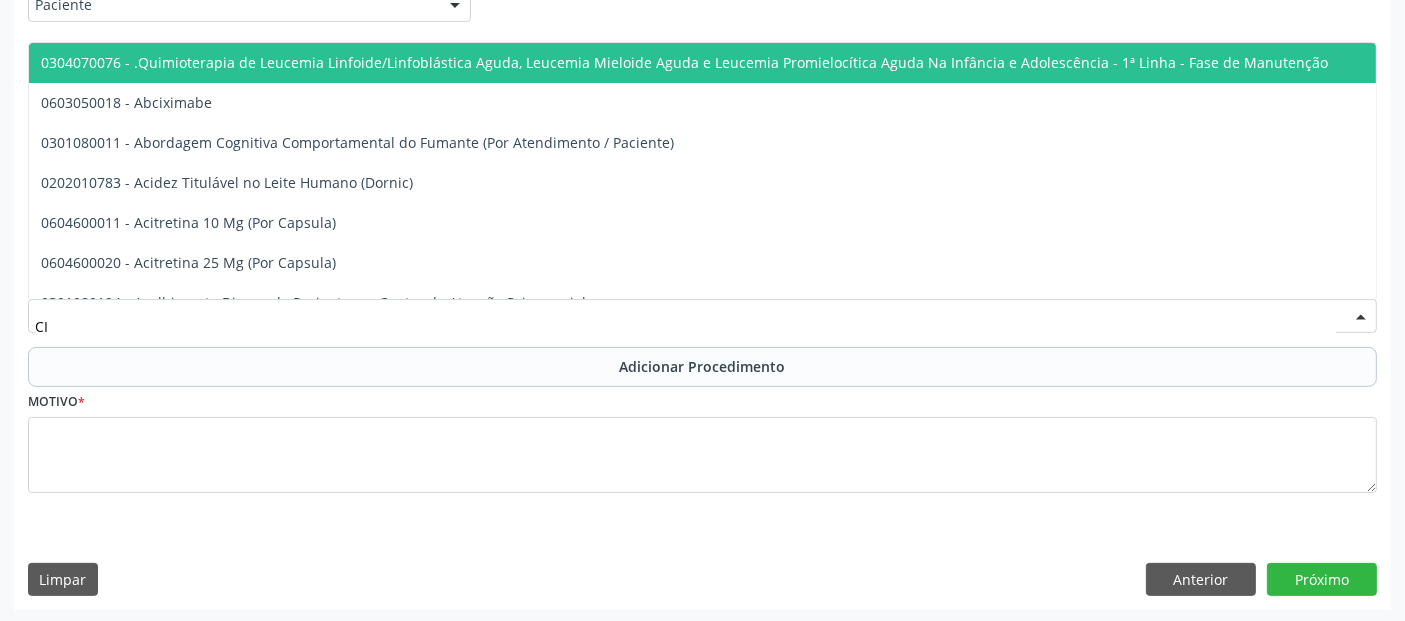 type on "C" 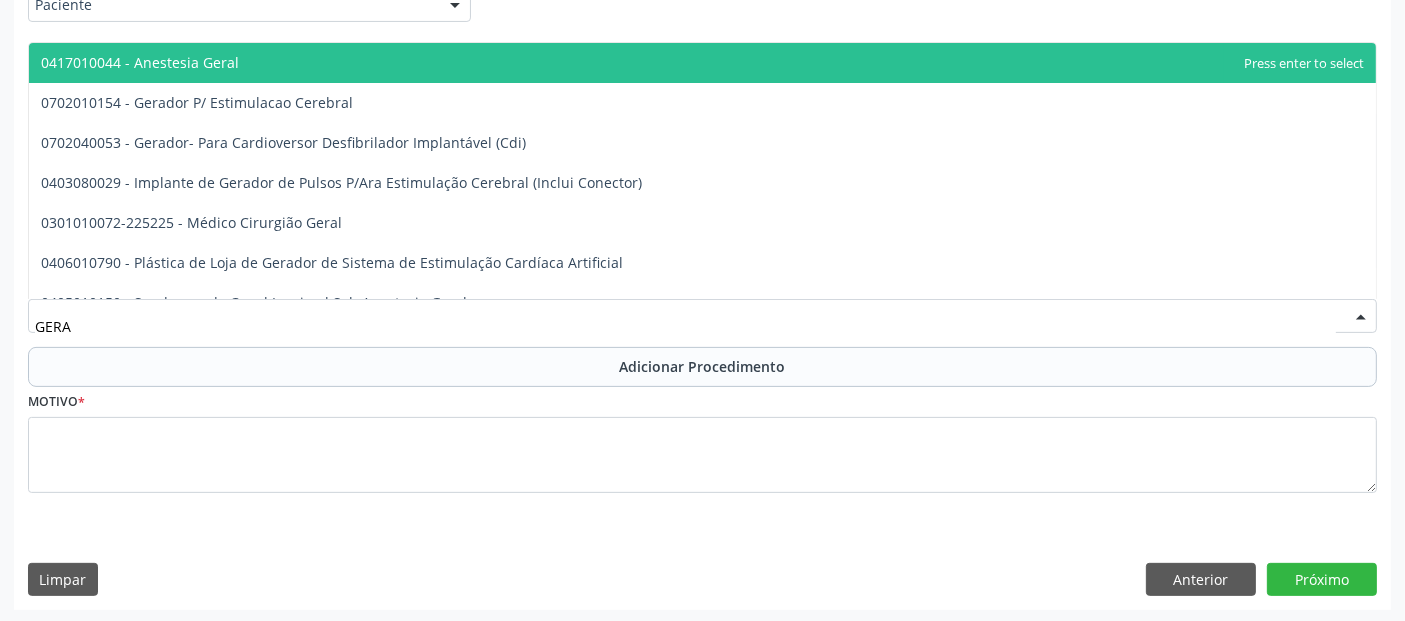 type on "GERAL" 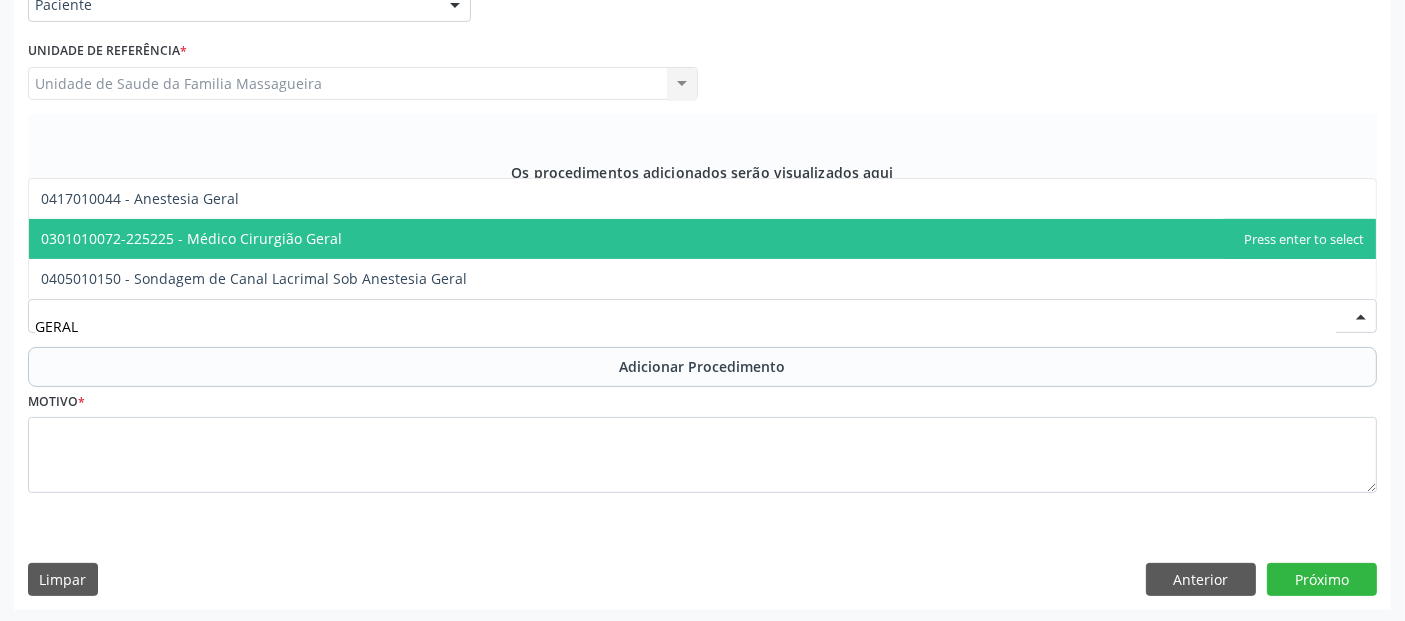 click on "0301010072-225225 - Médico Cirurgião Geral" at bounding box center (191, 238) 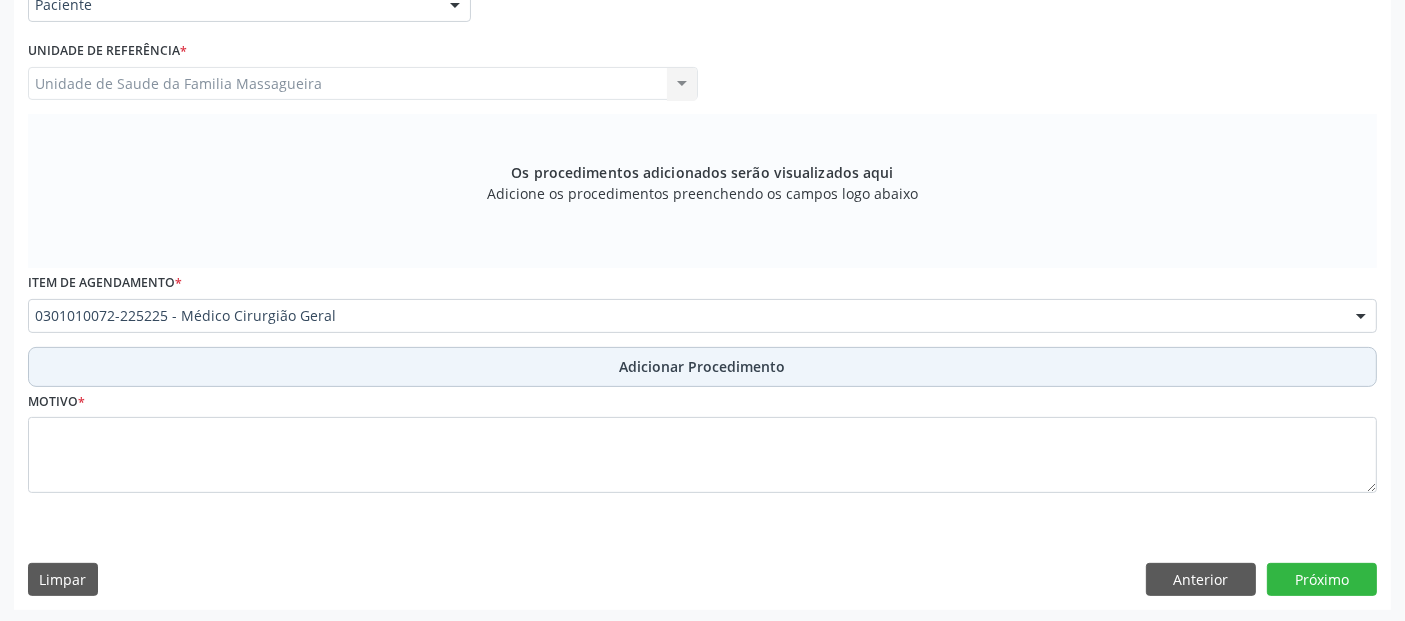 click on "Adicionar Procedimento" at bounding box center (702, 367) 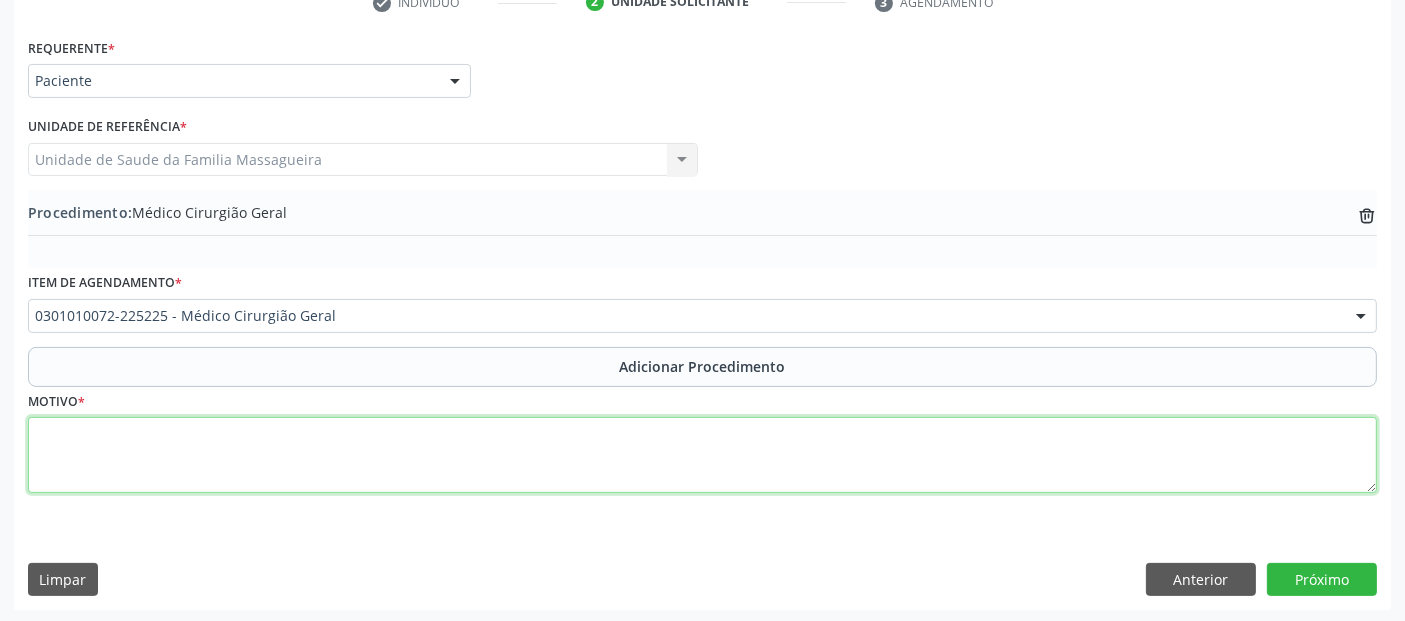 click at bounding box center [702, 455] 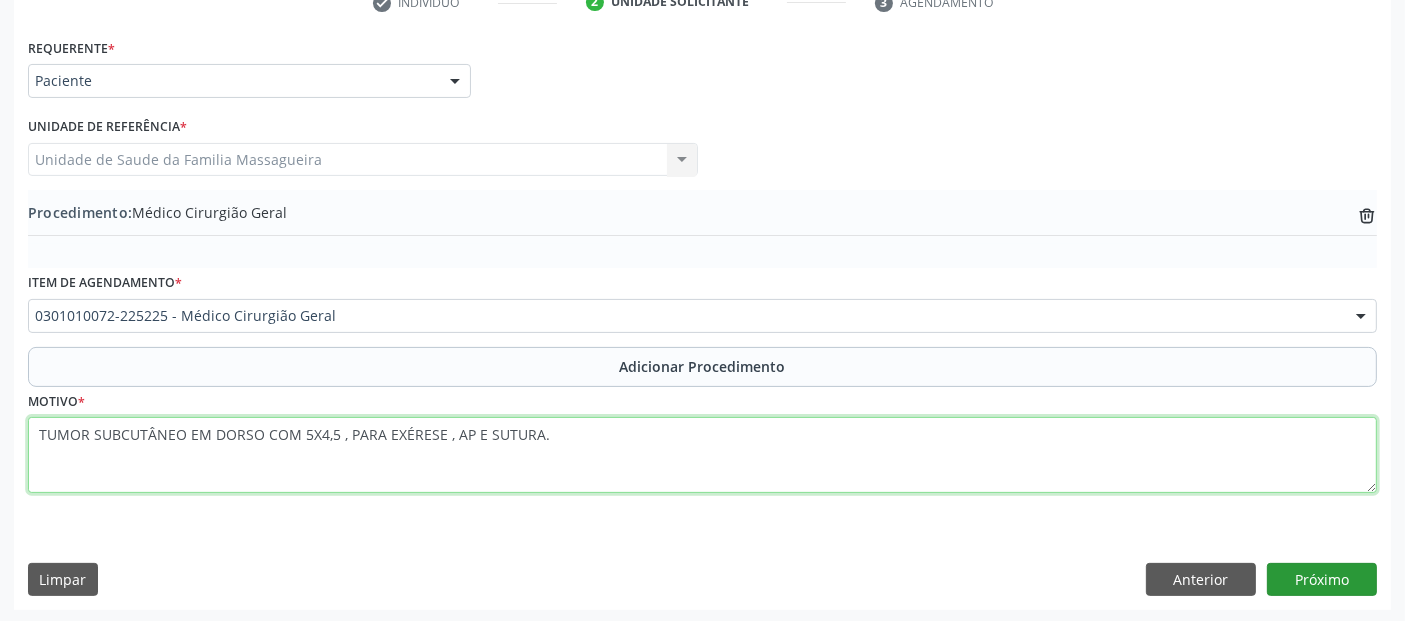 type on "TUMOR SUBCUTÂNEO EM DORSO COM 5X4,5 , PARA EXÉRESE , AP E SUTURA." 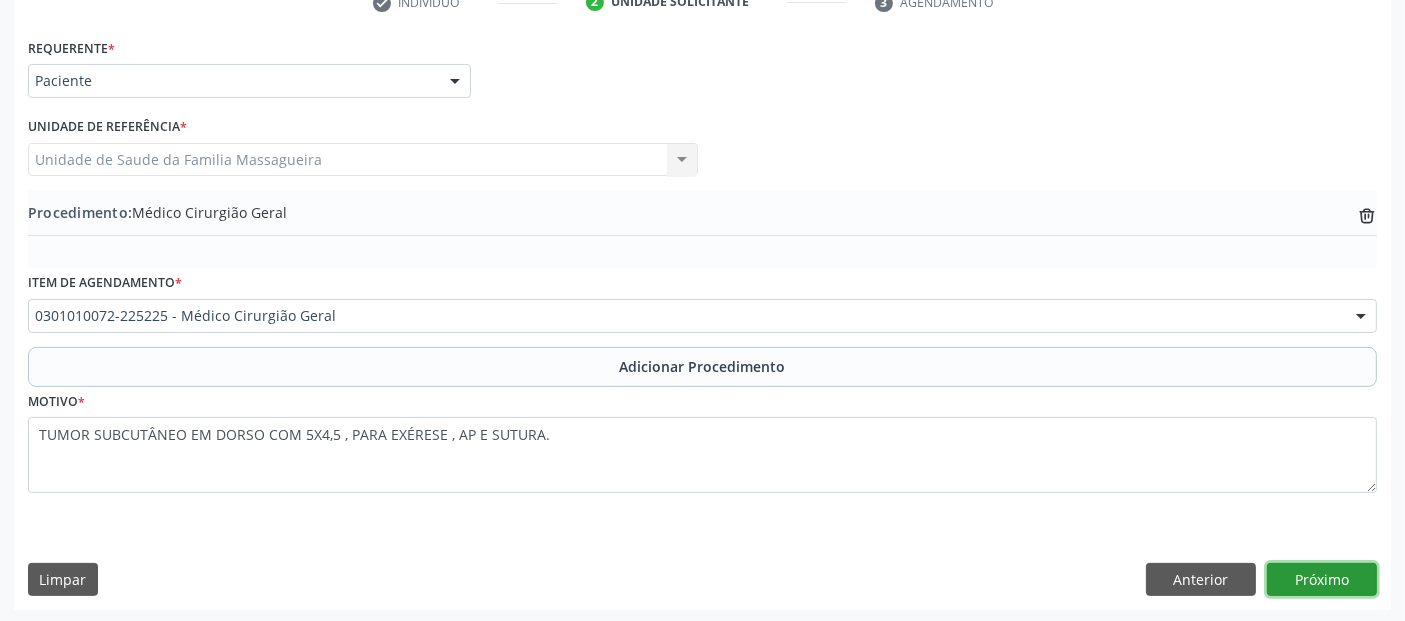 click on "Próximo" at bounding box center (1322, 580) 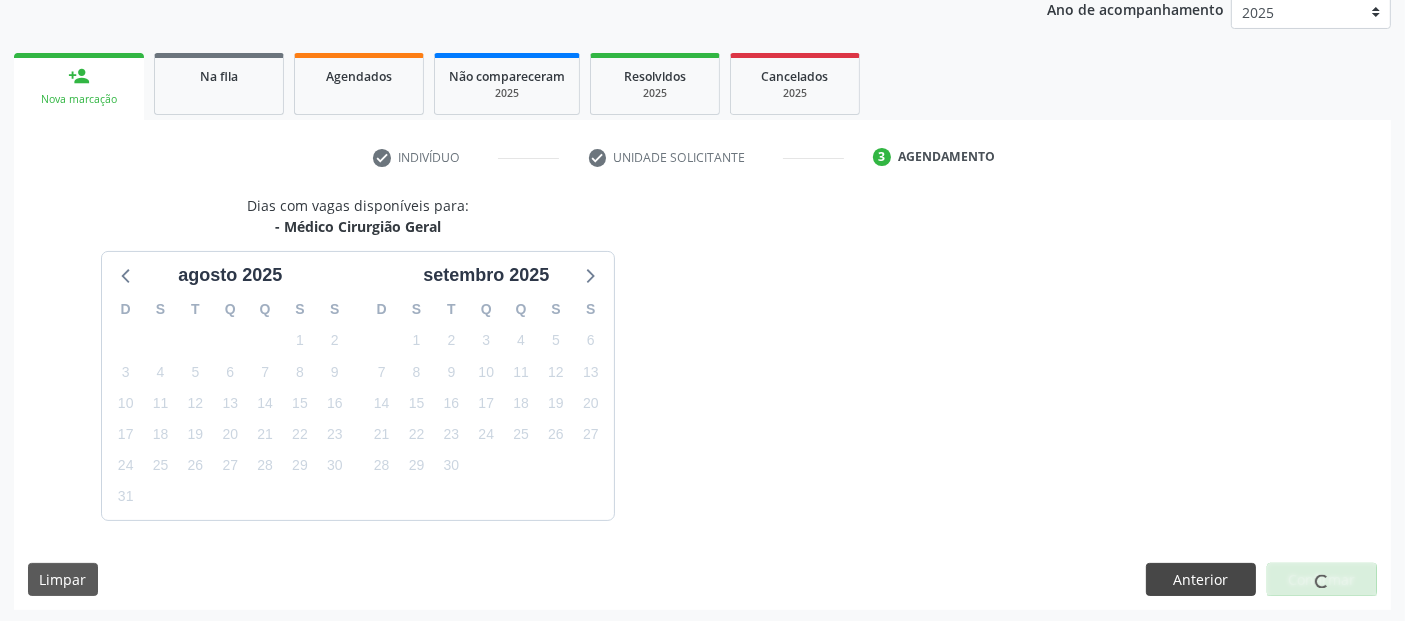 scroll, scrollTop: 333, scrollLeft: 0, axis: vertical 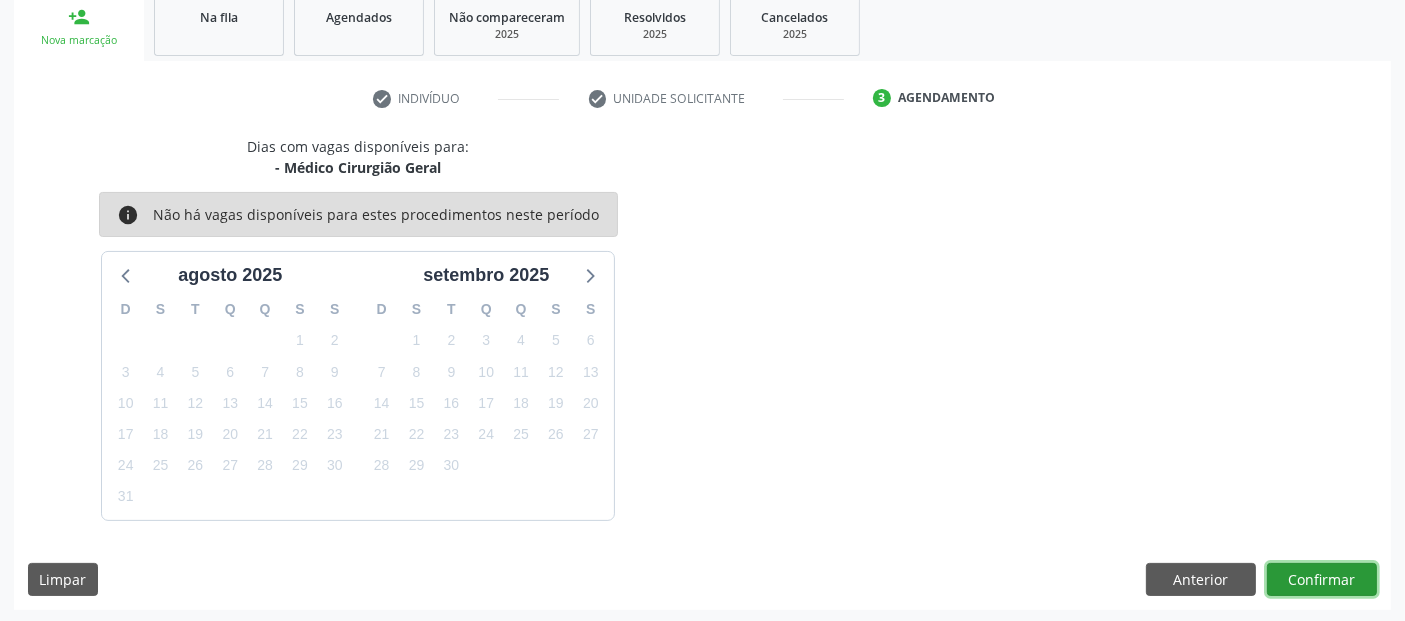 click on "Confirmar" at bounding box center [1322, 580] 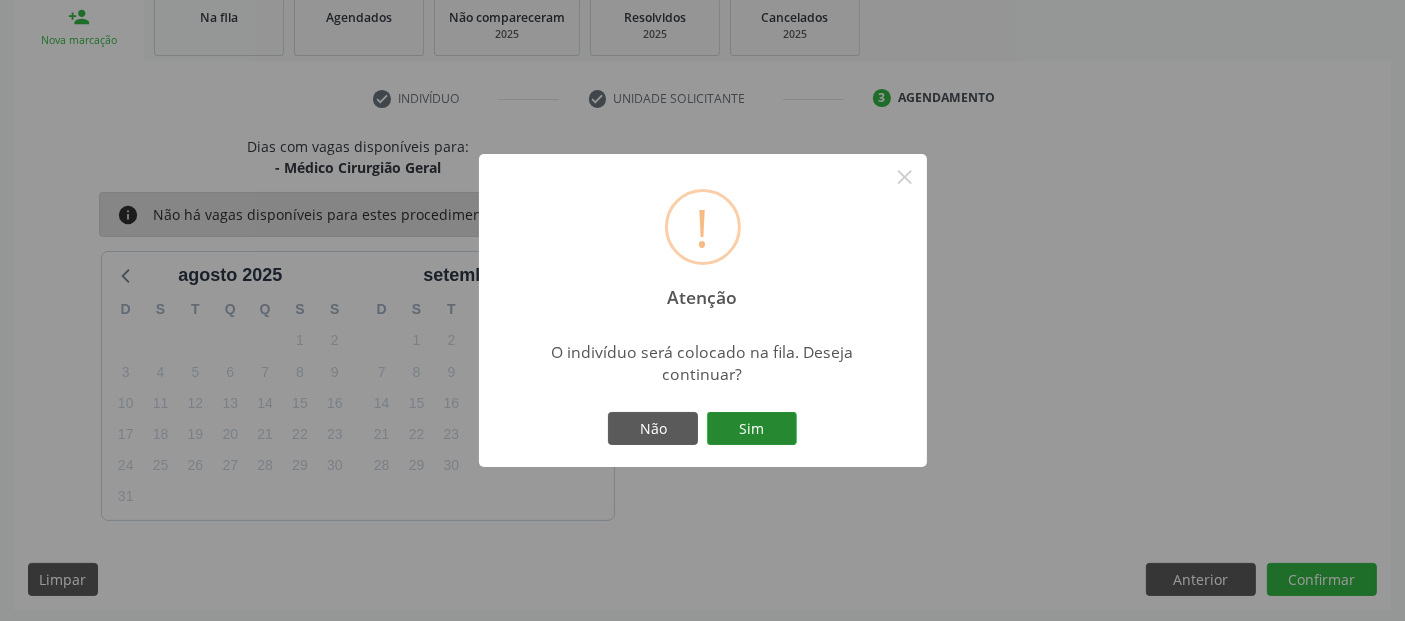click on "Sim" at bounding box center [752, 429] 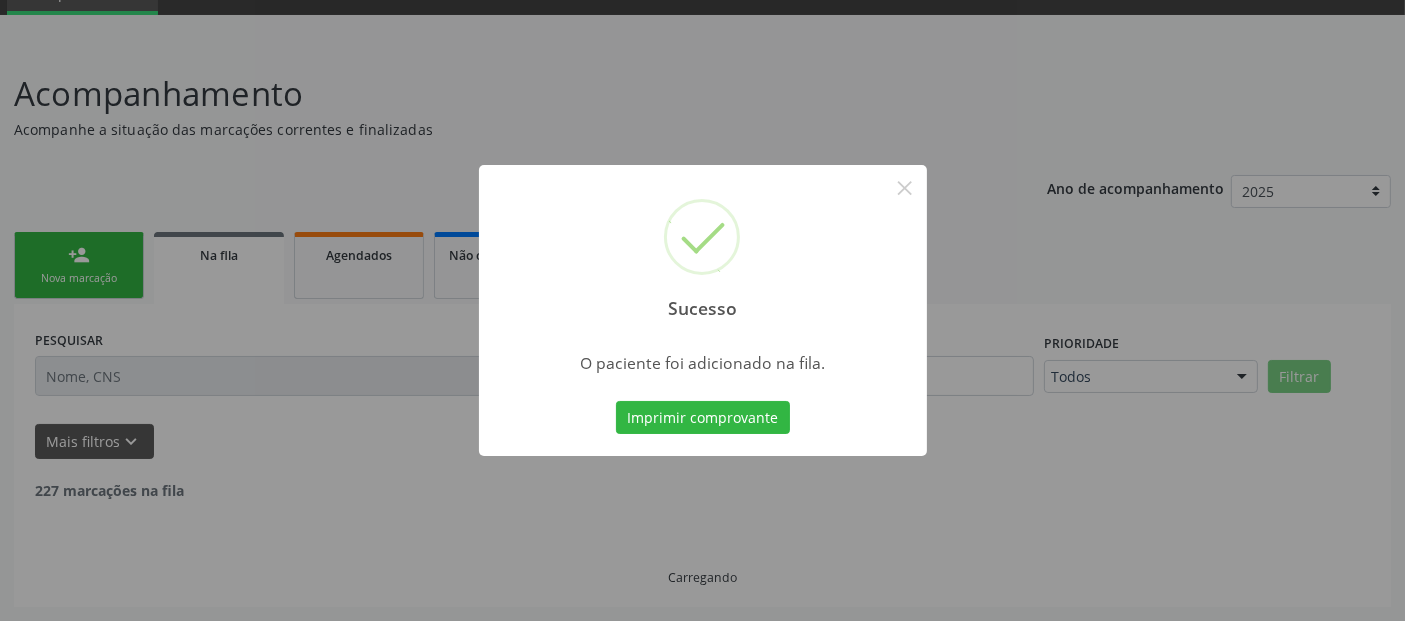 scroll, scrollTop: 71, scrollLeft: 0, axis: vertical 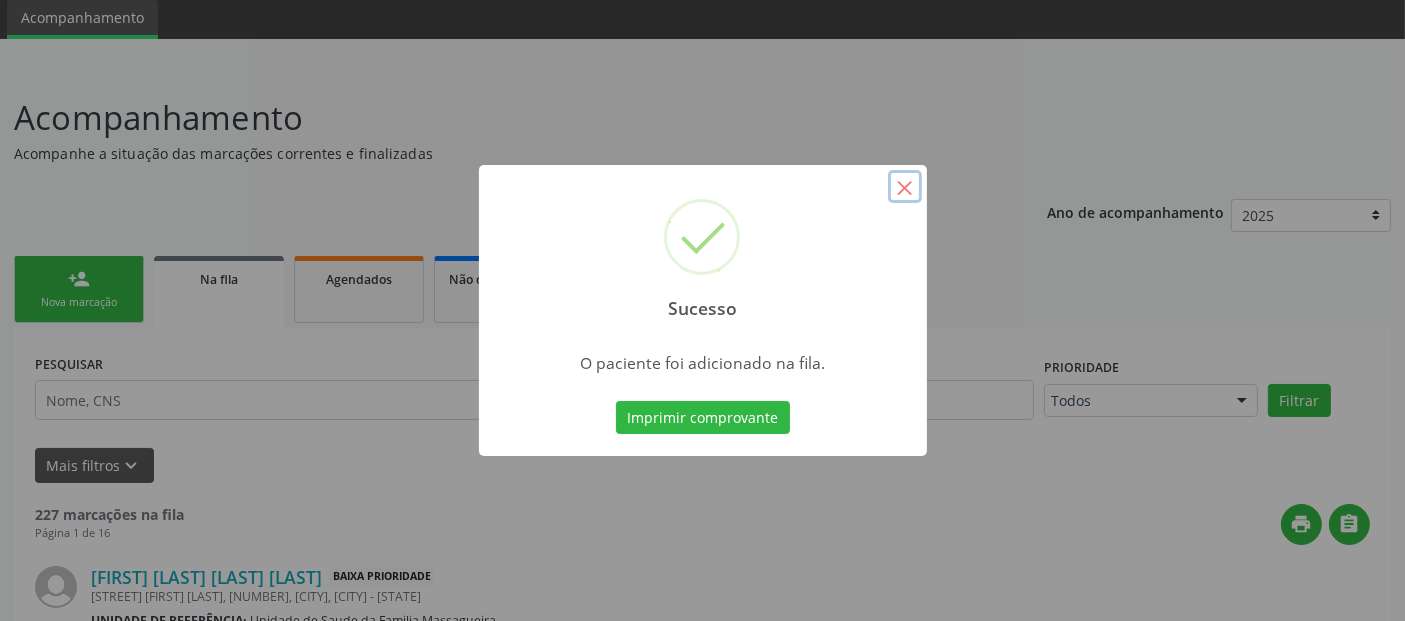 click on "×" at bounding box center (905, 187) 